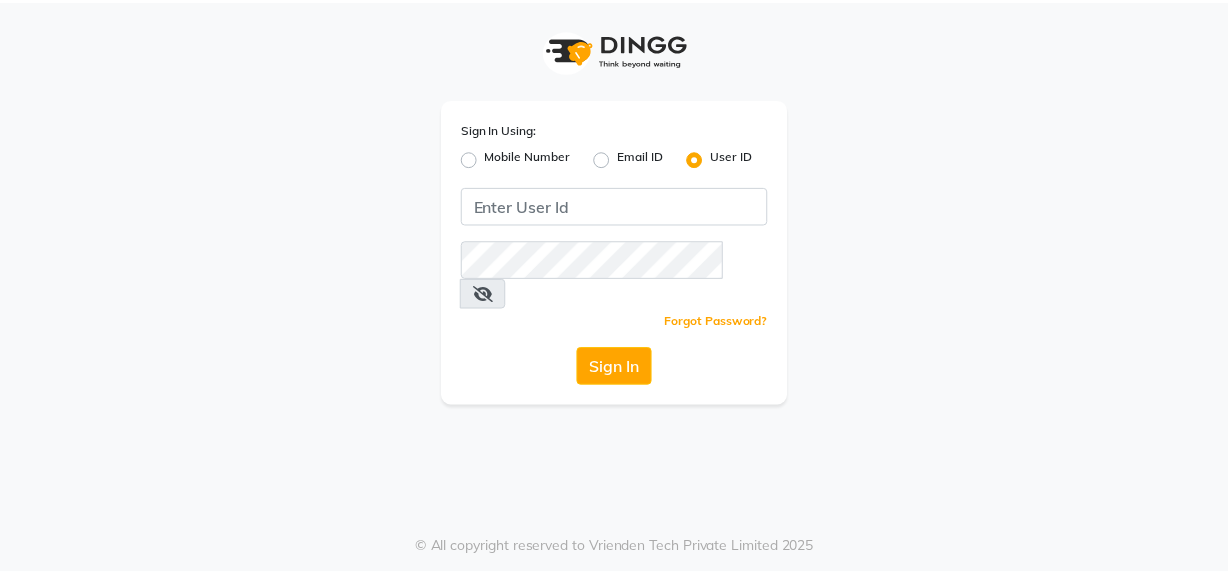 scroll, scrollTop: 0, scrollLeft: 0, axis: both 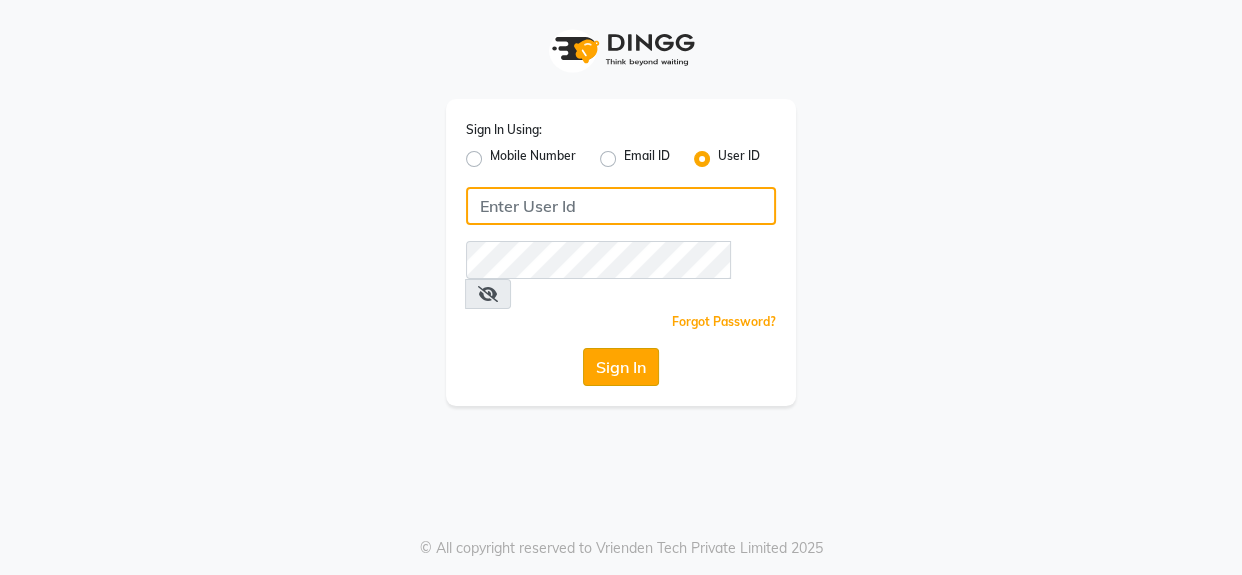 type on "noir" 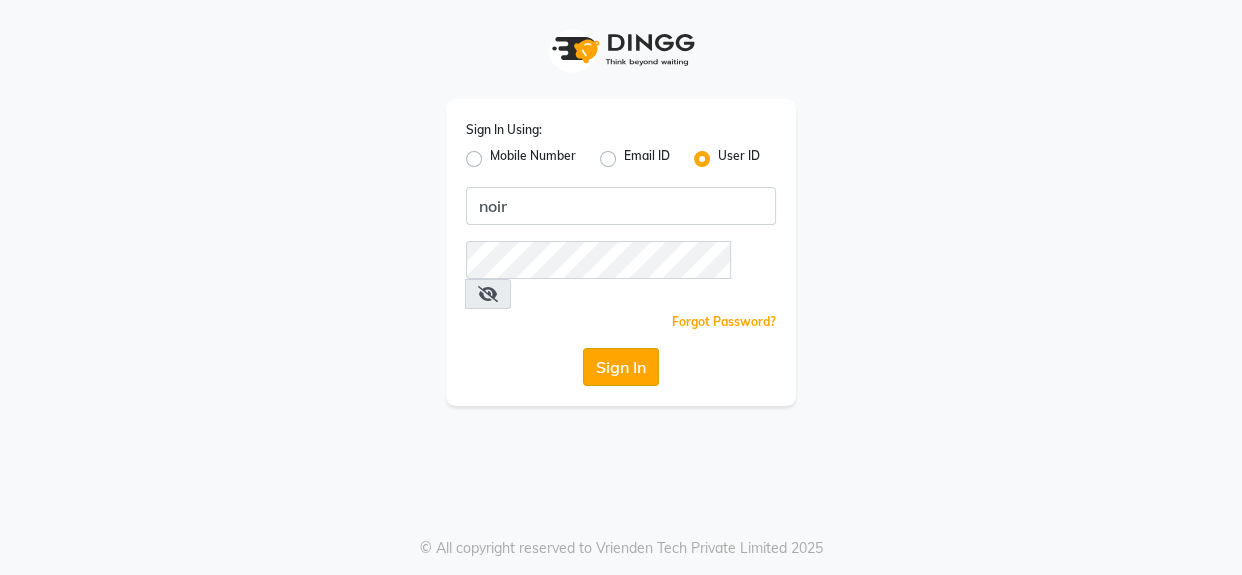 click on "Sign In" 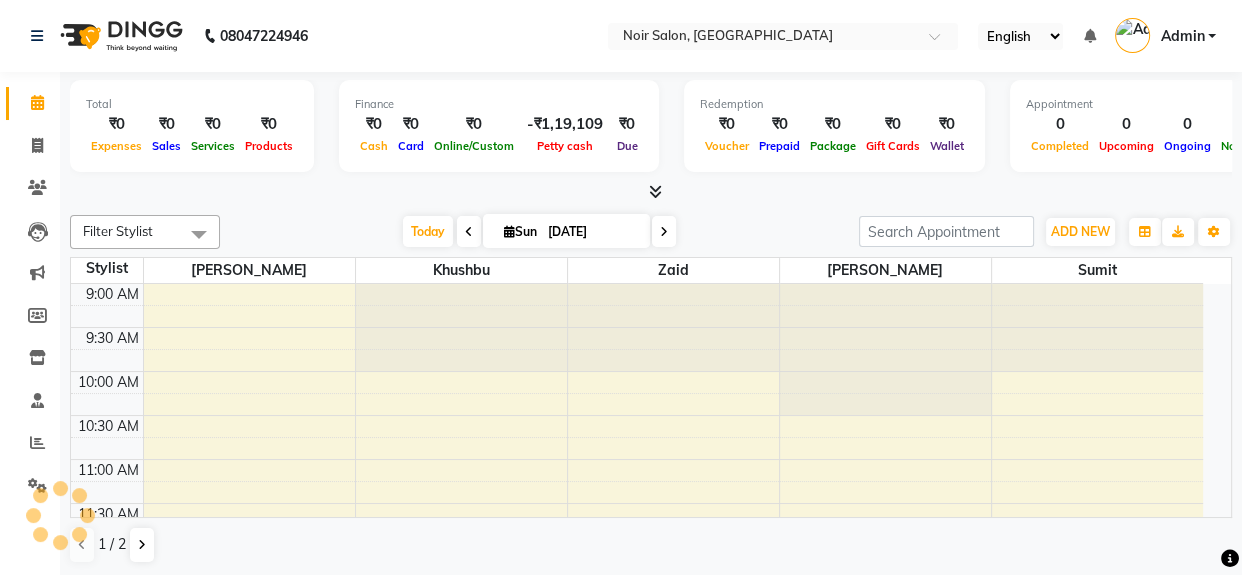 select on "en" 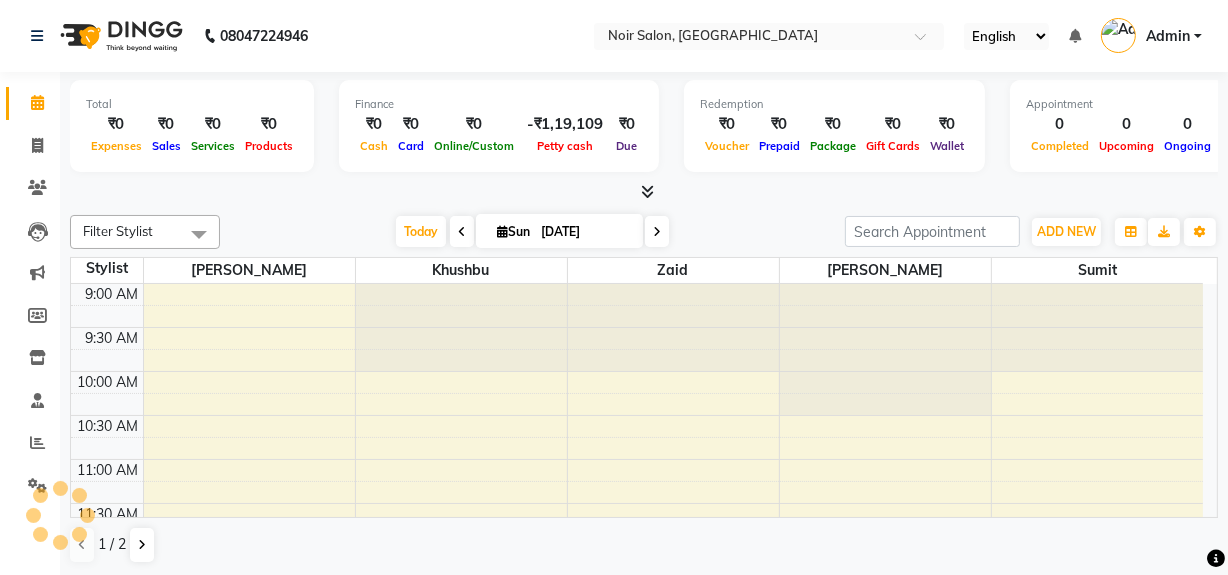 scroll, scrollTop: 0, scrollLeft: 0, axis: both 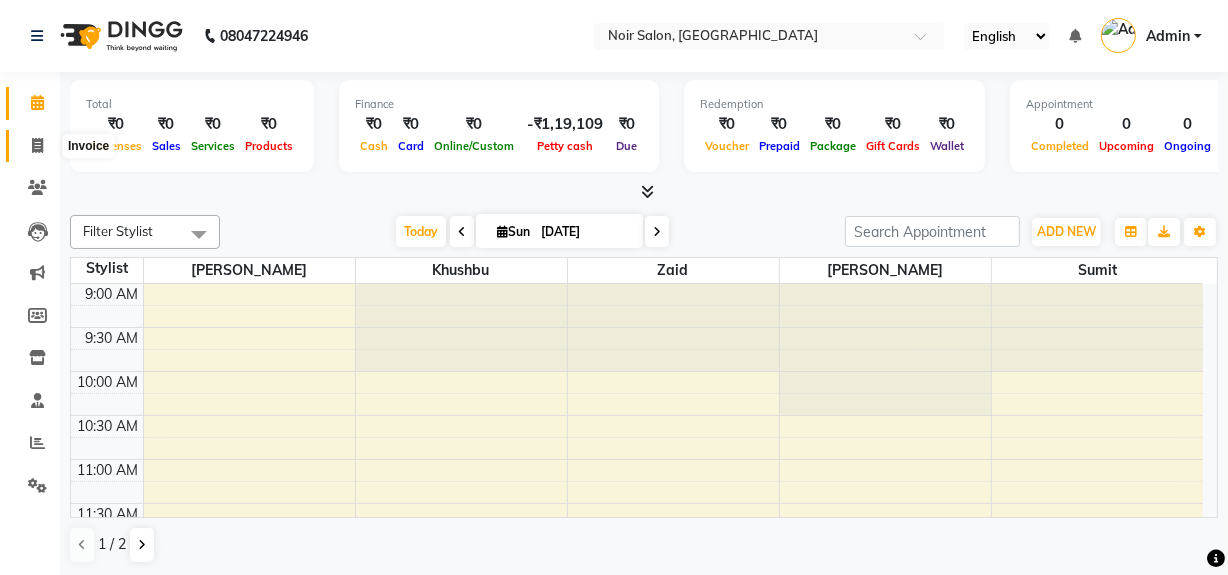 click 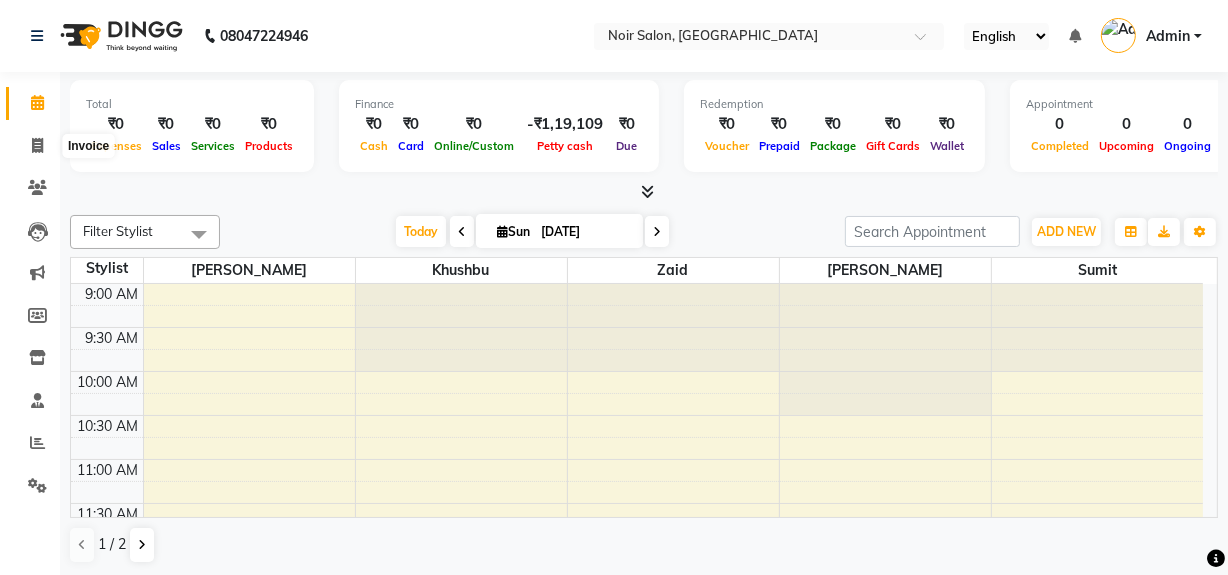 select on "5495" 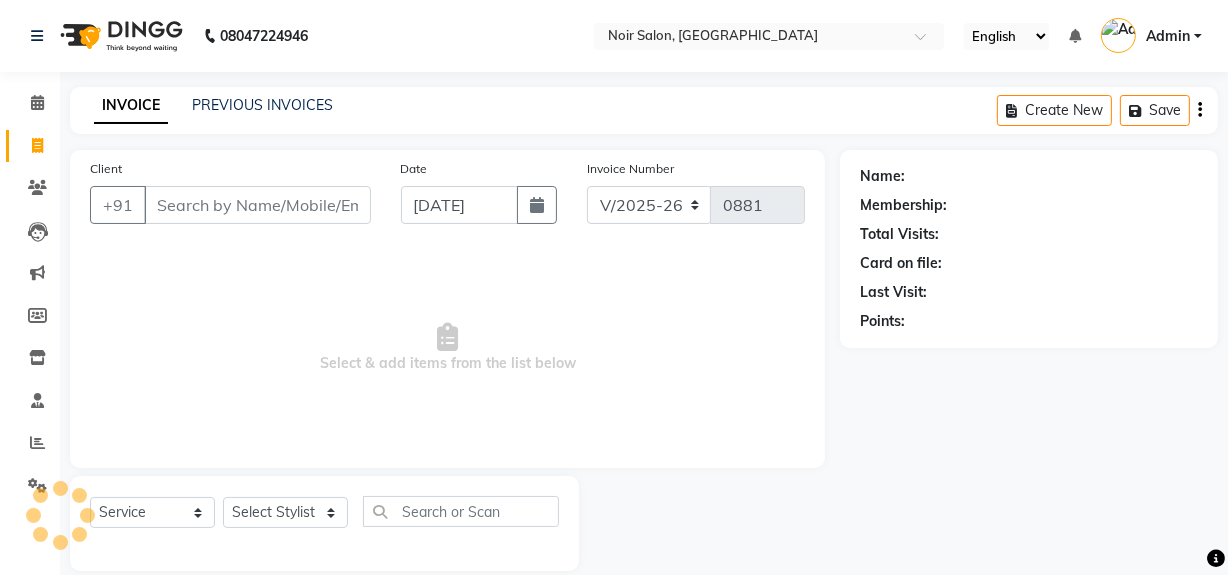 click on "Client" at bounding box center [257, 205] 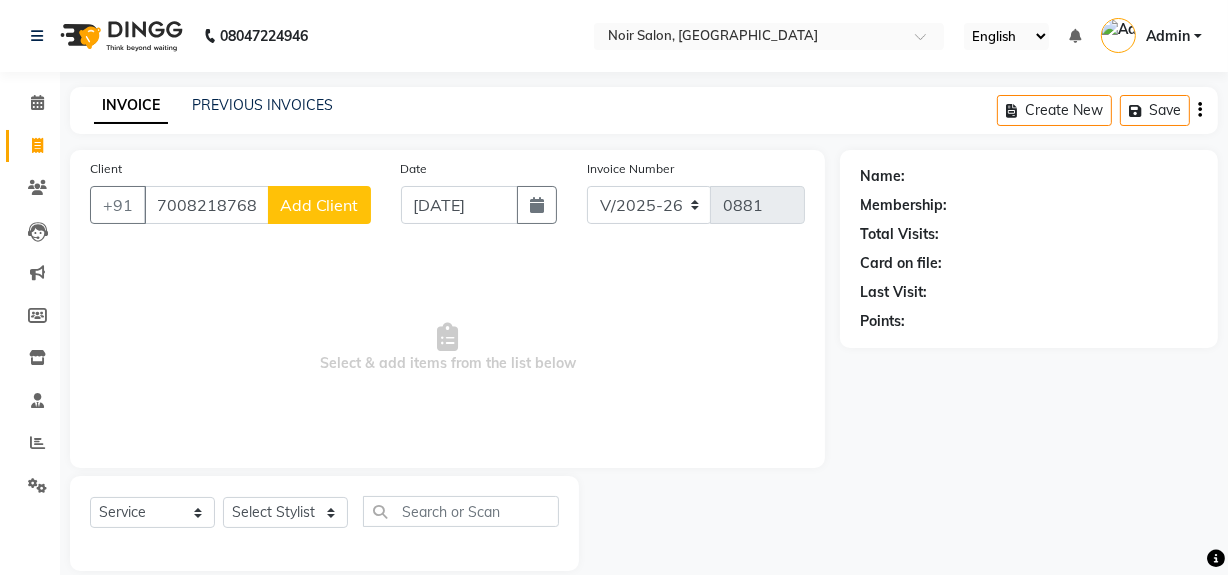 type on "7008218768" 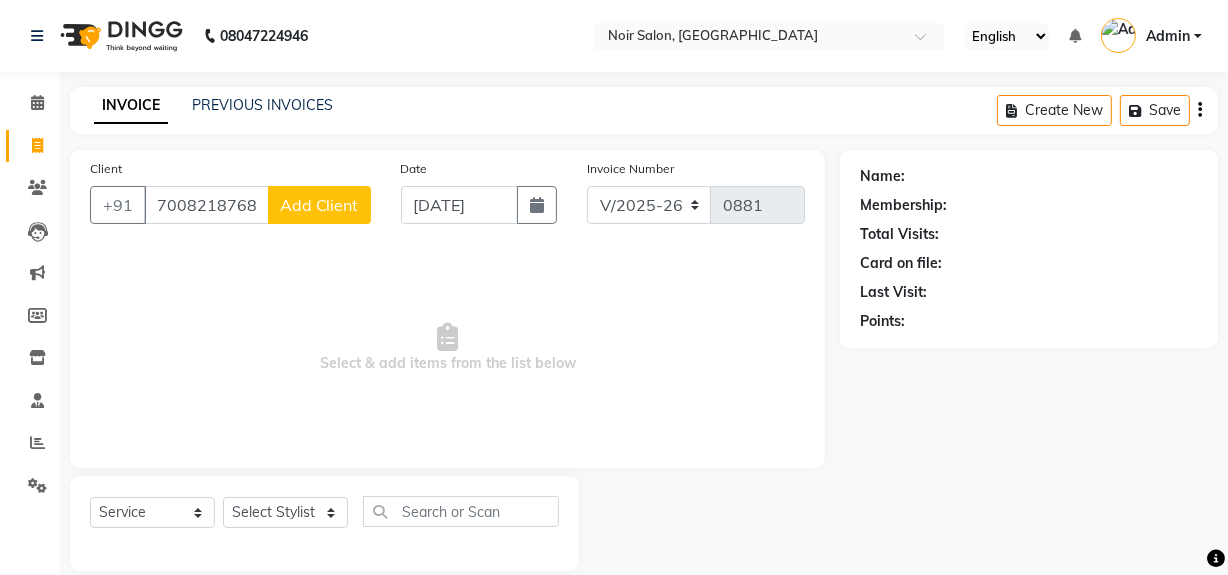 click on "Add Client" 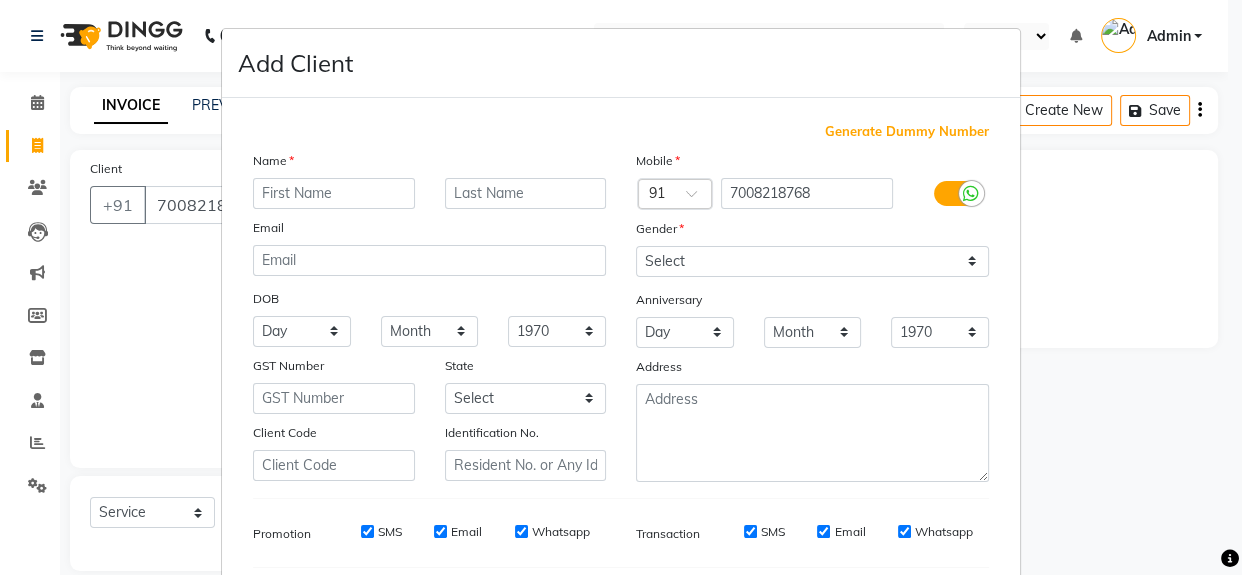 click at bounding box center (334, 193) 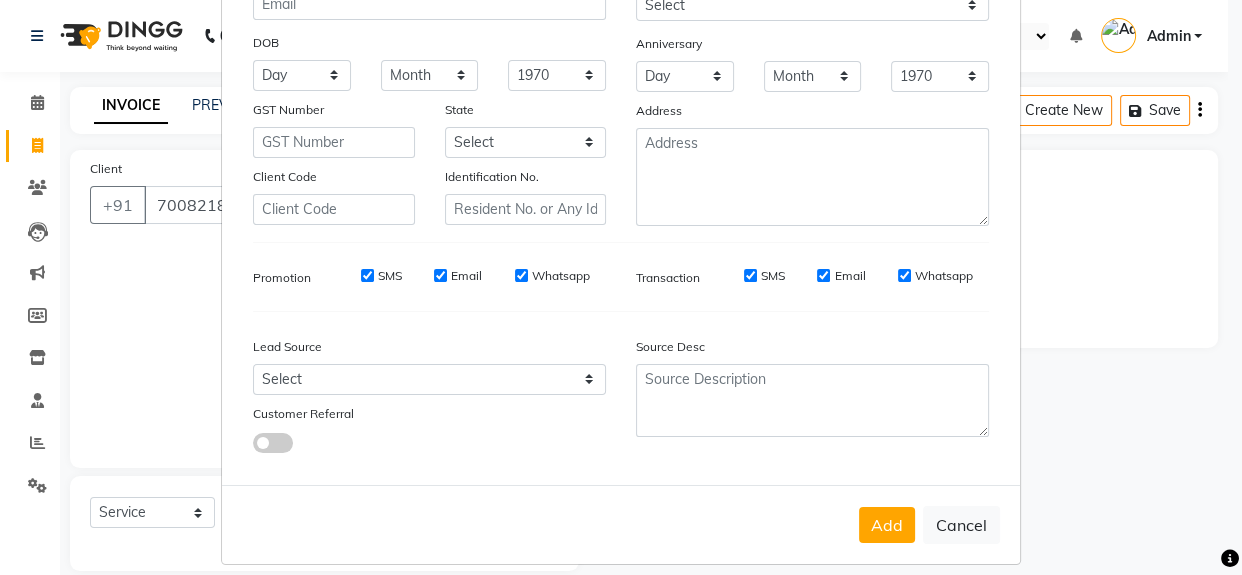 scroll, scrollTop: 278, scrollLeft: 0, axis: vertical 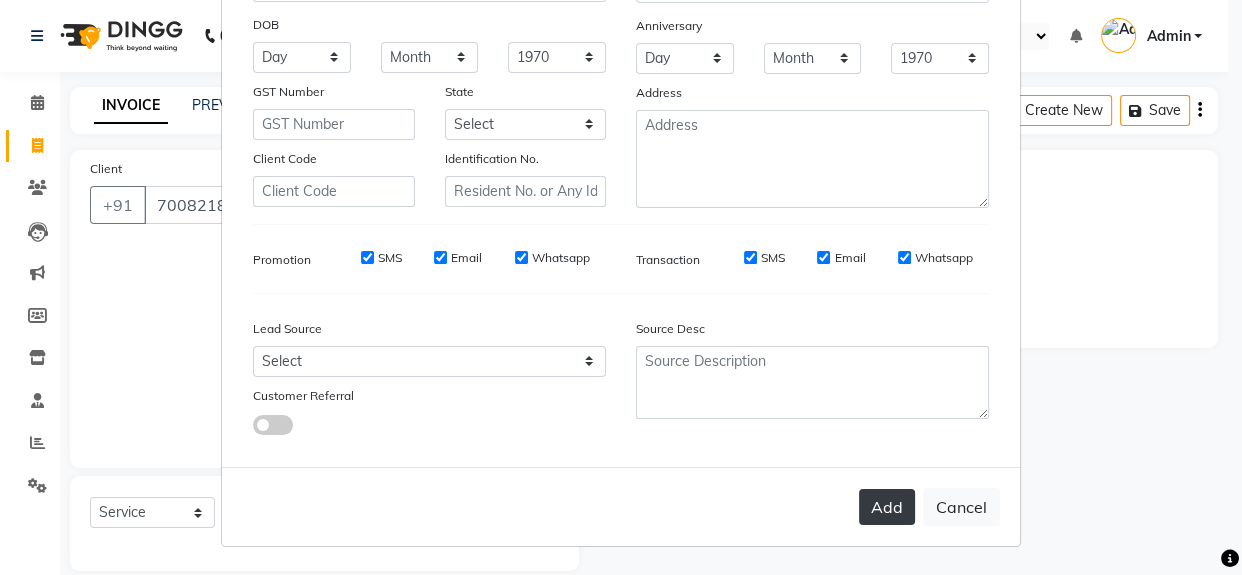 type on "Rajeev" 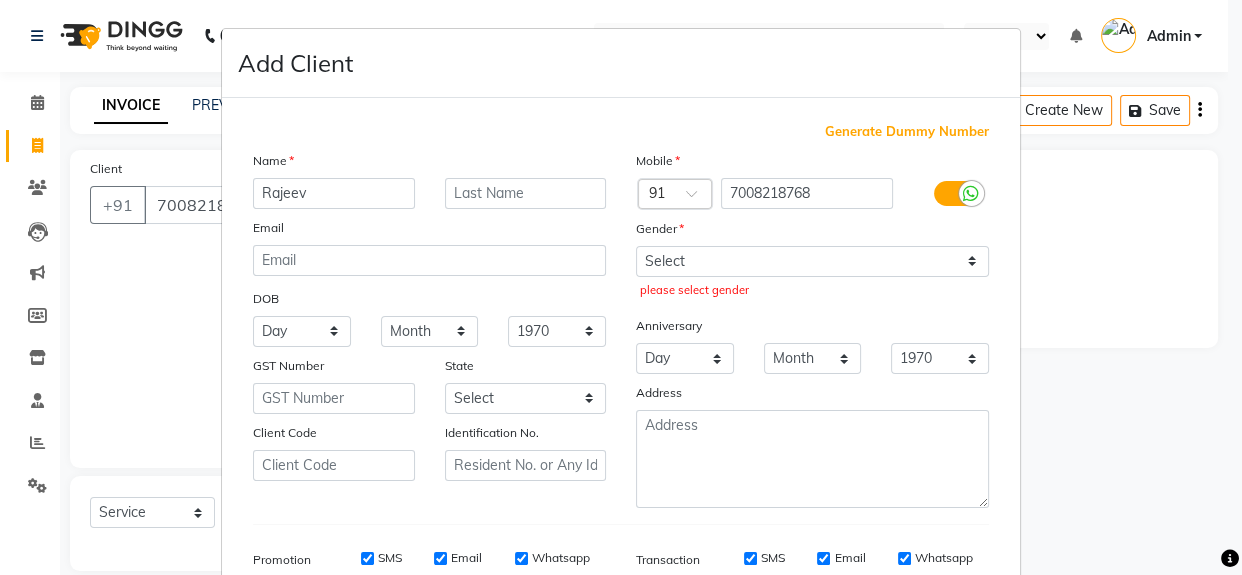 scroll, scrollTop: 0, scrollLeft: 0, axis: both 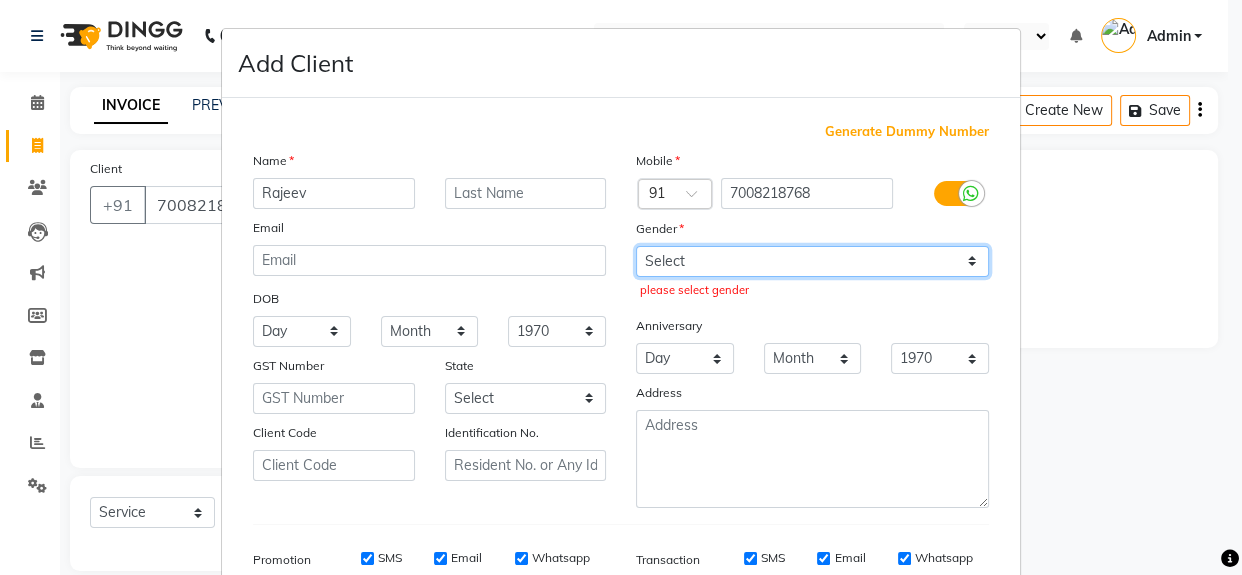 click on "Select Male Female Other Prefer Not To Say" at bounding box center [812, 261] 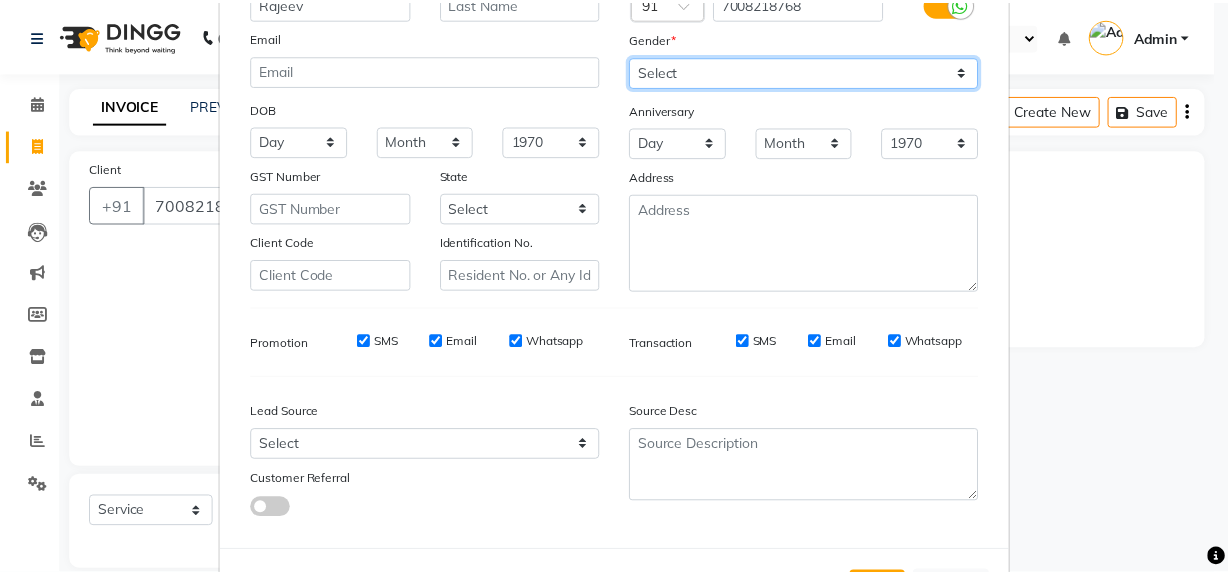 scroll, scrollTop: 278, scrollLeft: 0, axis: vertical 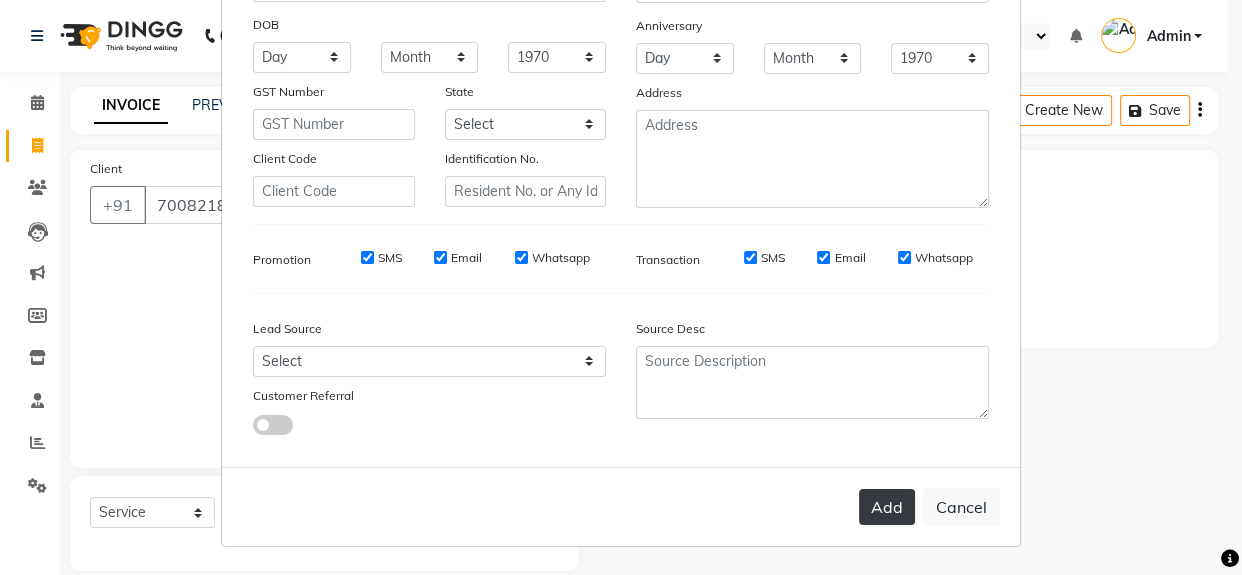 click on "Add" at bounding box center [887, 507] 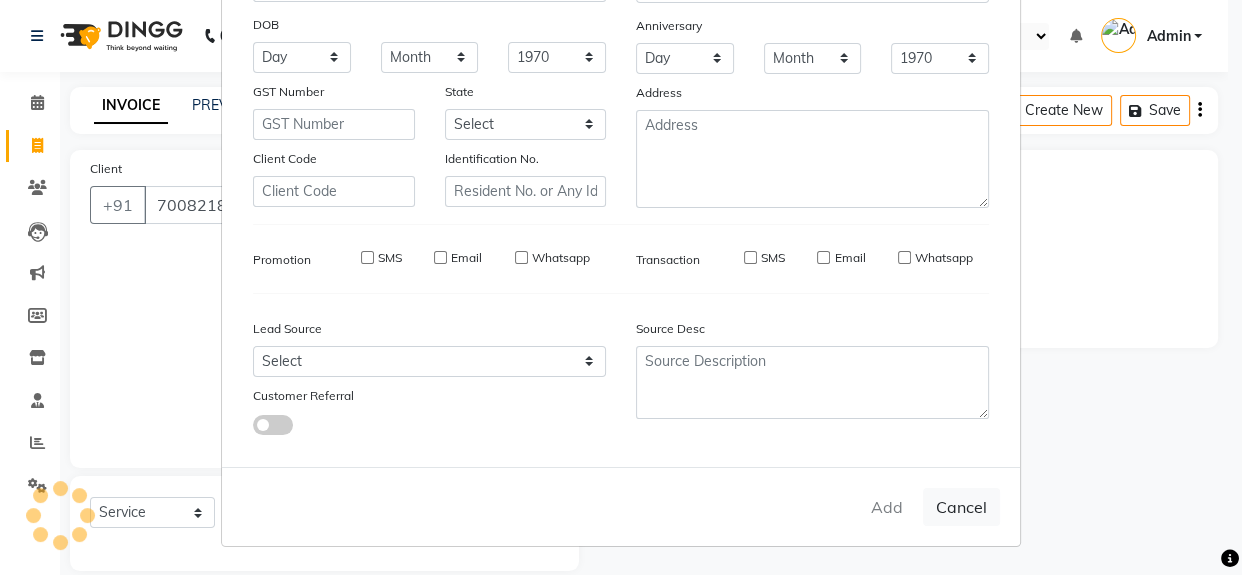 type 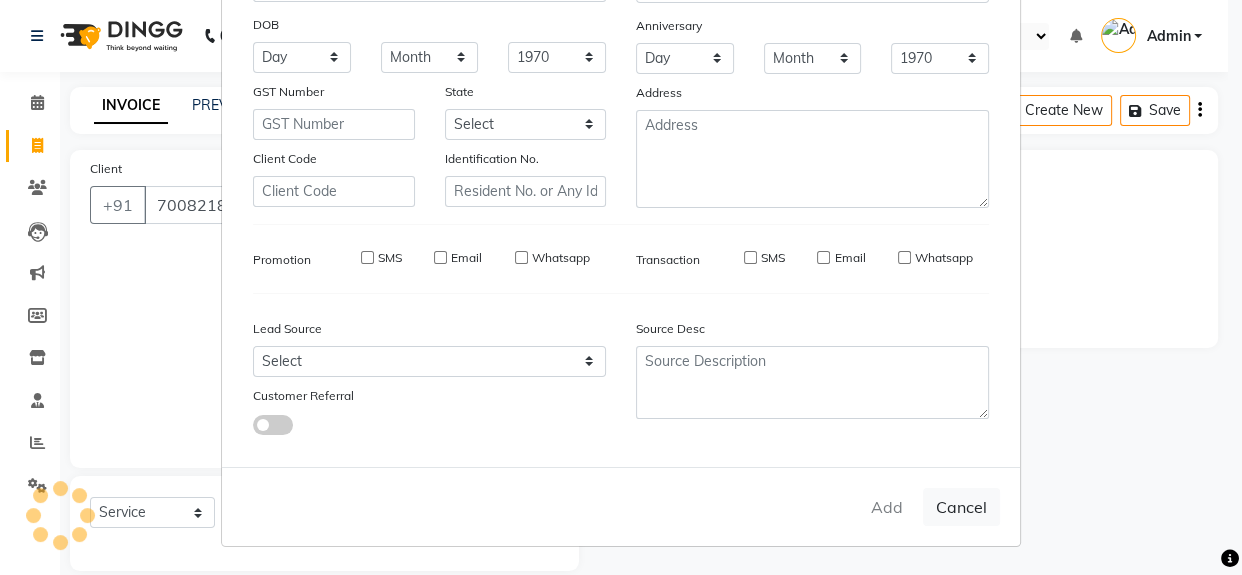 select 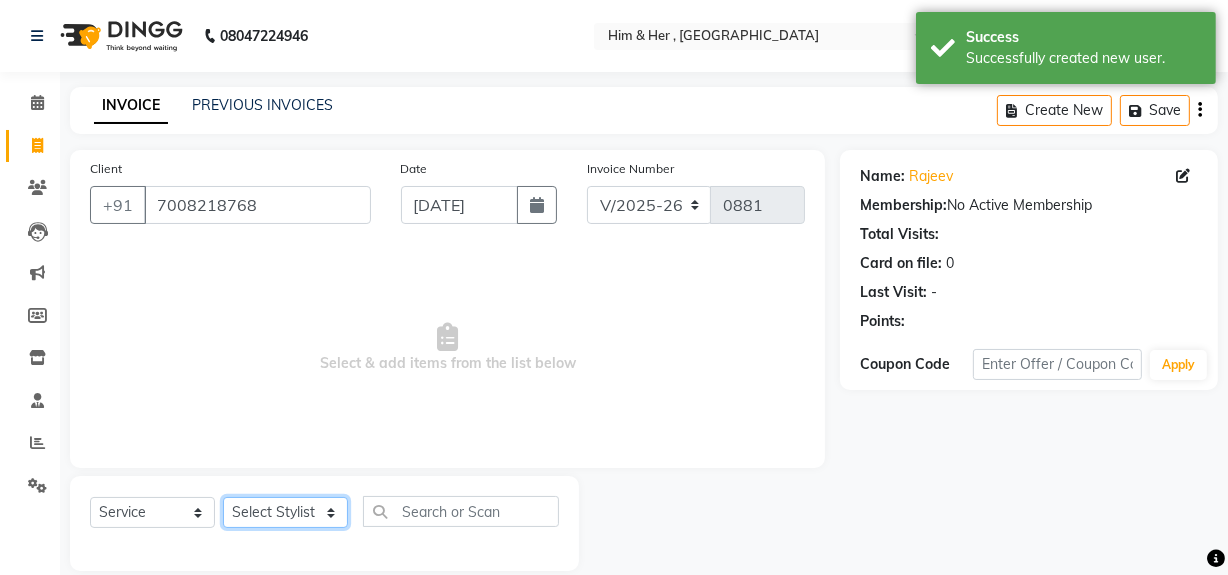 click on "Select Stylist khushbu Mohd Naushad Noir (Login) Sonali  Sumit  Ujwala Patil  Zaid" 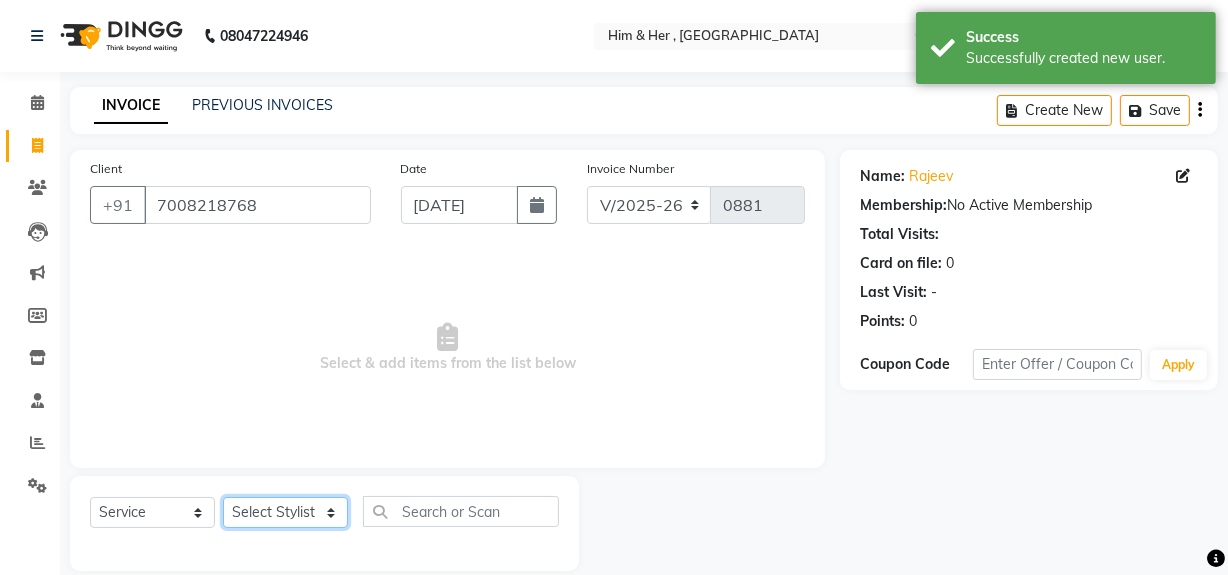 select on "71171" 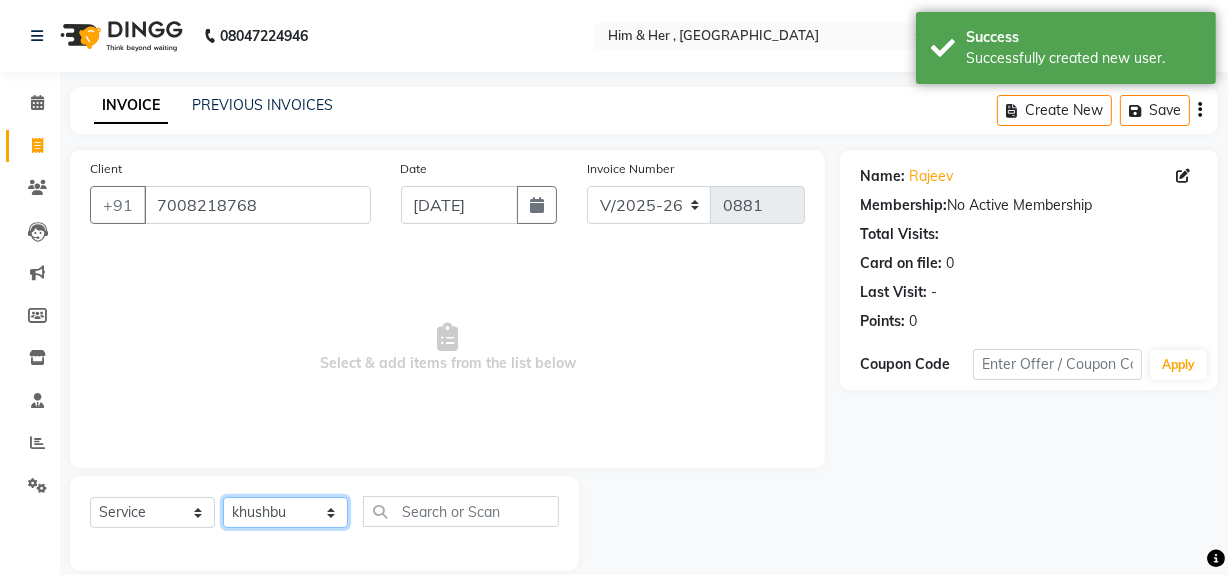 click on "Select Stylist khushbu Mohd Naushad Noir (Login) Sonali  Sumit  Ujwala Patil  Zaid" 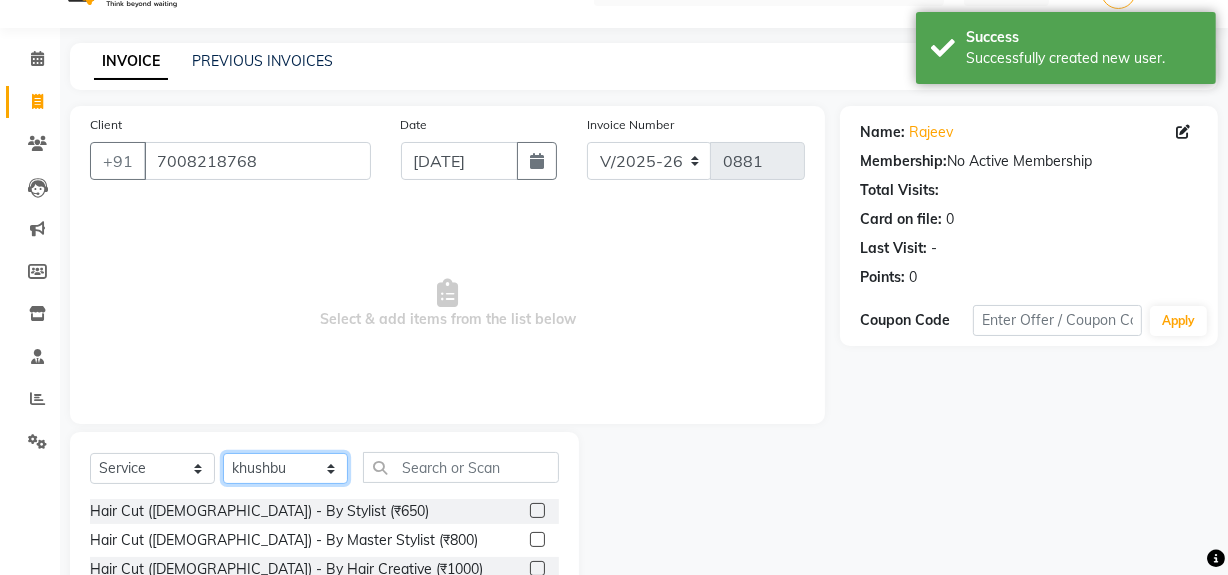 scroll, scrollTop: 0, scrollLeft: 0, axis: both 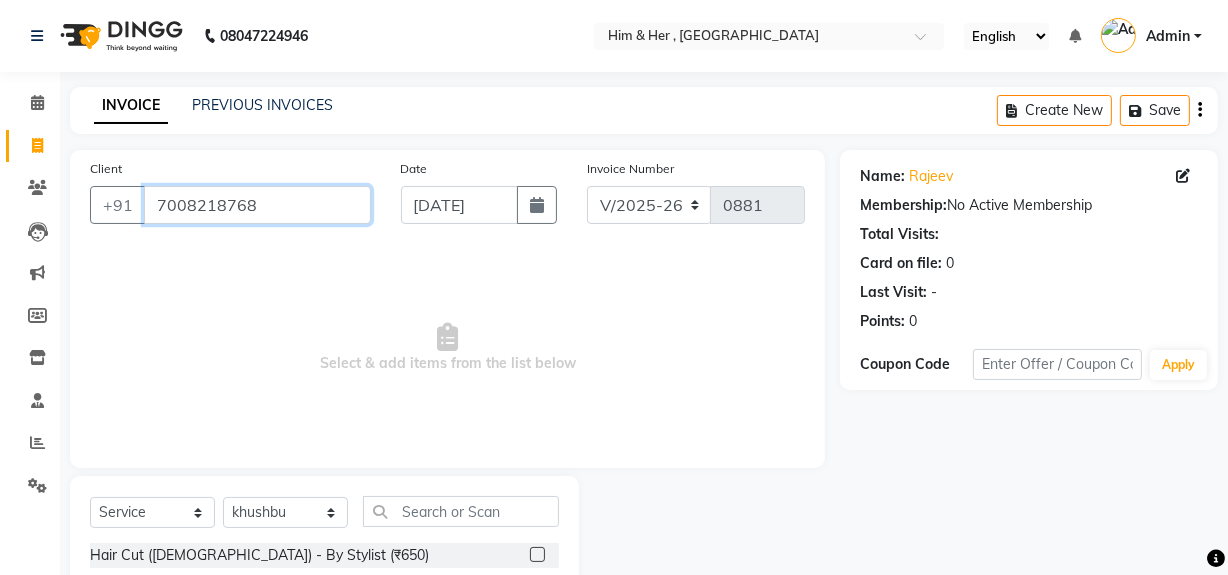 drag, startPoint x: 150, startPoint y: 204, endPoint x: 430, endPoint y: 204, distance: 280 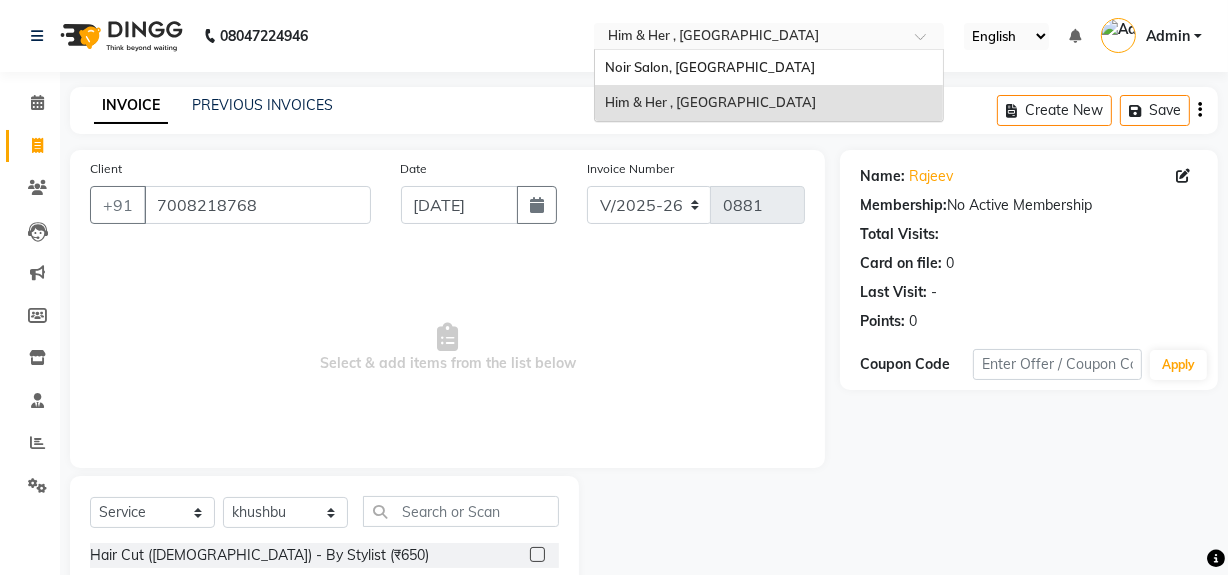 click at bounding box center [749, 38] 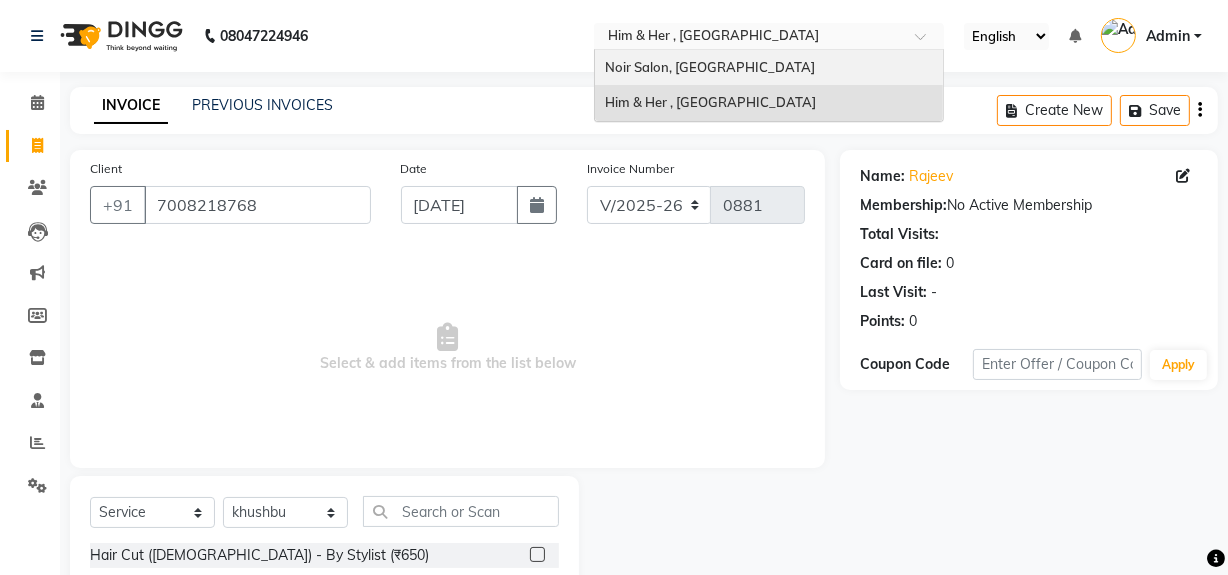 click on "Noir Salon, [GEOGRAPHIC_DATA]" at bounding box center [710, 67] 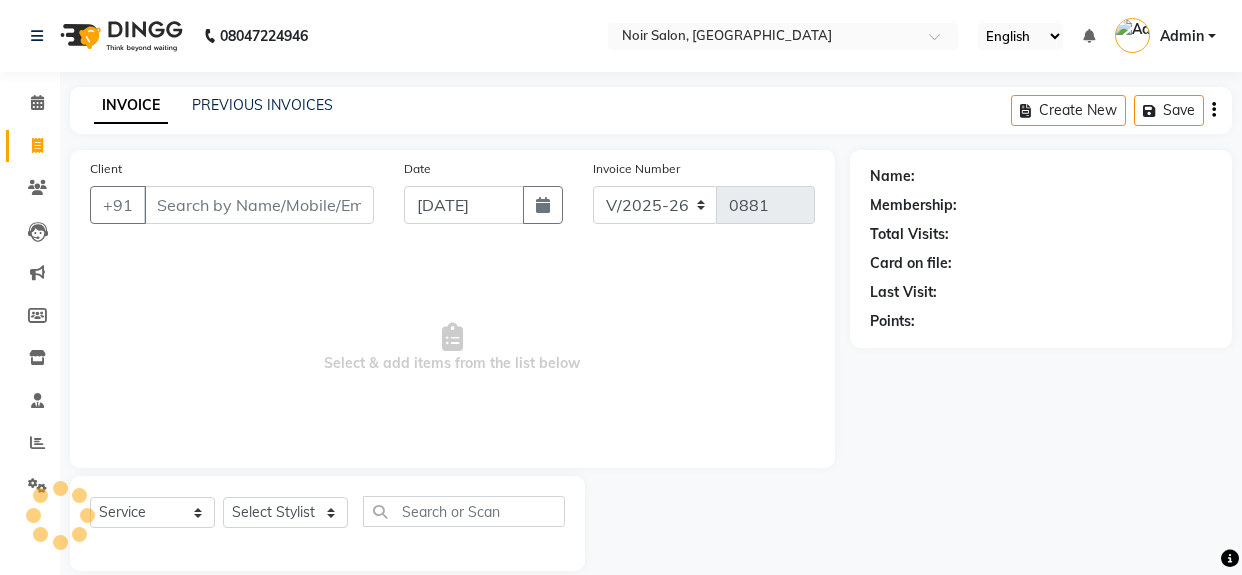 select on "5495" 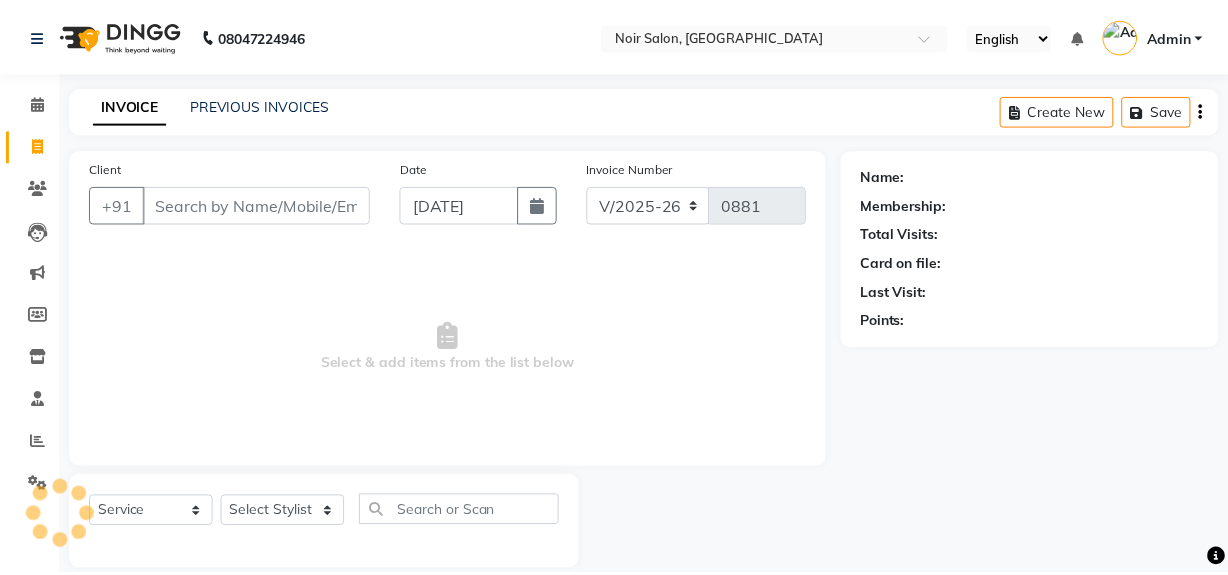 scroll, scrollTop: 0, scrollLeft: 0, axis: both 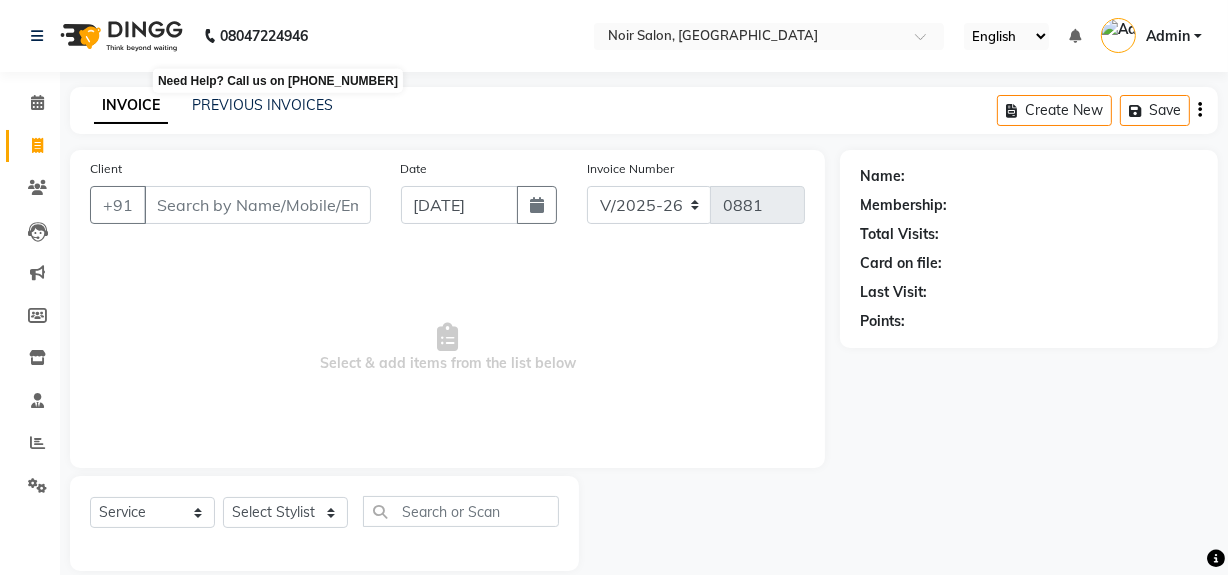 click on "Client" at bounding box center [257, 205] 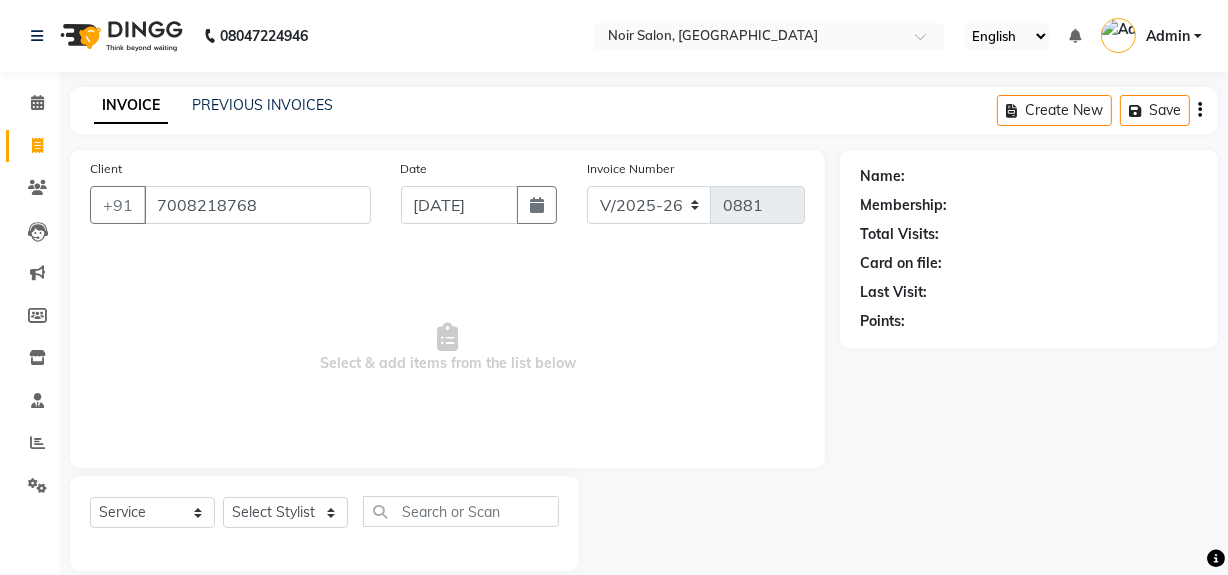 click on "7008218768" at bounding box center [257, 205] 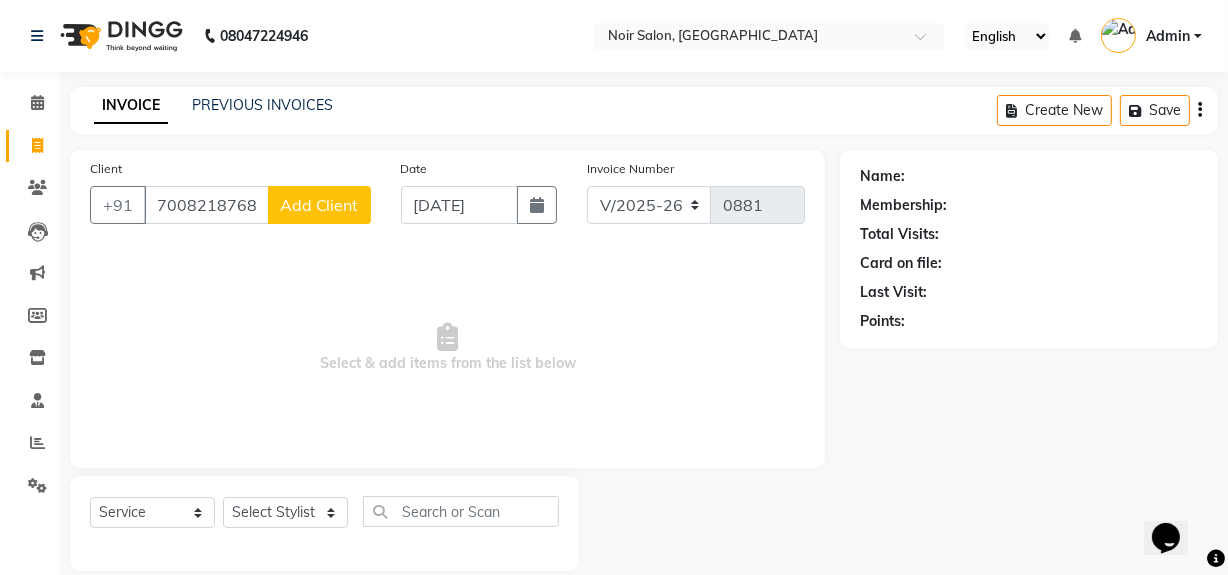 scroll, scrollTop: 0, scrollLeft: 0, axis: both 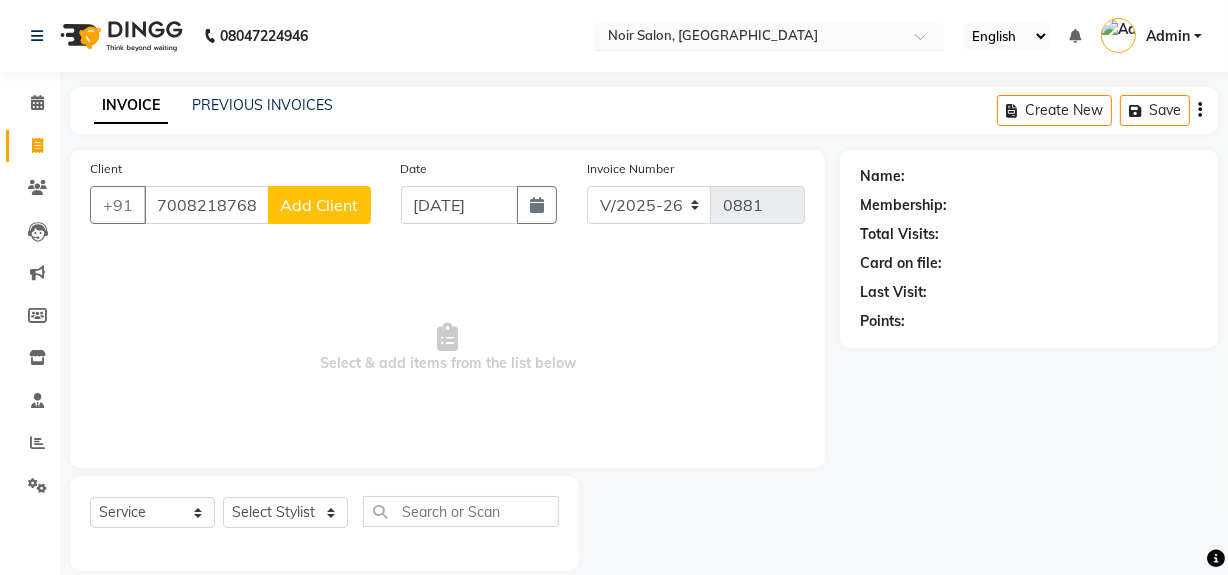 type on "7008218768" 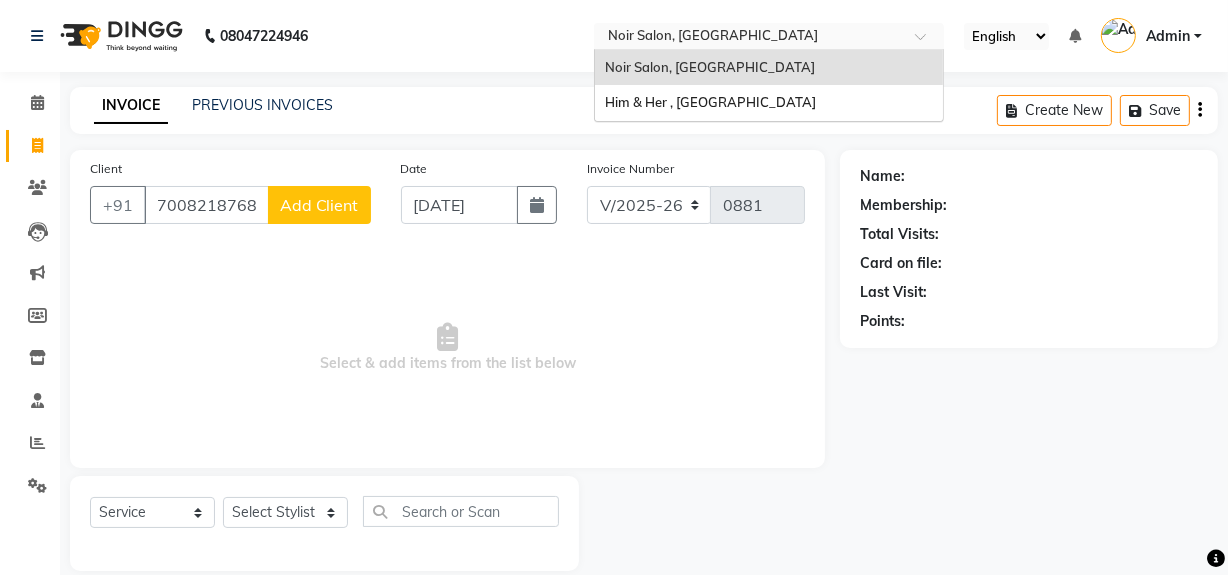 click at bounding box center [749, 38] 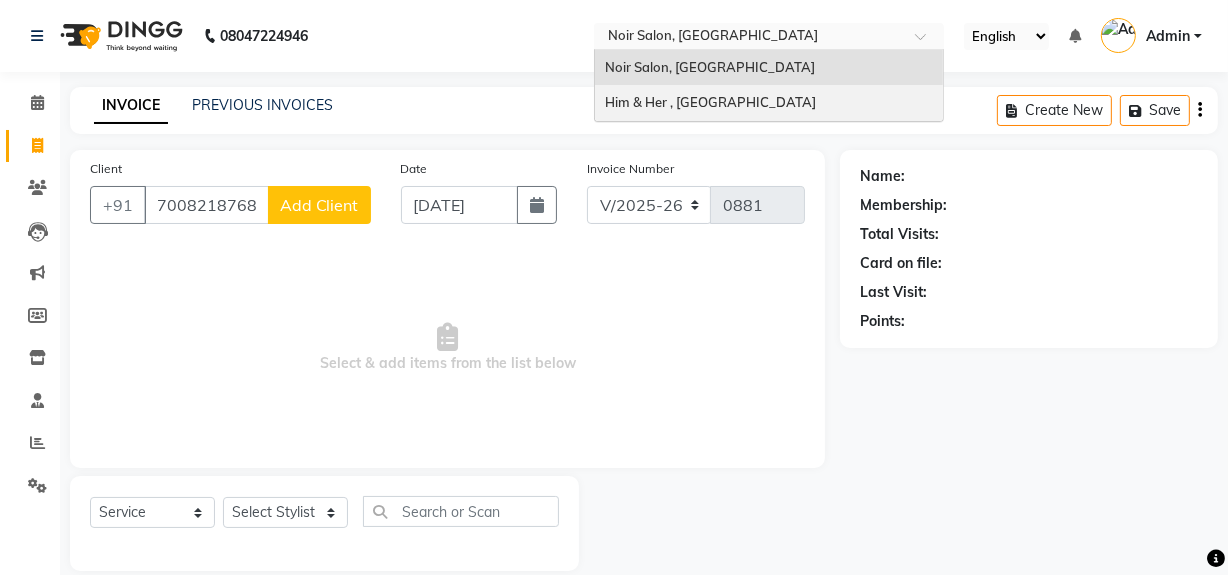 click on "Him & Her , [GEOGRAPHIC_DATA]" at bounding box center (710, 102) 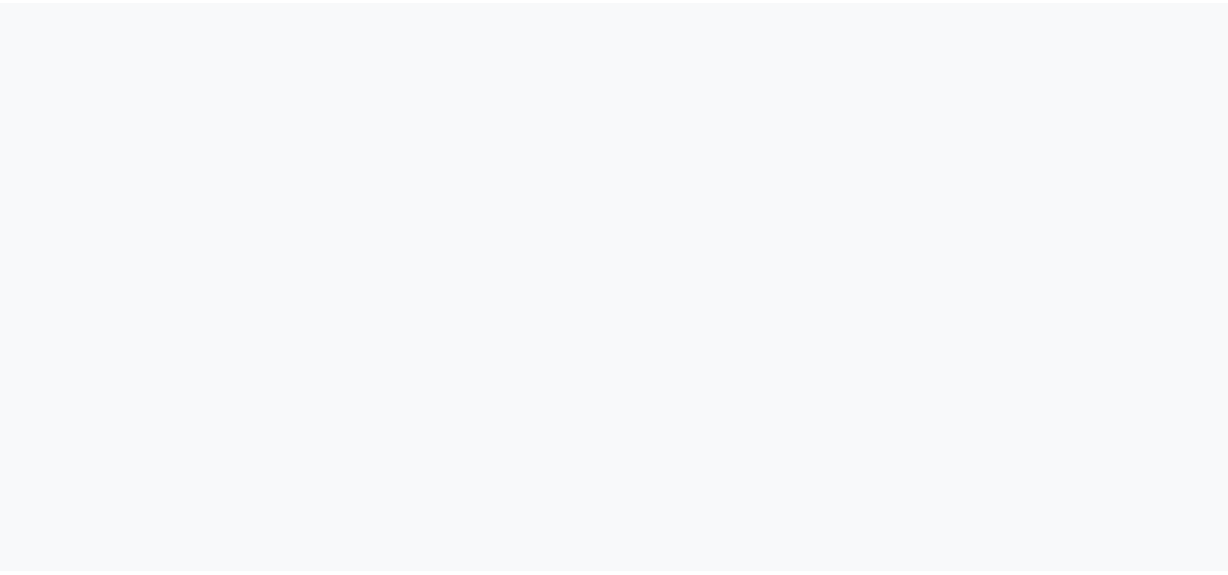 scroll, scrollTop: 0, scrollLeft: 0, axis: both 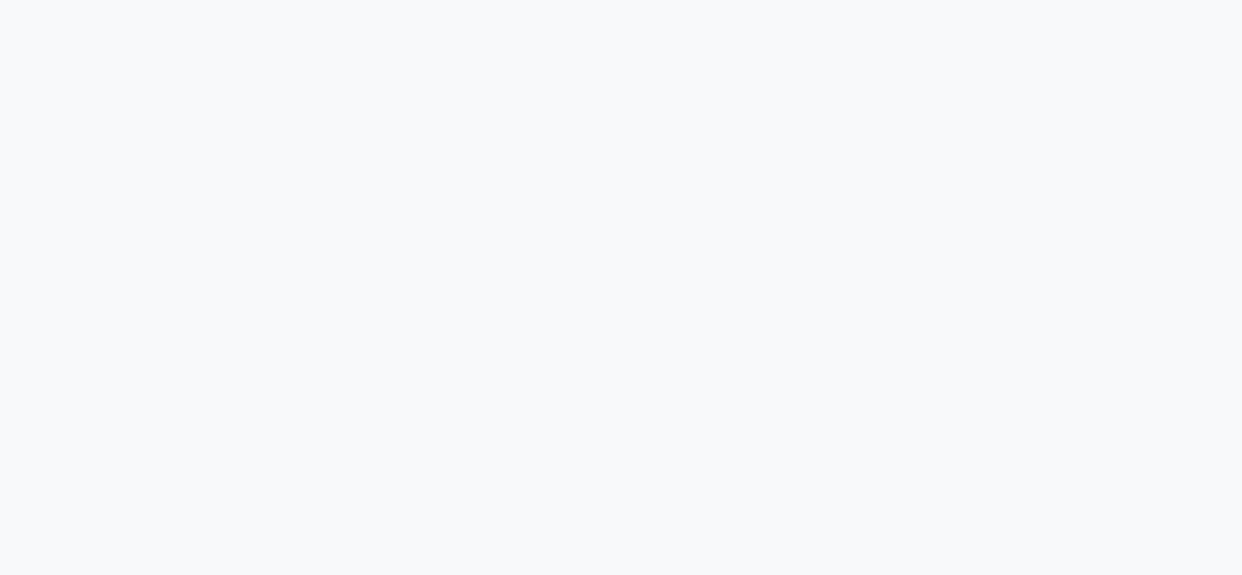 select on "service" 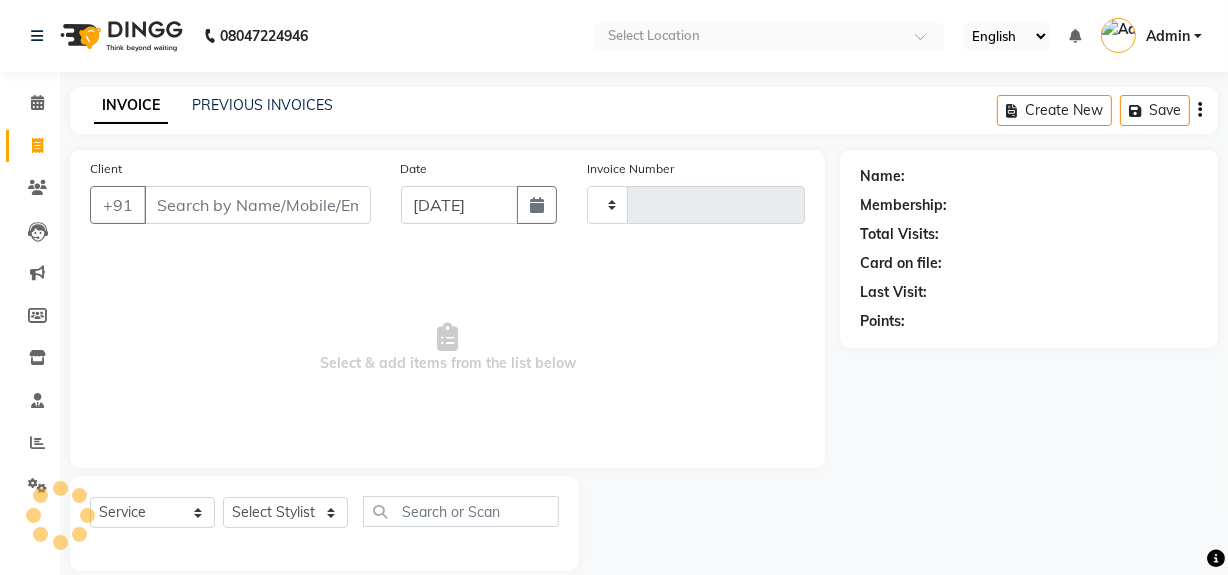 select on "en" 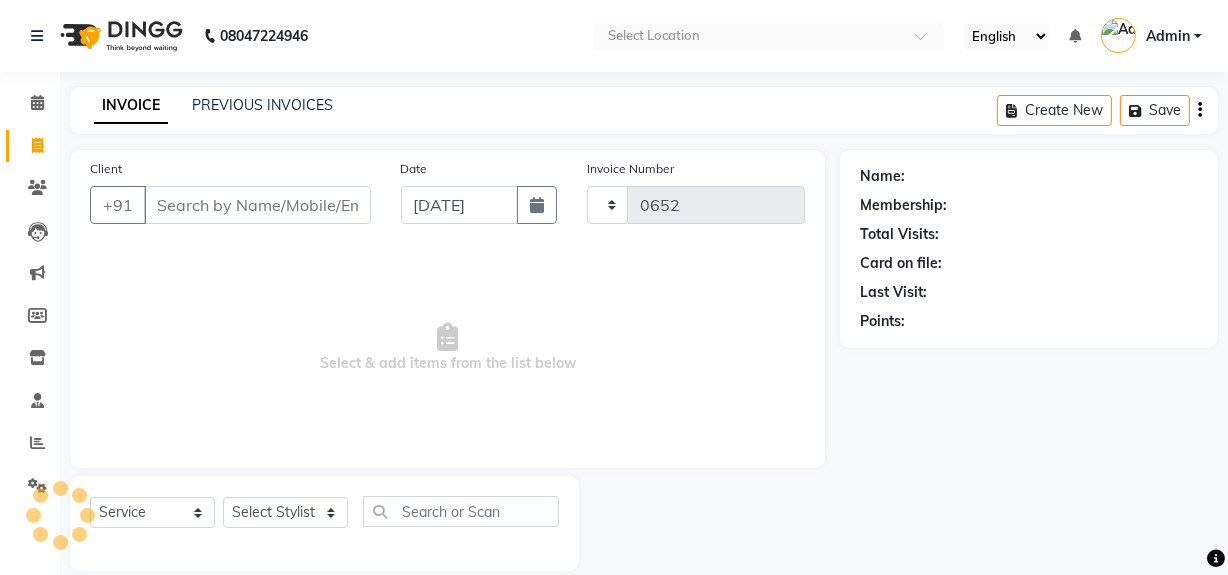 select on "5934" 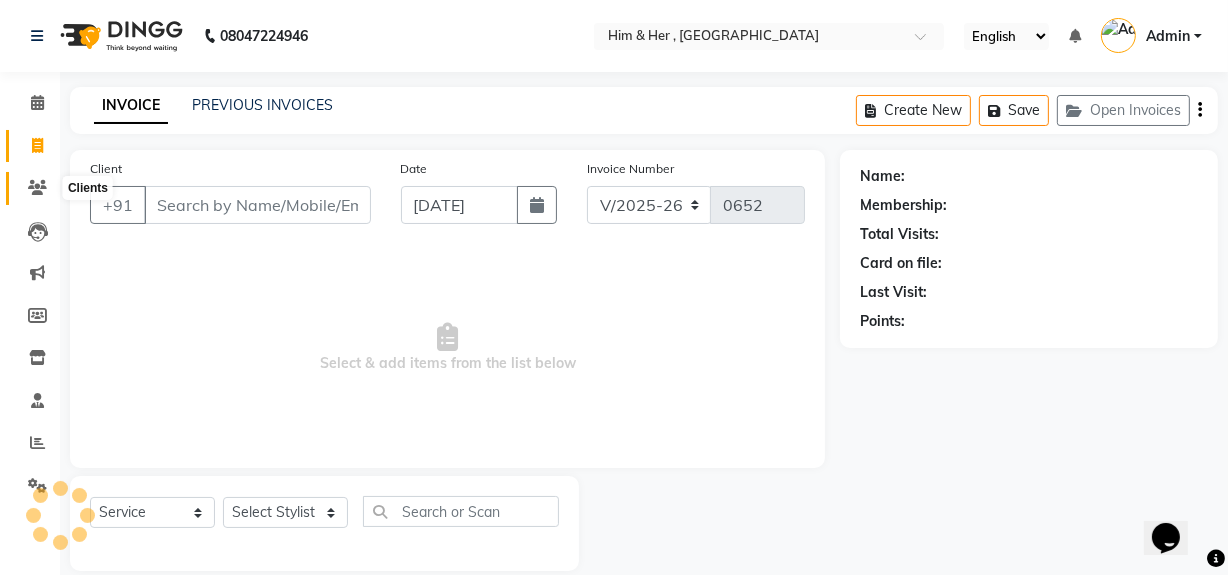 scroll, scrollTop: 0, scrollLeft: 0, axis: both 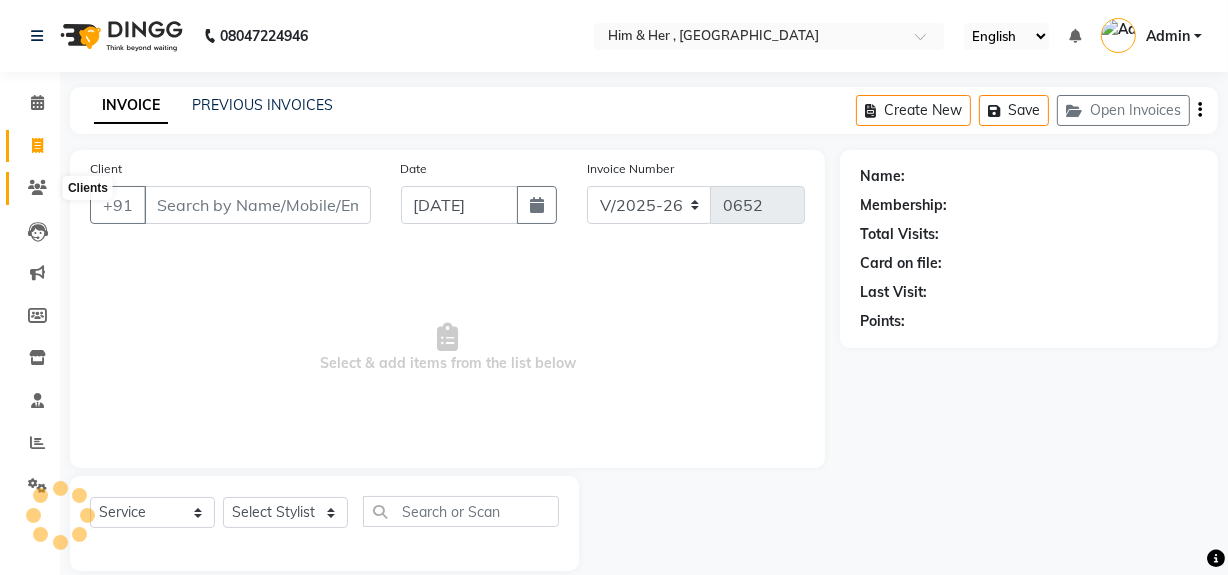 click 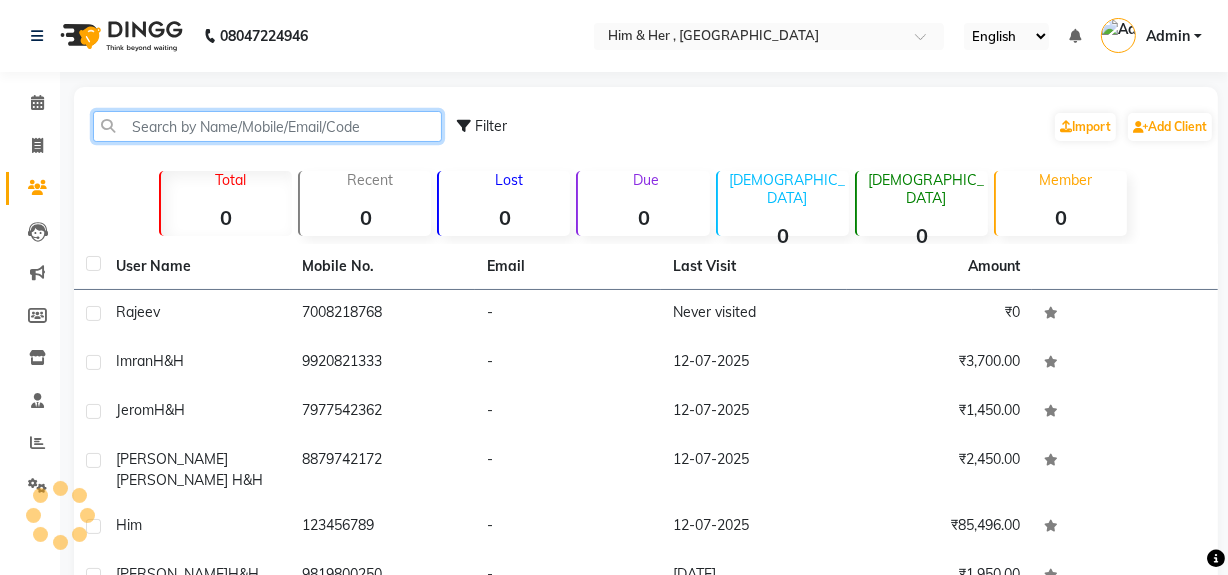 click 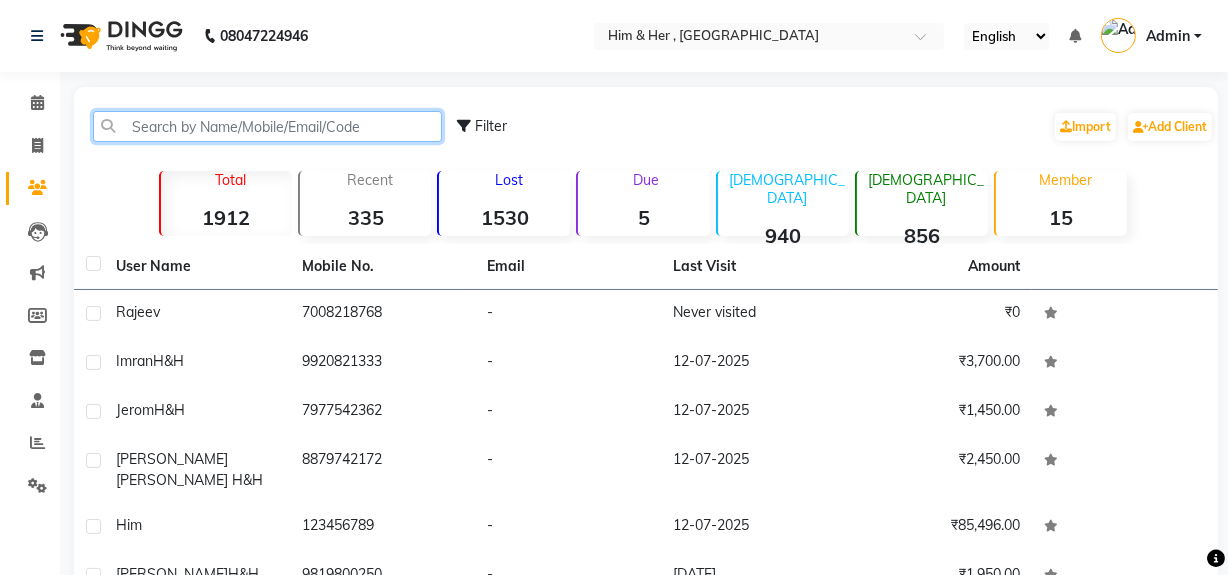 paste on "7008218768" 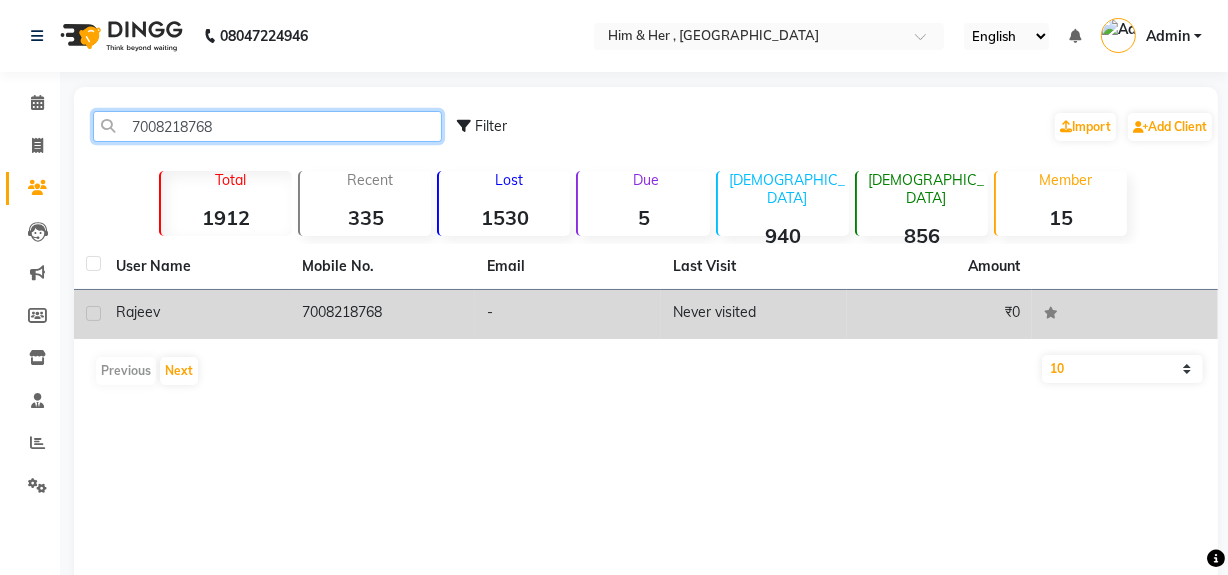 type on "7008218768" 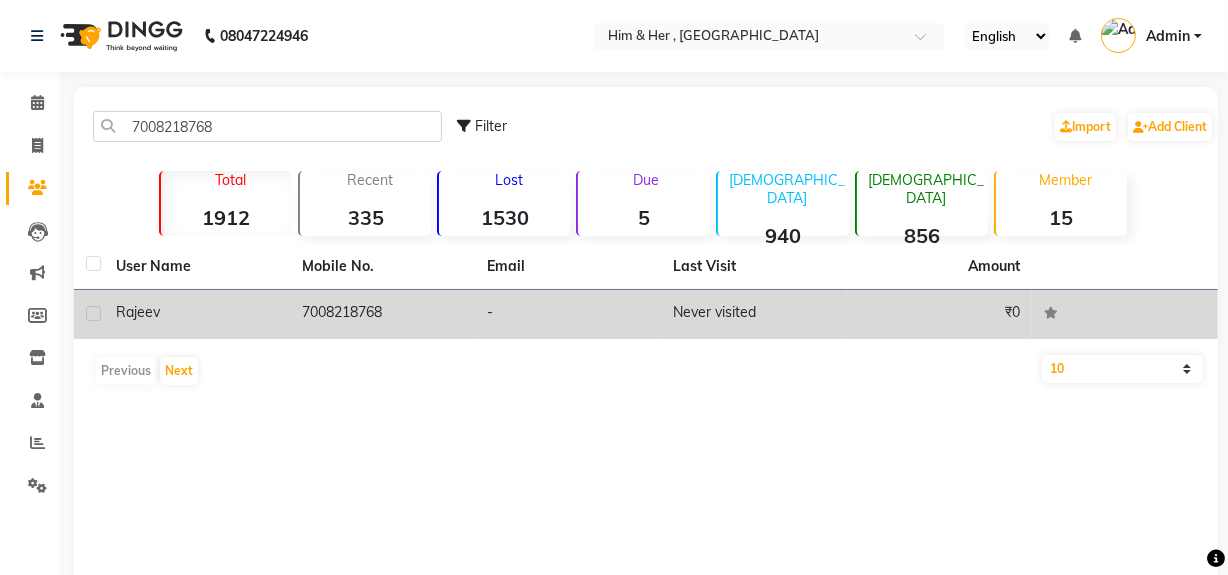 click 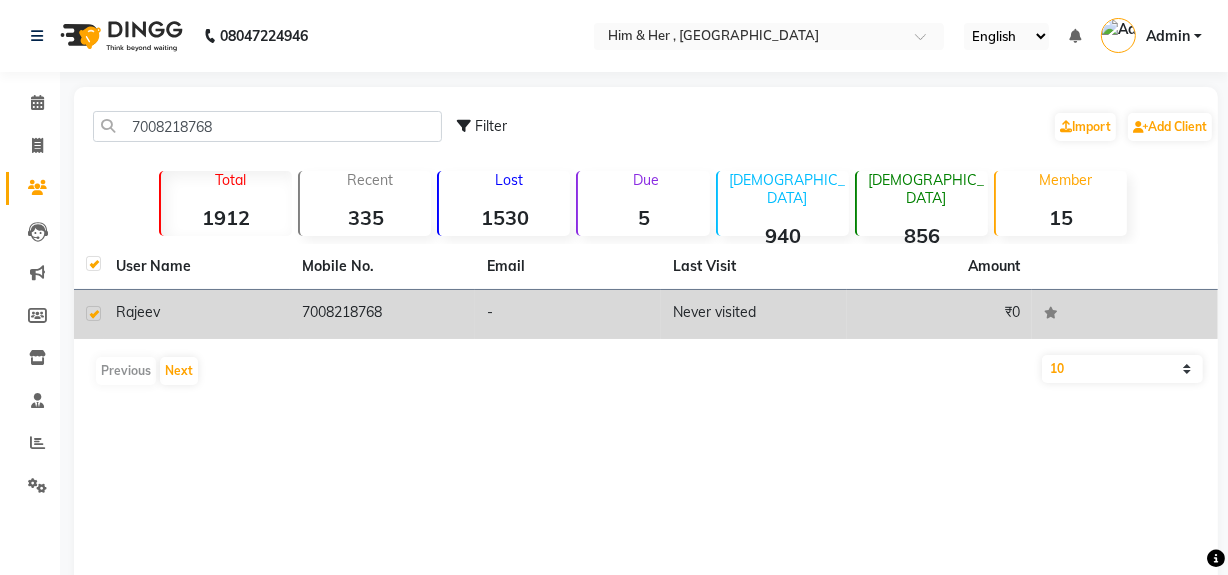 checkbox on "true" 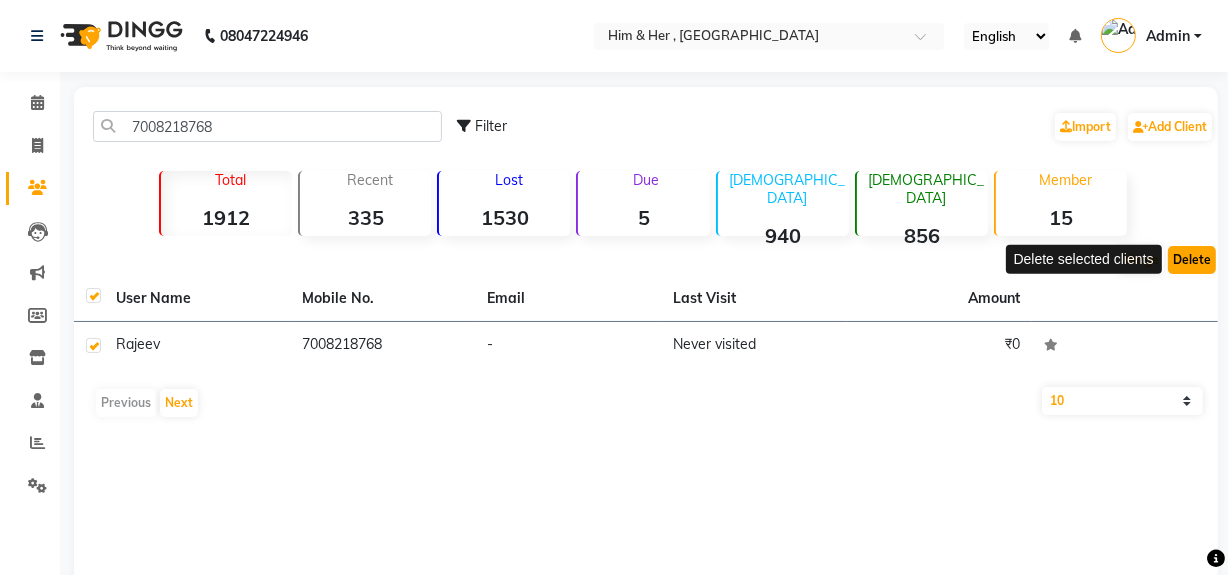 click on "Delete" 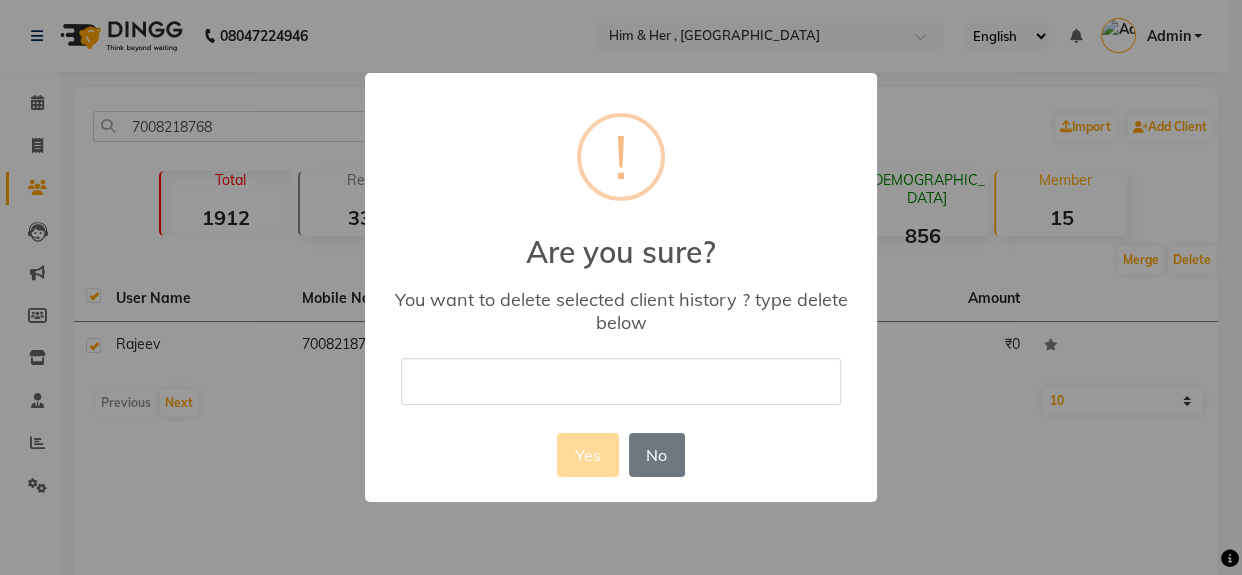 click at bounding box center [621, 381] 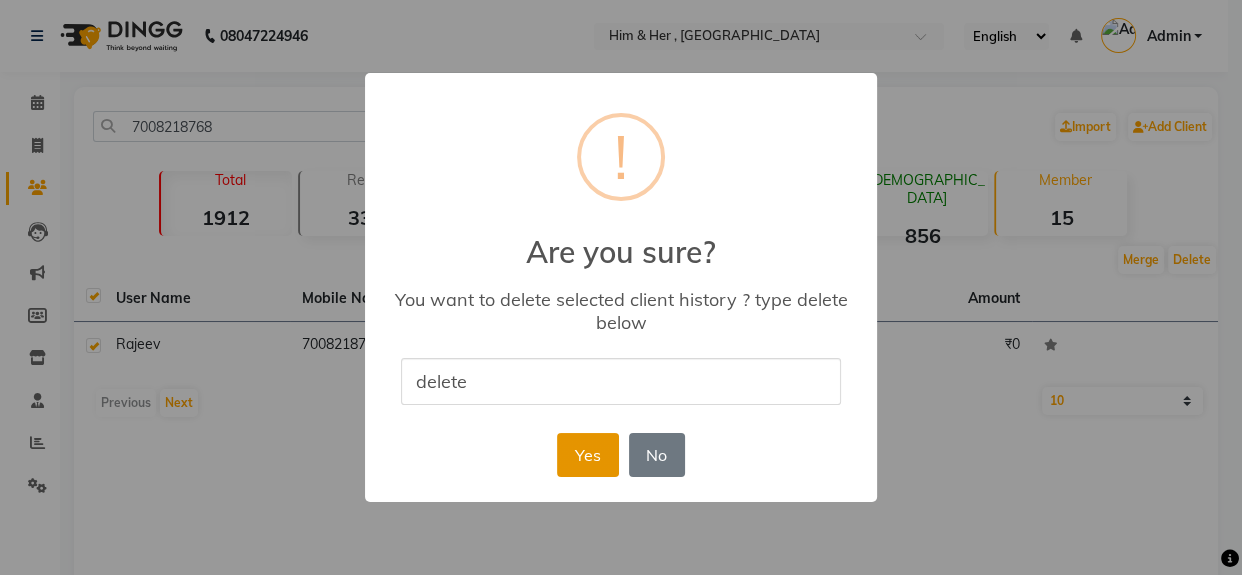 click on "Yes" at bounding box center (587, 455) 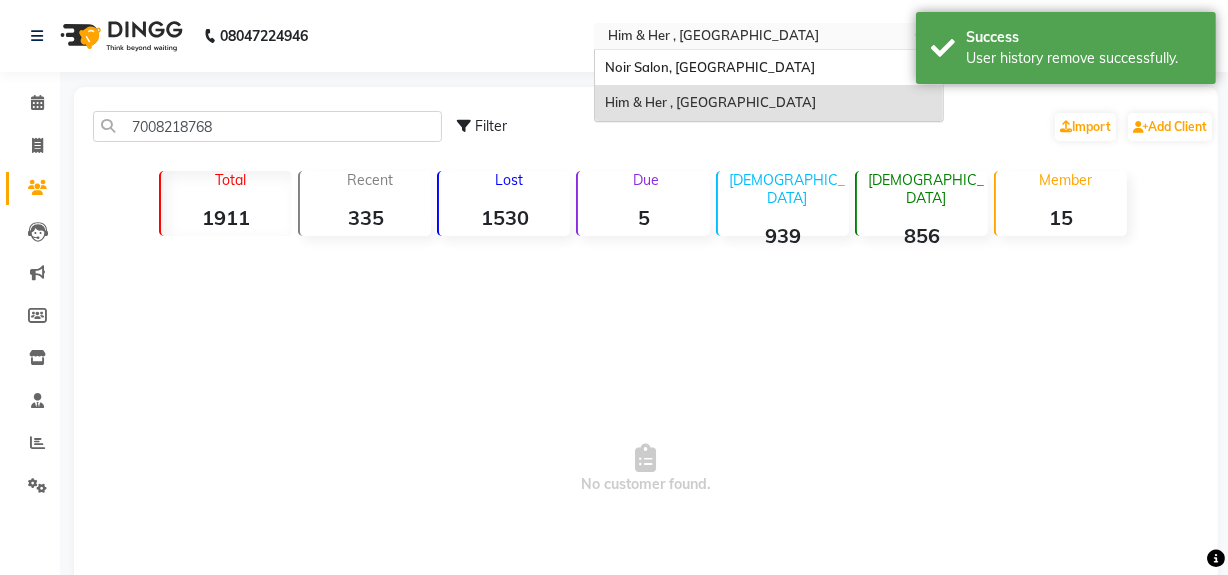 click at bounding box center [749, 38] 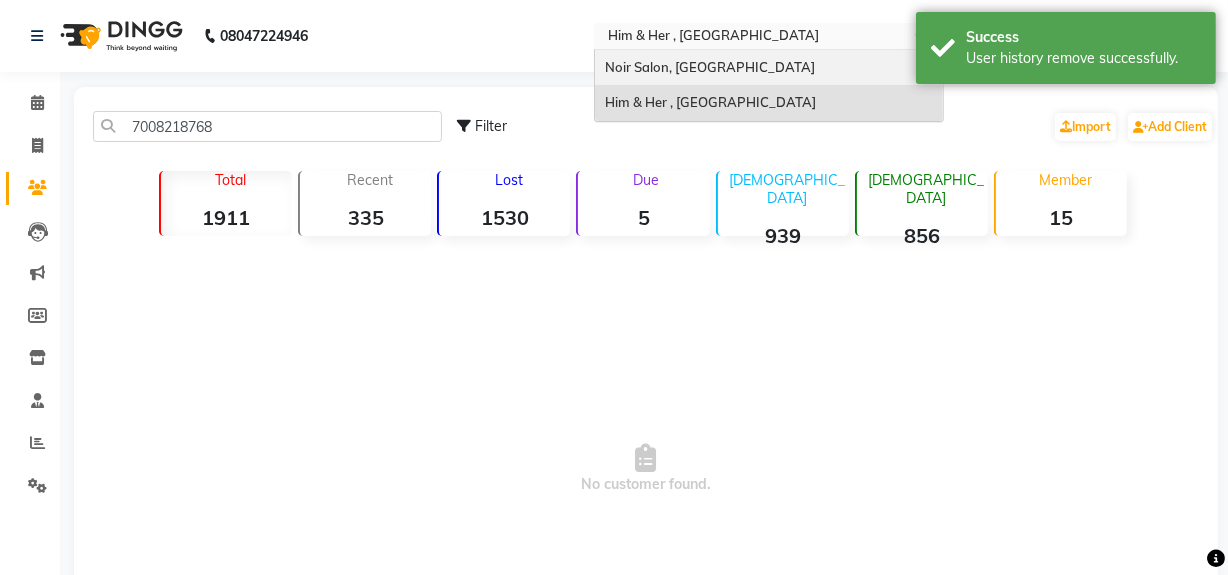 click on "Noir Salon, [GEOGRAPHIC_DATA]" at bounding box center (710, 67) 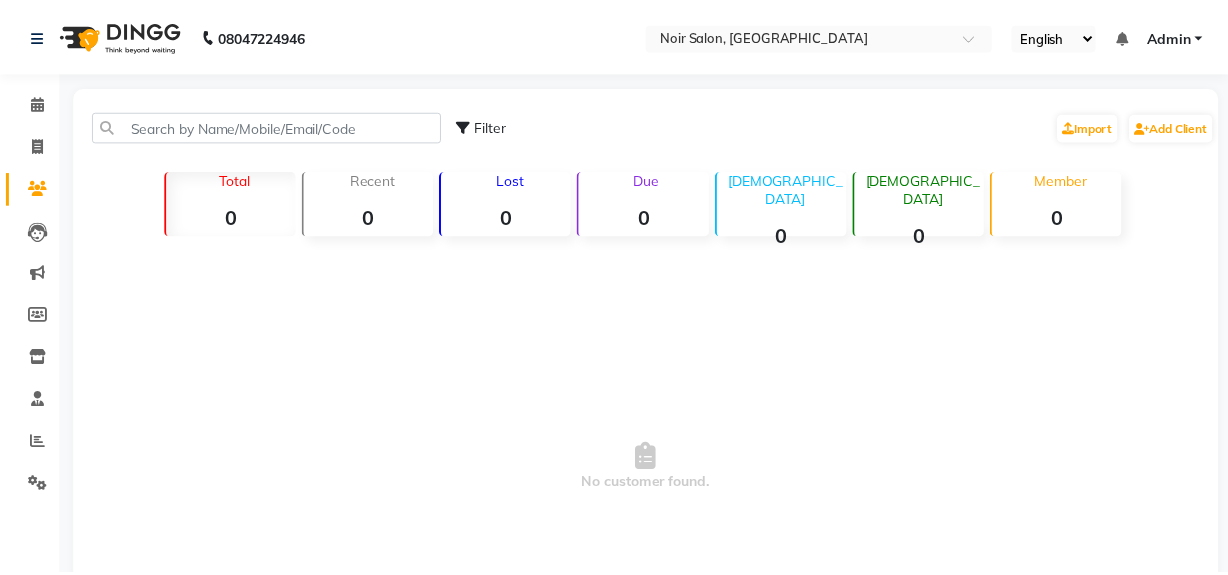 scroll, scrollTop: 0, scrollLeft: 0, axis: both 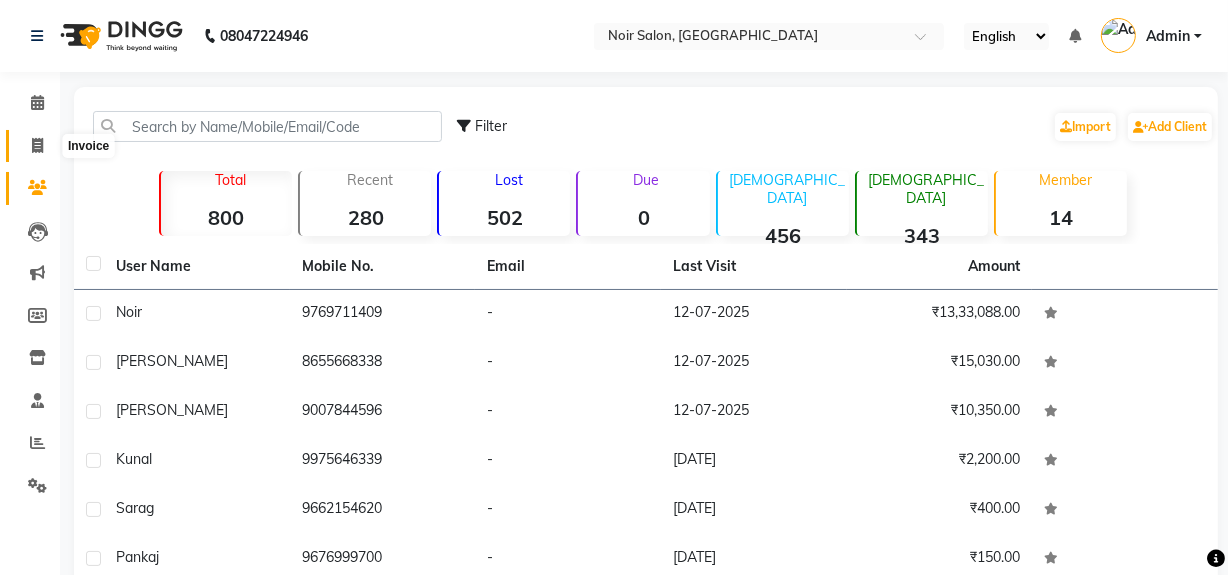 click 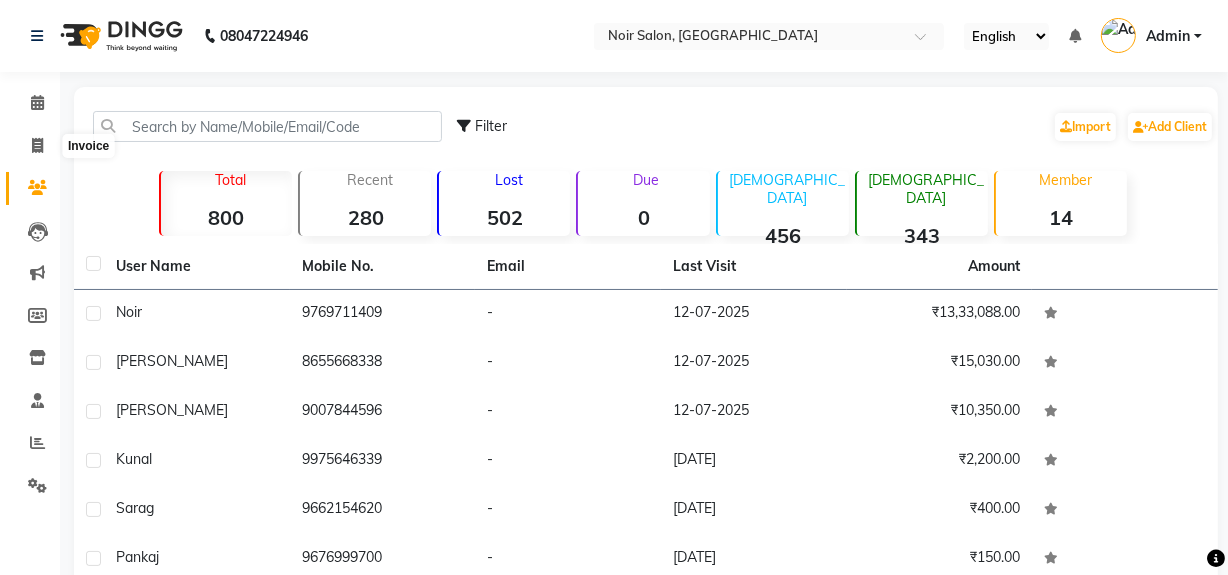 select on "service" 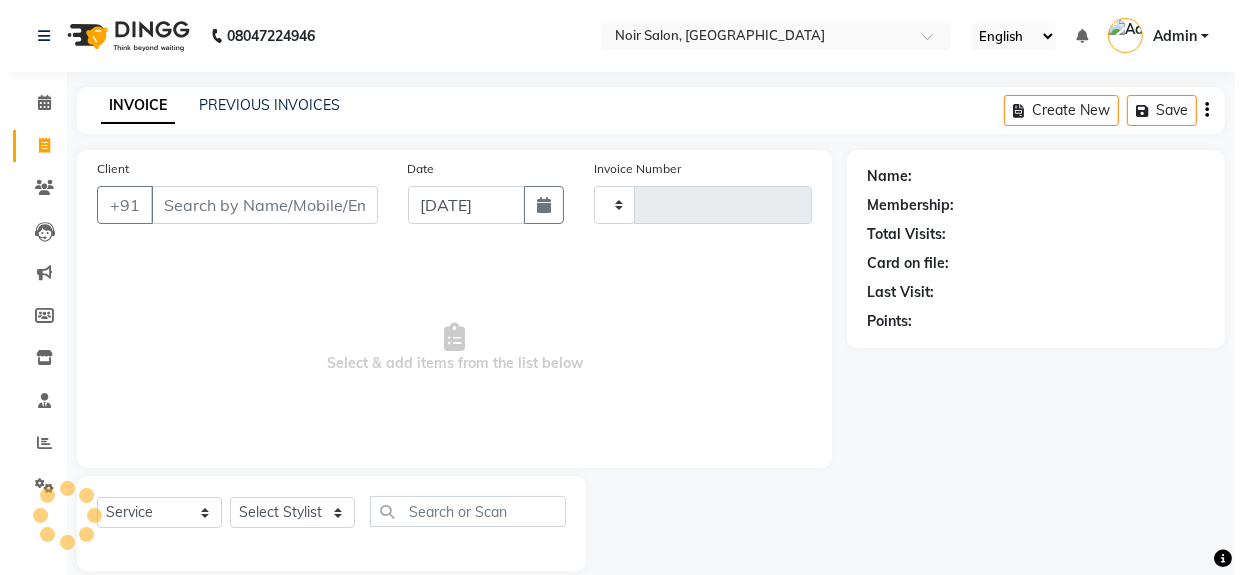 scroll, scrollTop: 26, scrollLeft: 0, axis: vertical 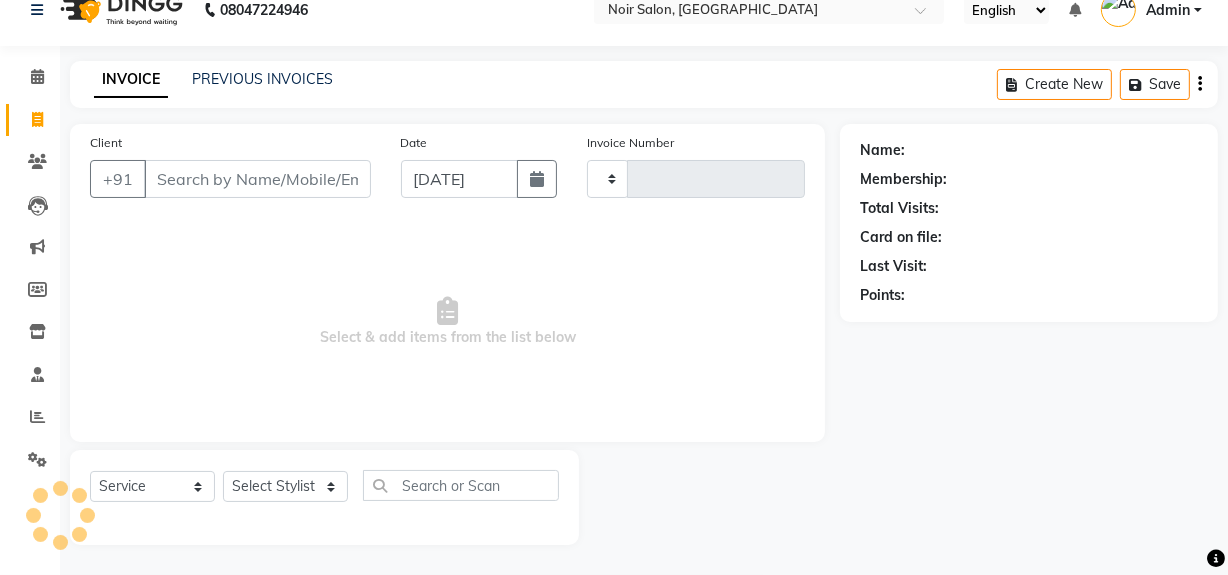 click on "Client" at bounding box center [257, 179] 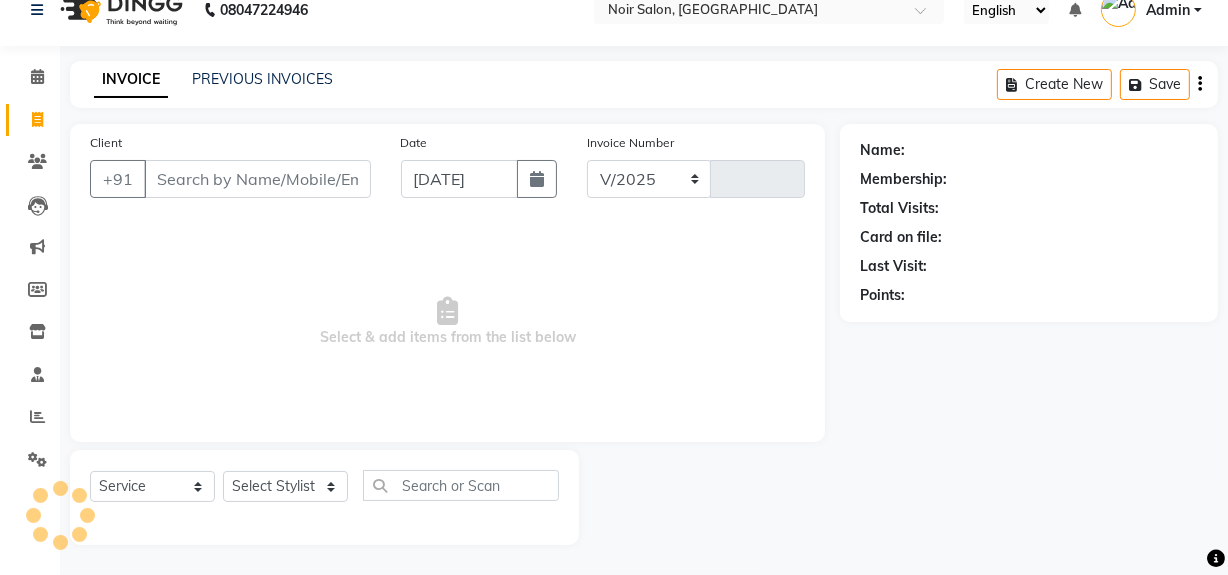 select on "5495" 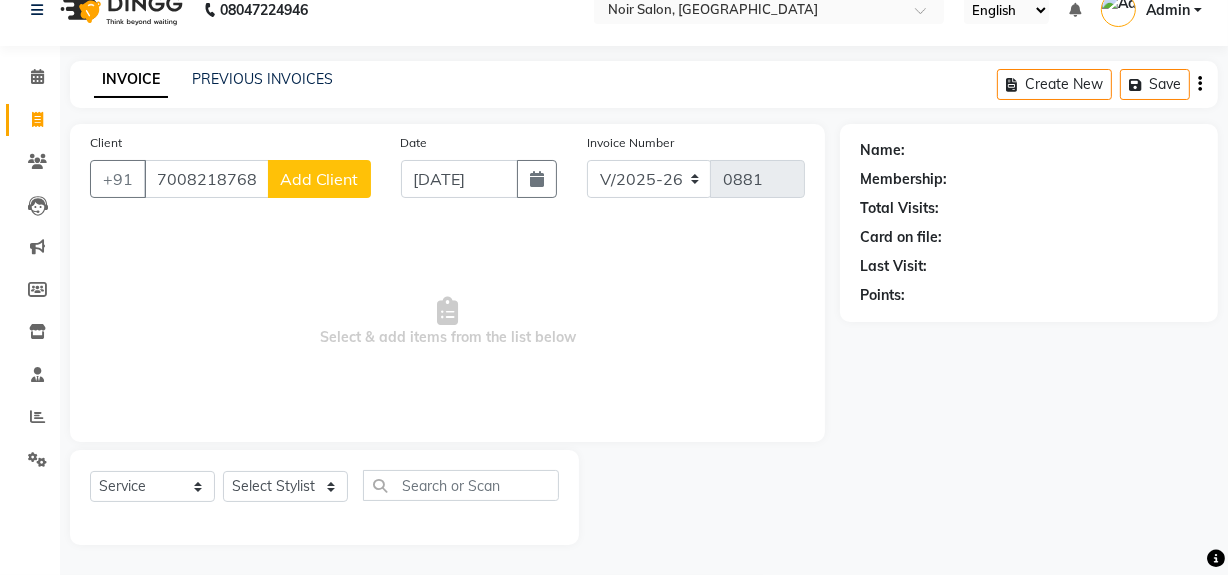 type on "7008218768" 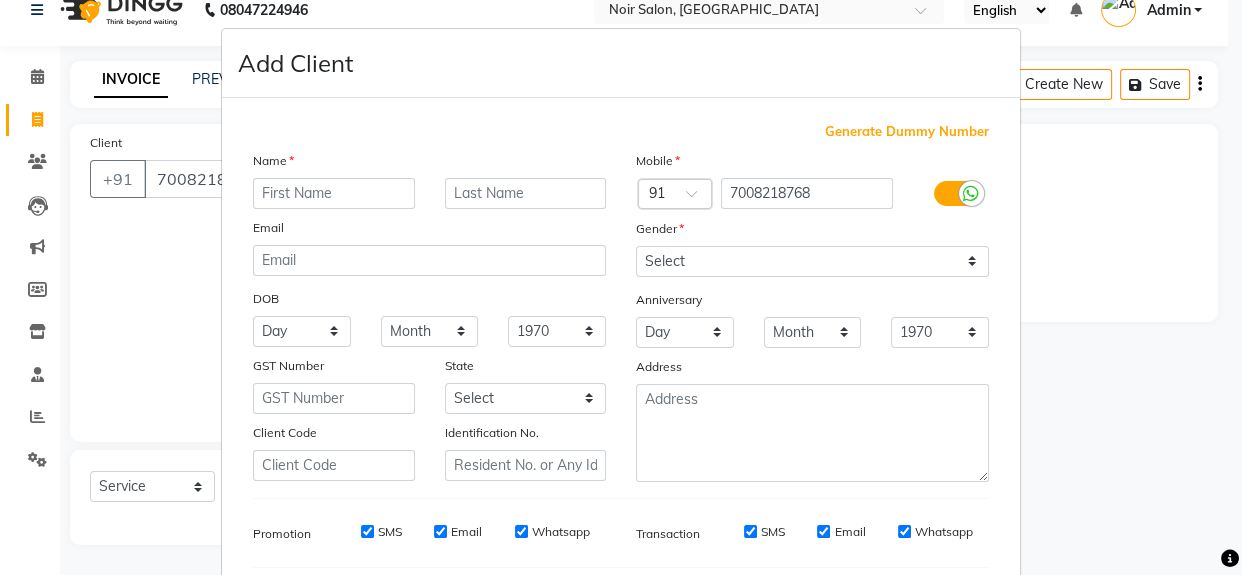 click at bounding box center [334, 193] 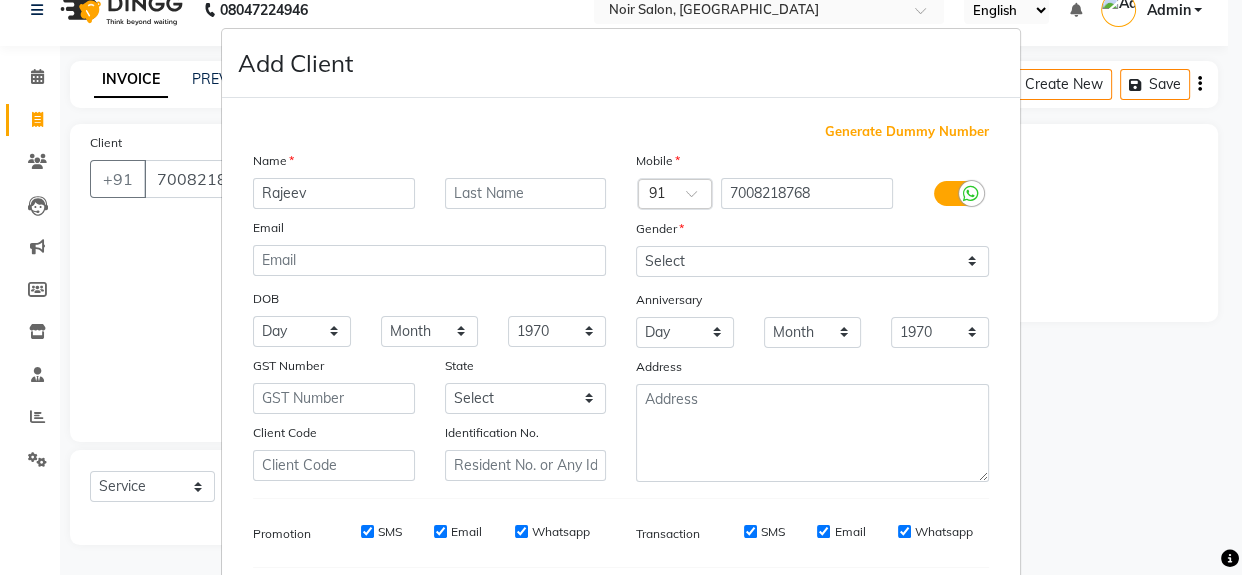 type on "Rajeev" 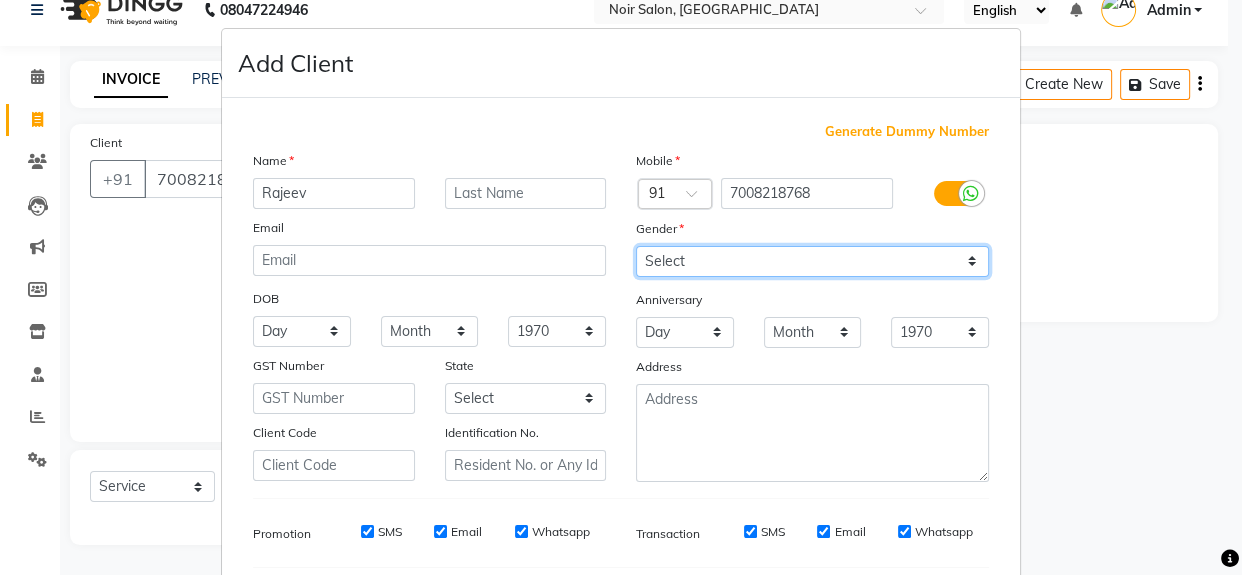 click on "Select Male Female Other Prefer Not To Say" at bounding box center (812, 261) 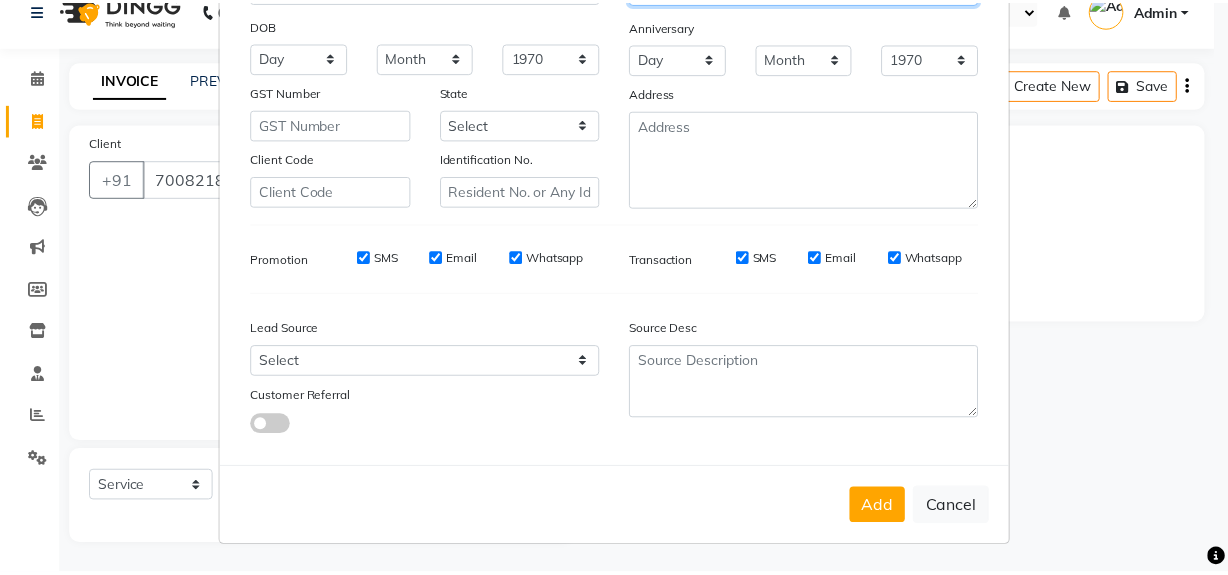 scroll, scrollTop: 278, scrollLeft: 0, axis: vertical 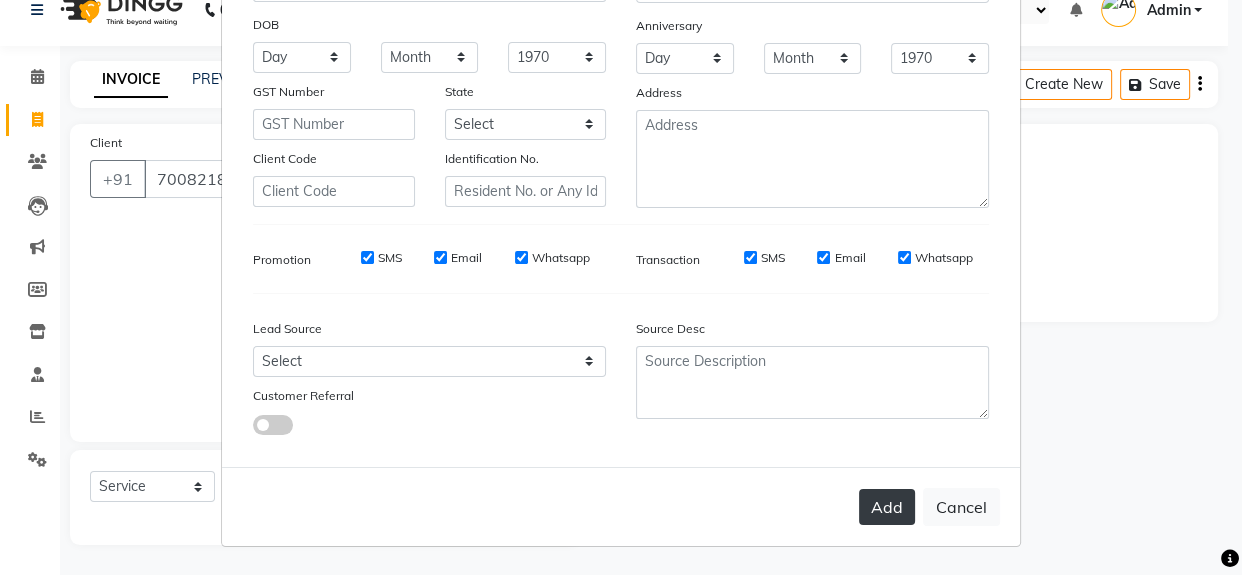 click on "Add" at bounding box center (887, 507) 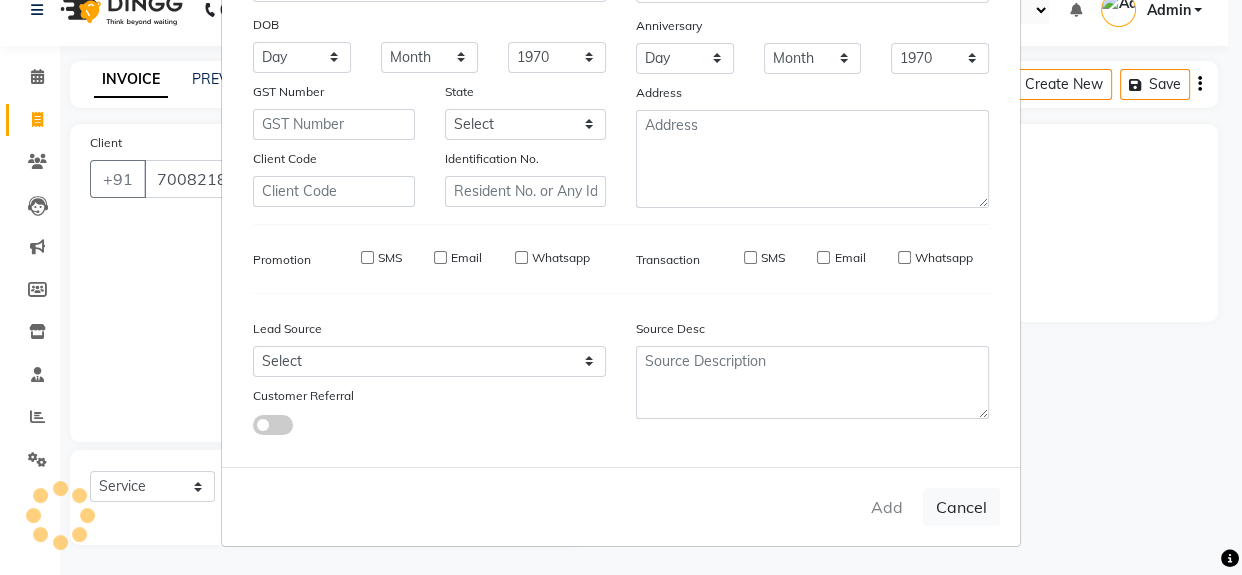 type 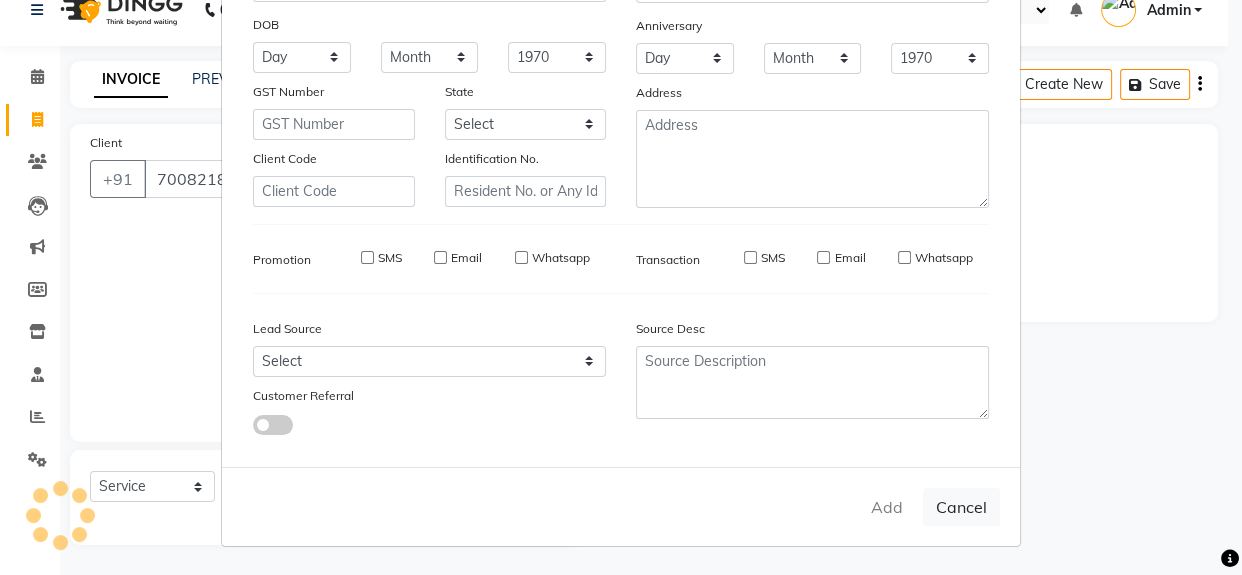 select 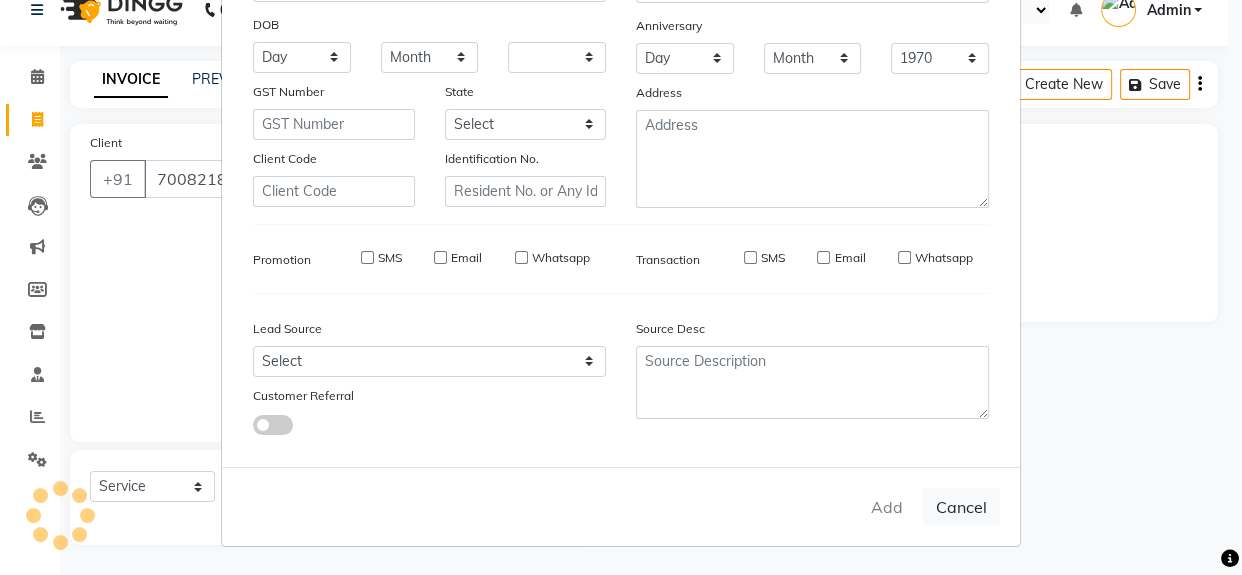 select 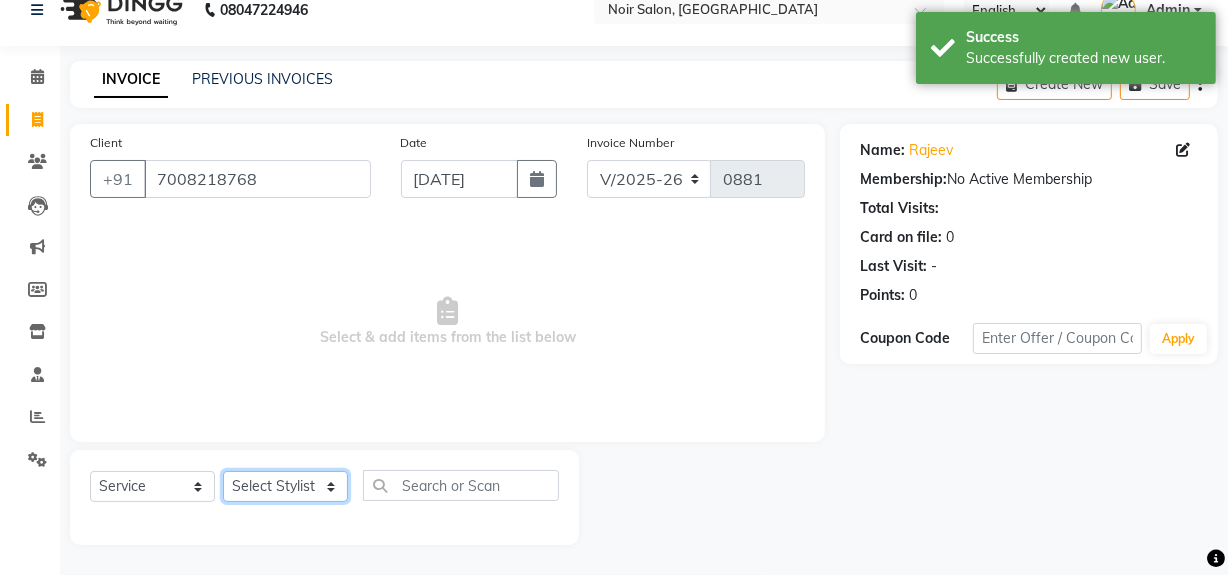 click on "Select Stylist khushbu Mohd Naushad Noir (Login) Sonali  Sumit  Ujwala Patil  Zaid" 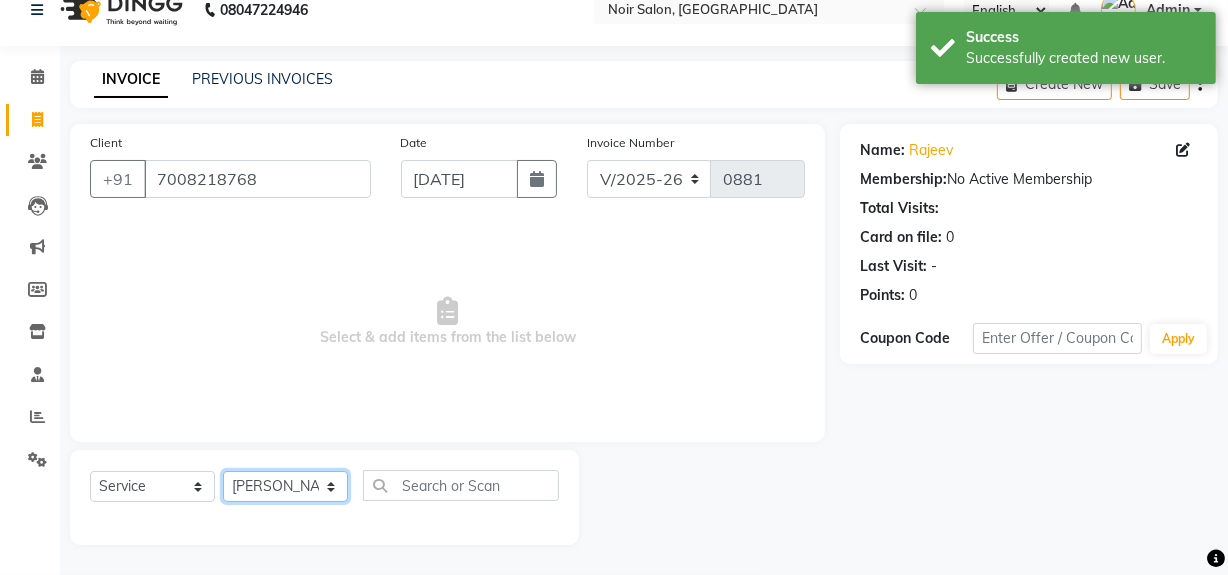 click on "Select Stylist khushbu Mohd Naushad Noir (Login) Sonali  Sumit  Ujwala Patil  Zaid" 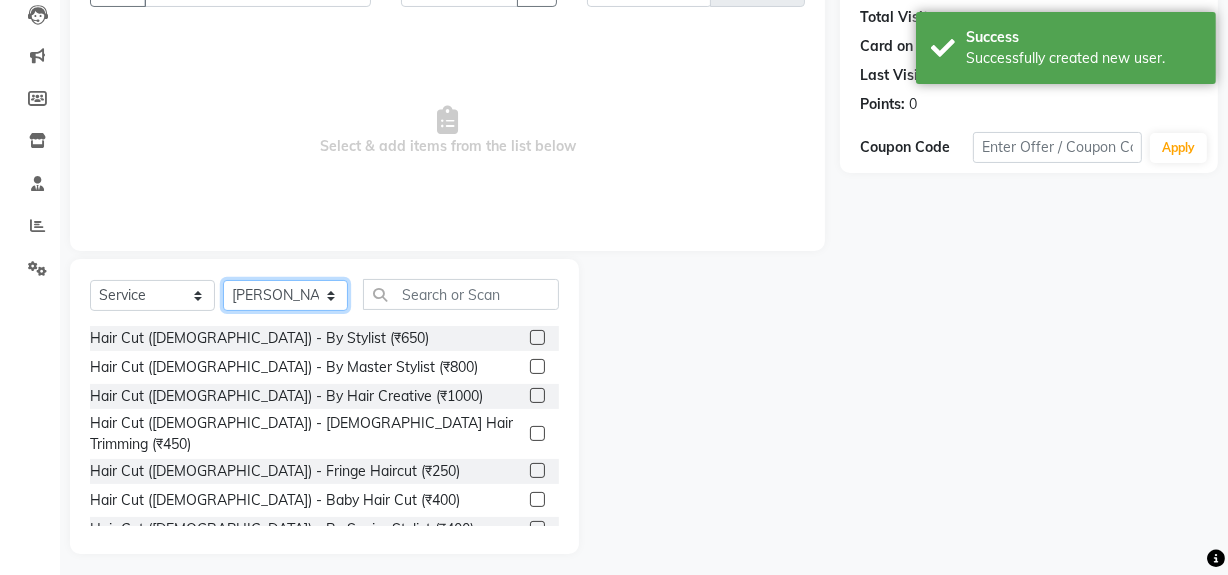 scroll, scrollTop: 226, scrollLeft: 0, axis: vertical 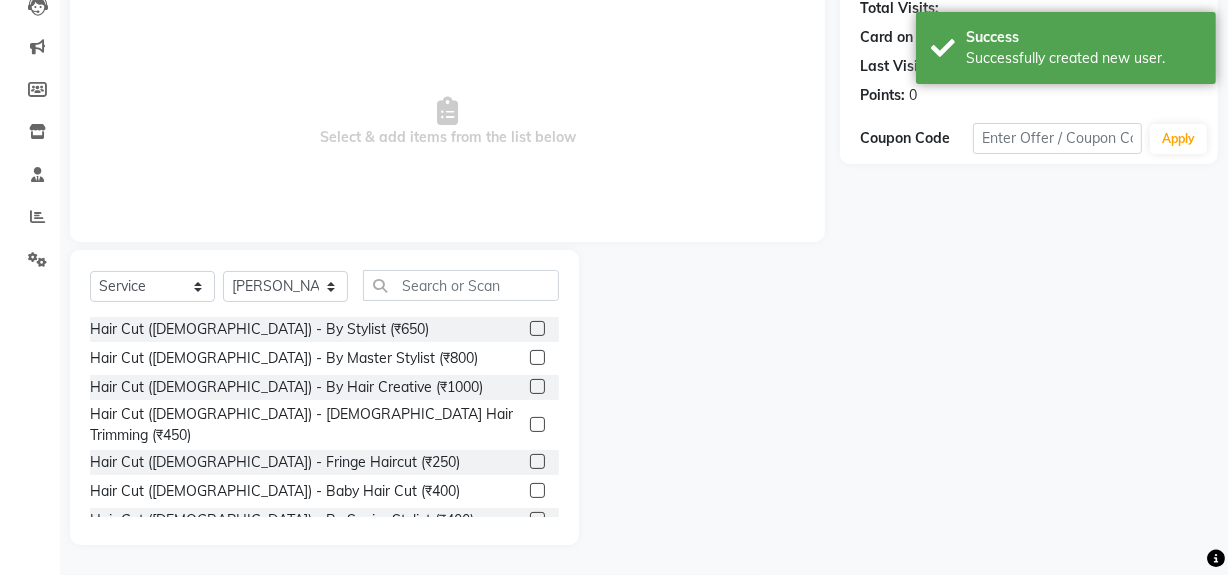drag, startPoint x: 210, startPoint y: 256, endPoint x: 245, endPoint y: 290, distance: 48.79549 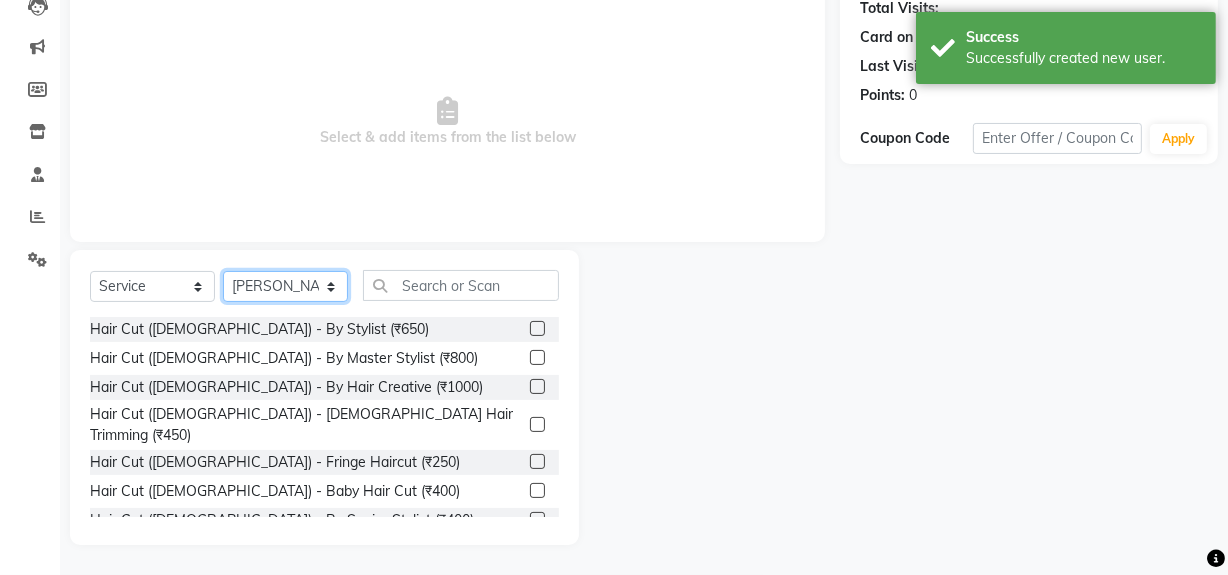 click on "Select Stylist khushbu Mohd Naushad Noir (Login) Sonali  Sumit  Ujwala Patil  Zaid" 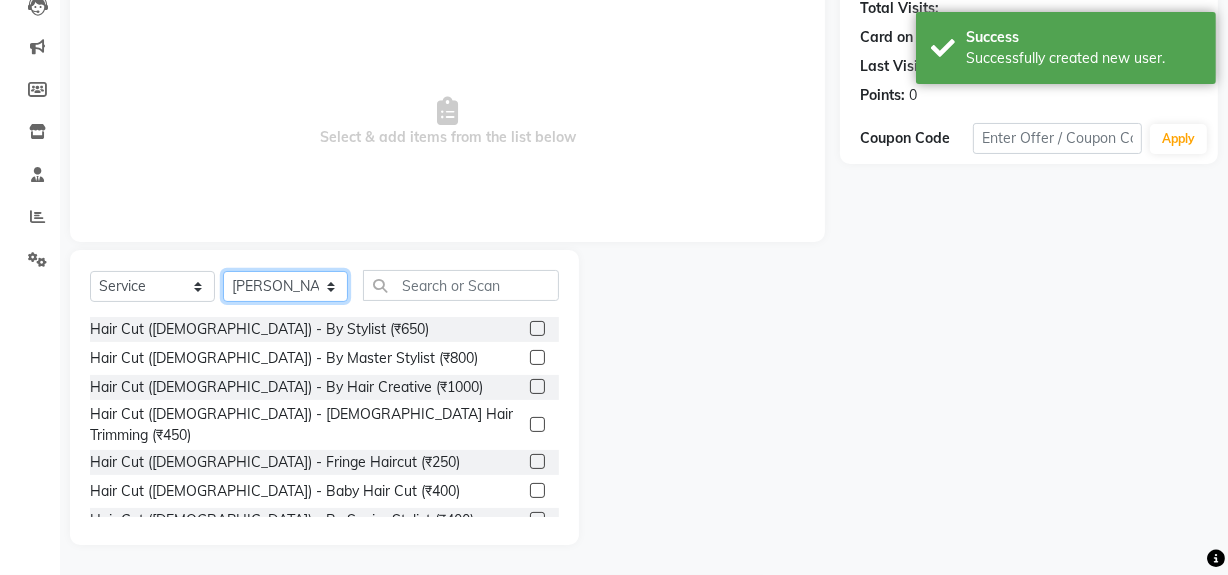 select on "71171" 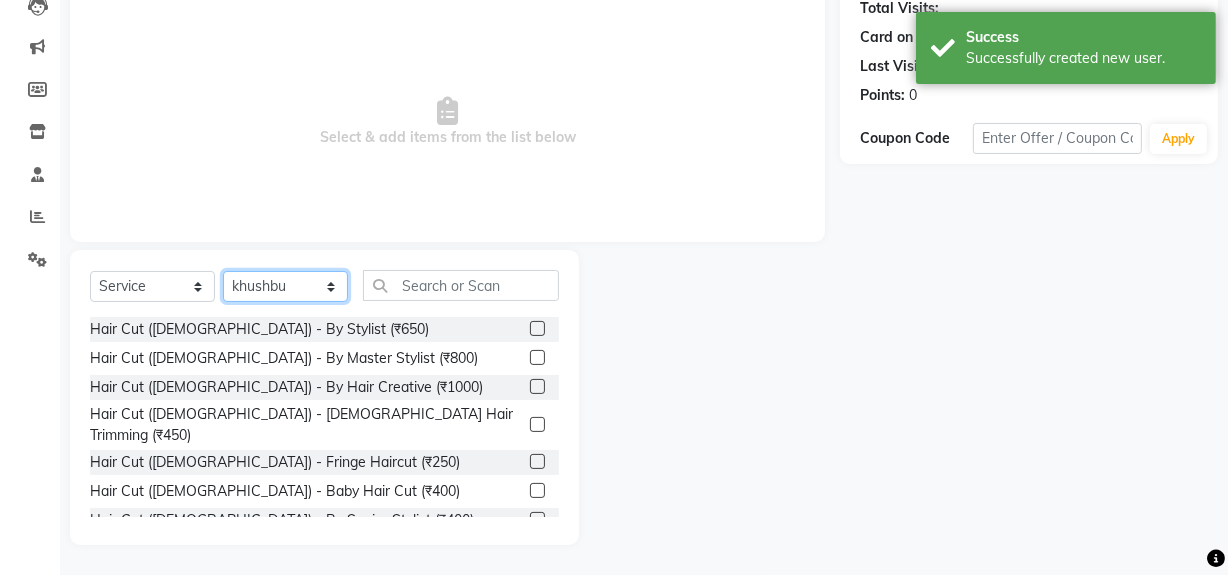 click on "Select Stylist khushbu Mohd Naushad Noir (Login) Sonali  Sumit  Ujwala Patil  Zaid" 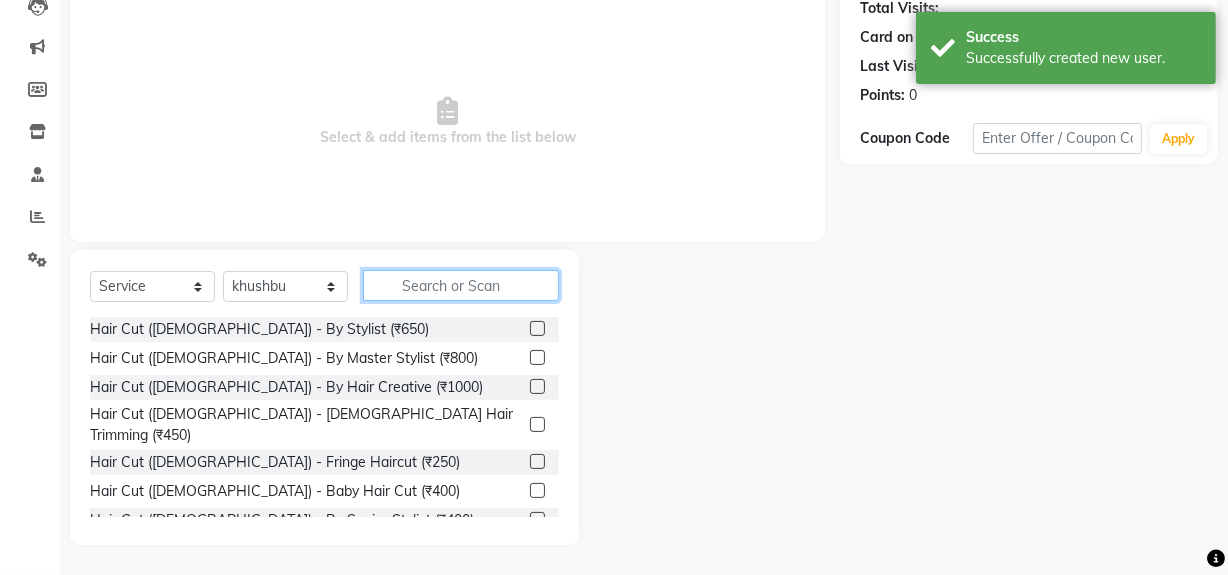 click 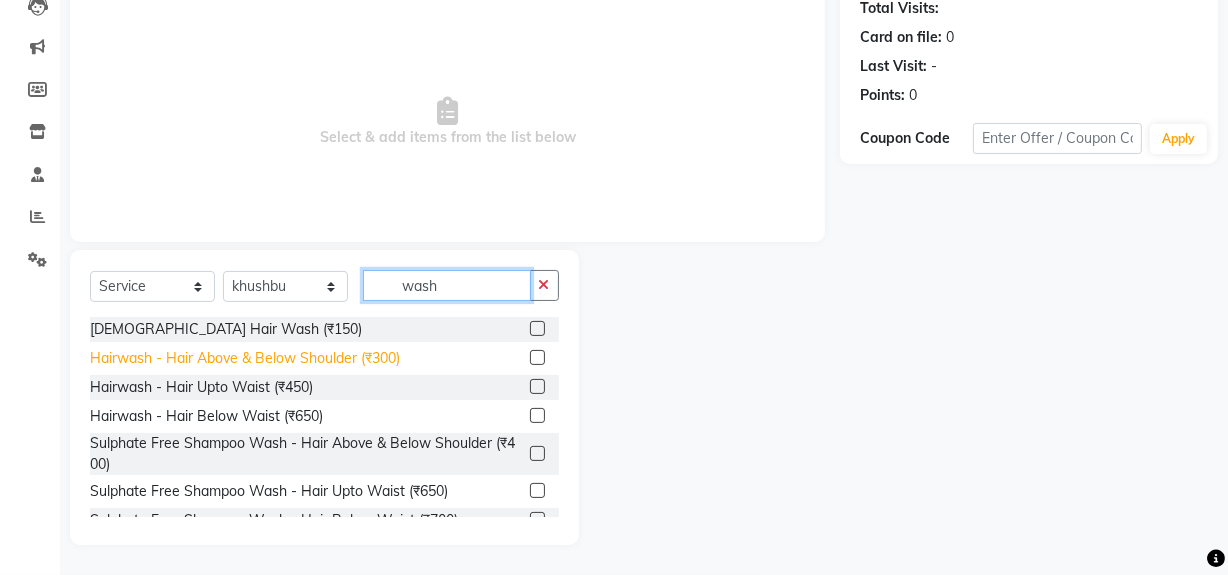 type on "wash" 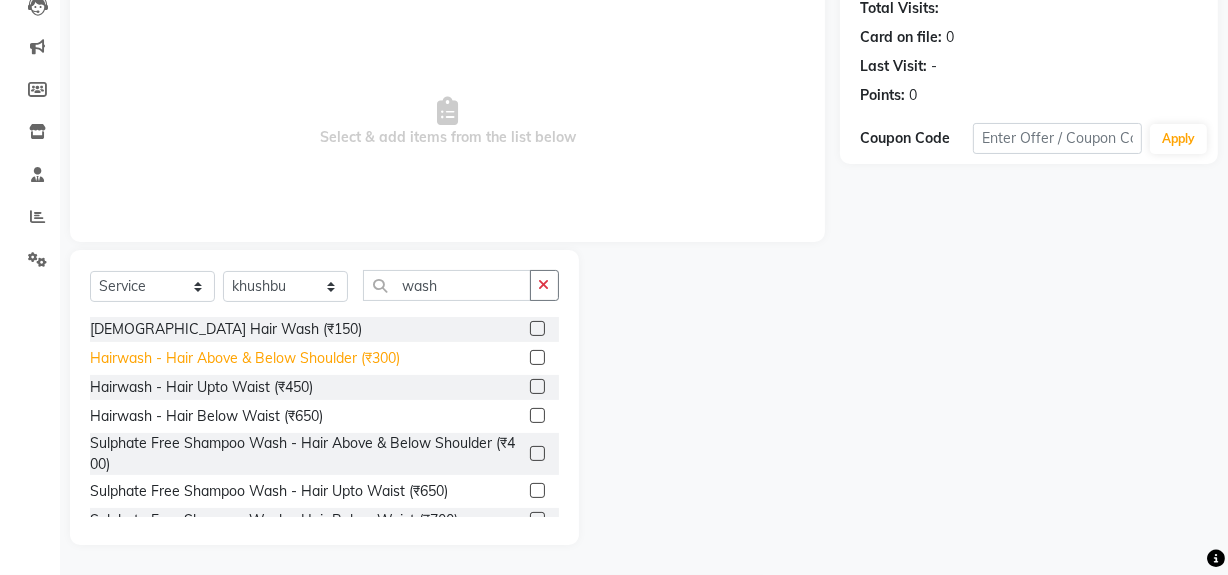 click on "Hairwash  - Hair Above & Below Shoulder (₹300)" 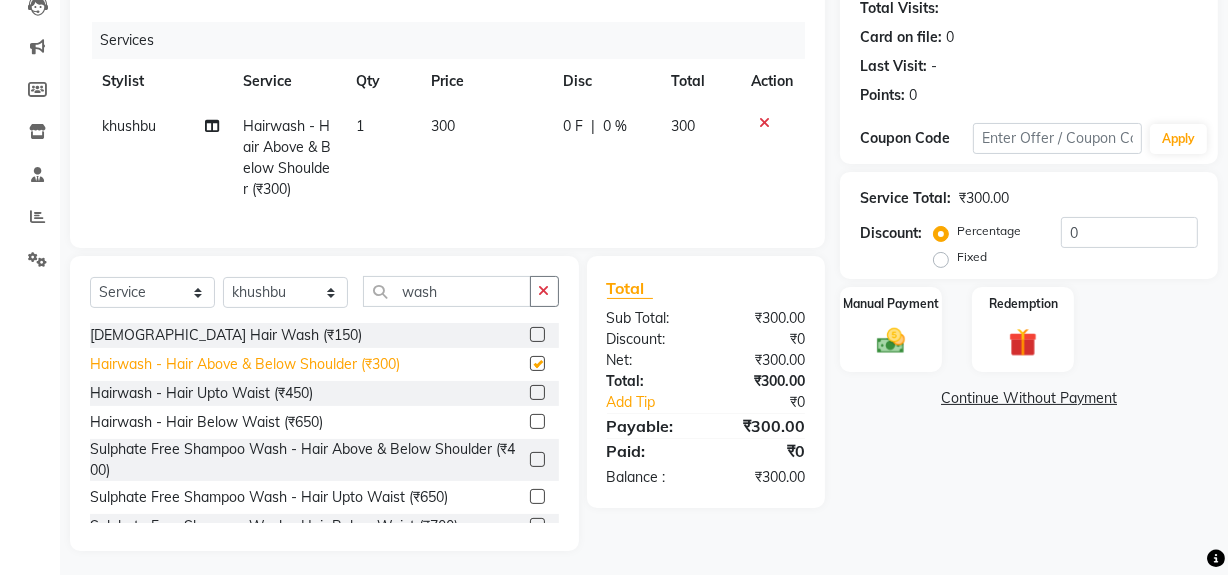 checkbox on "false" 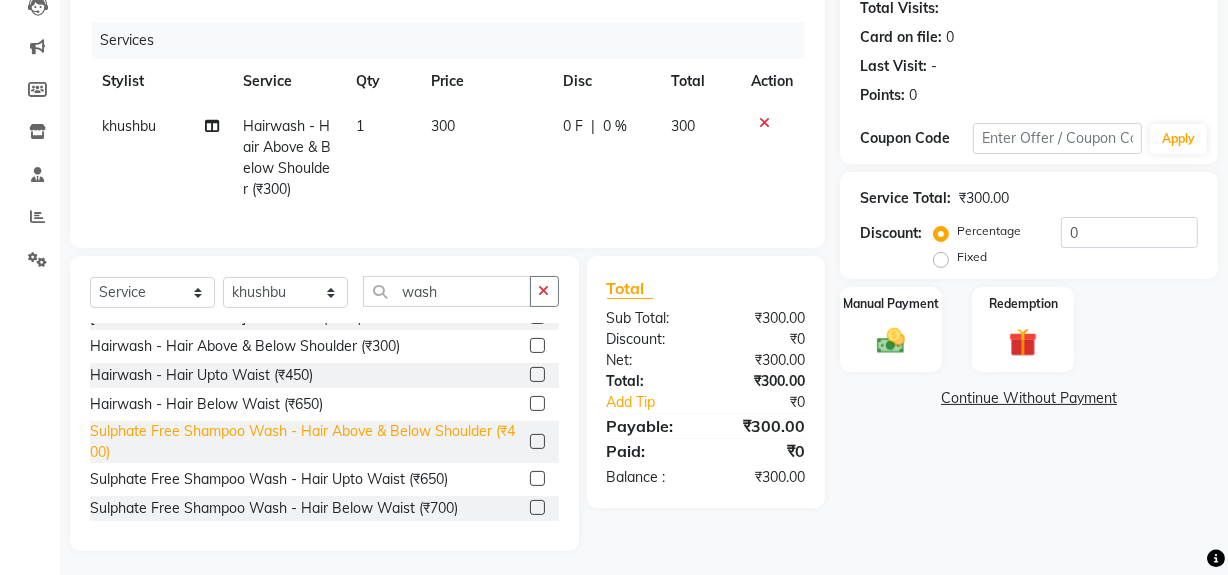 scroll, scrollTop: 20, scrollLeft: 0, axis: vertical 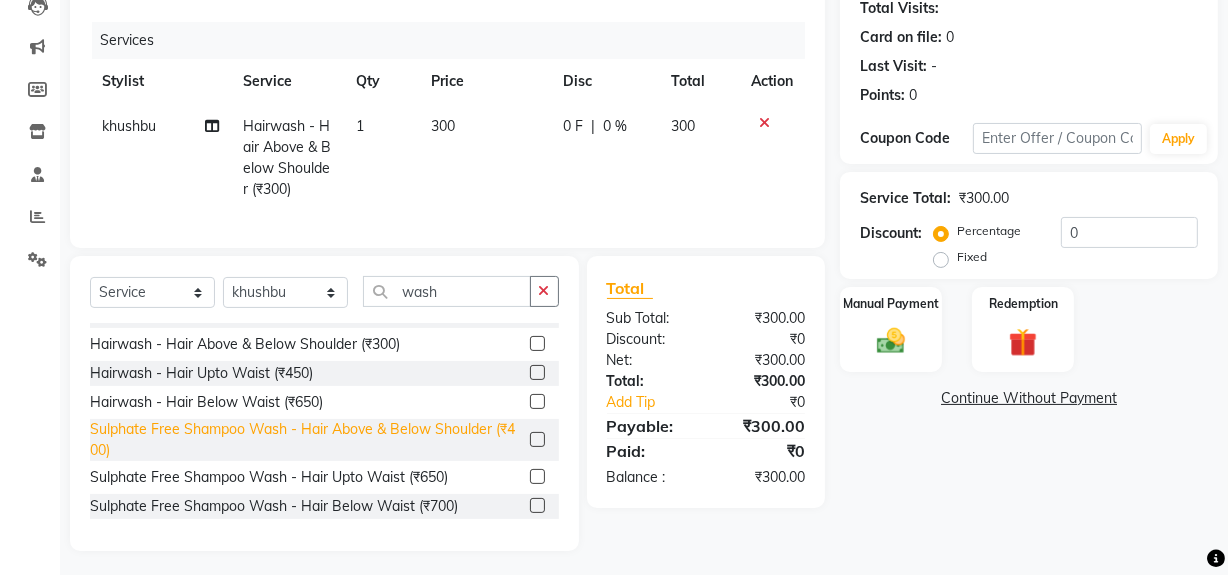 click on "Sulphate Free Shampoo Wash - Hair Above & Below Shoulder (₹400)" 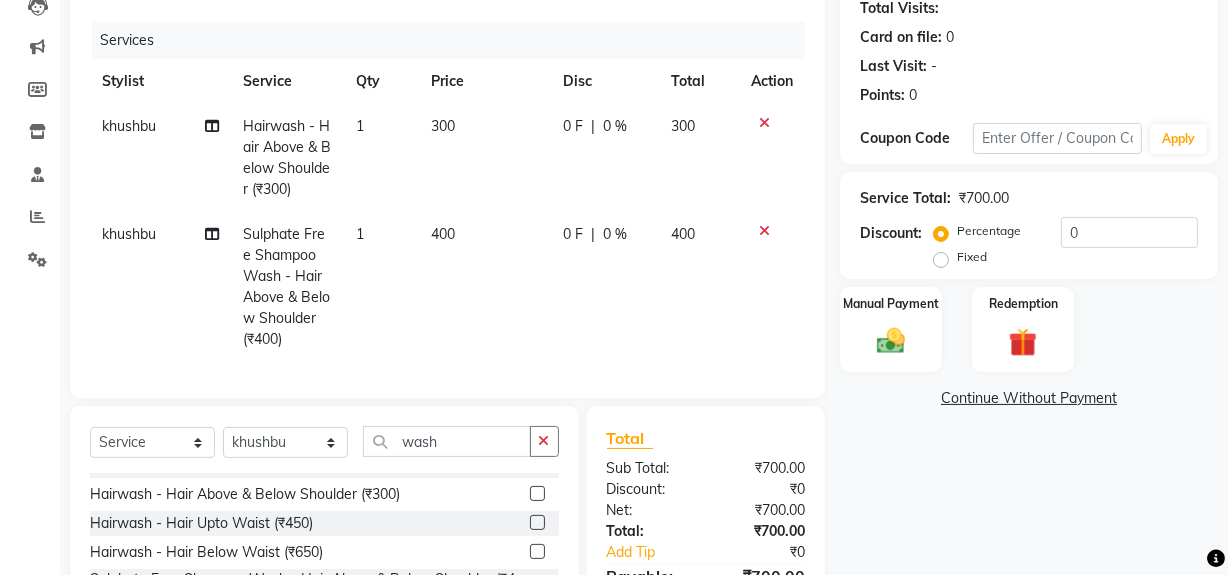 checkbox on "false" 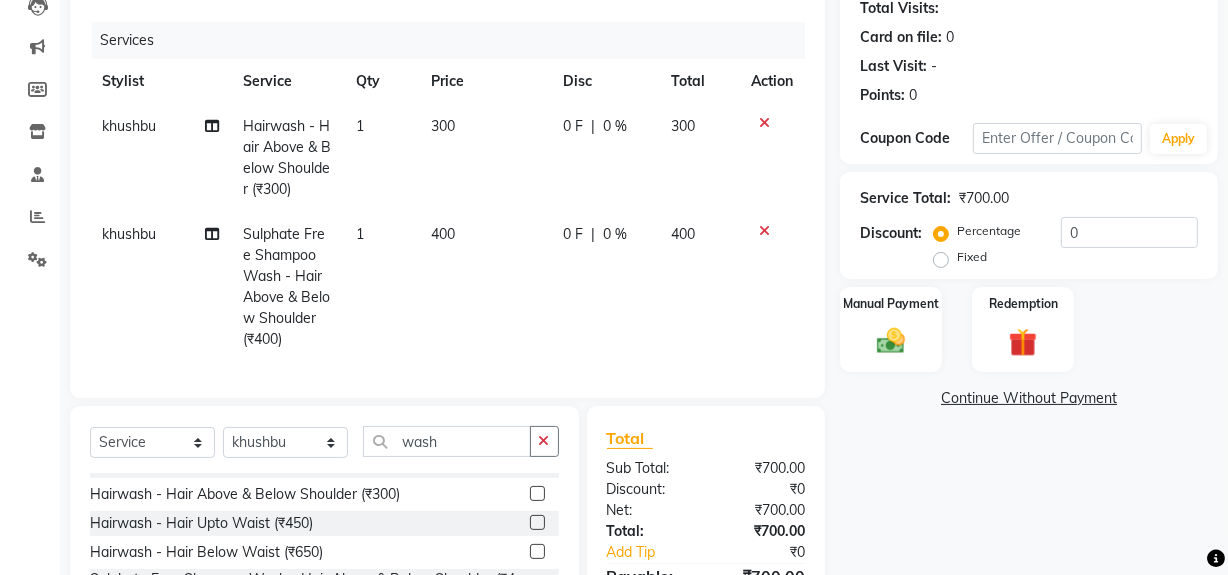 click 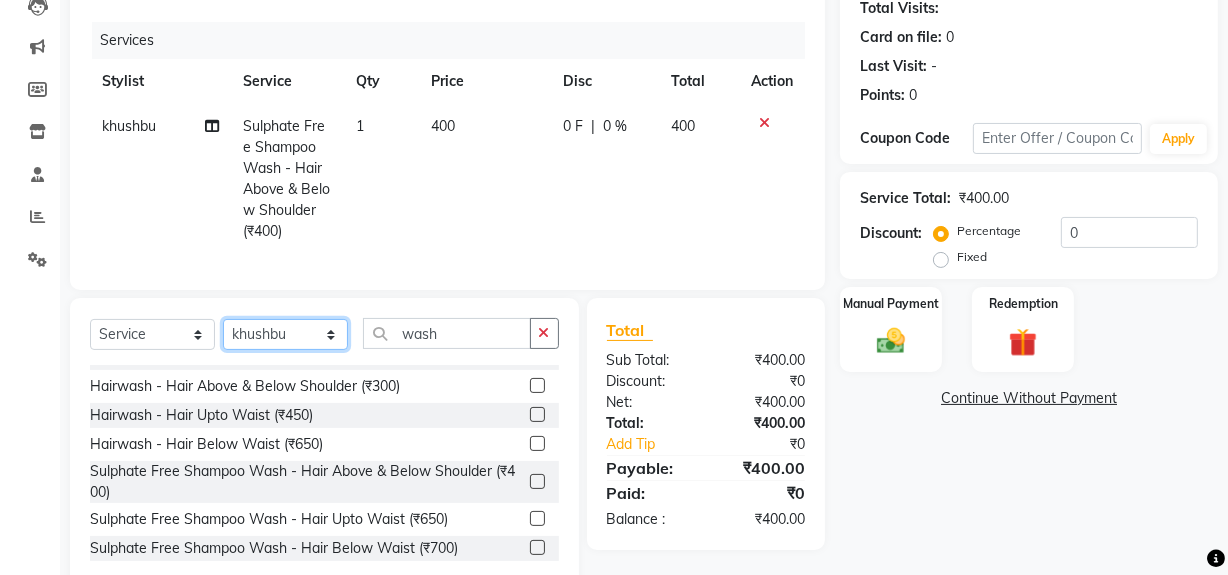 click on "Select Stylist khushbu Mohd Naushad Noir (Login) Sonali  Sumit  Ujwala Patil  Zaid" 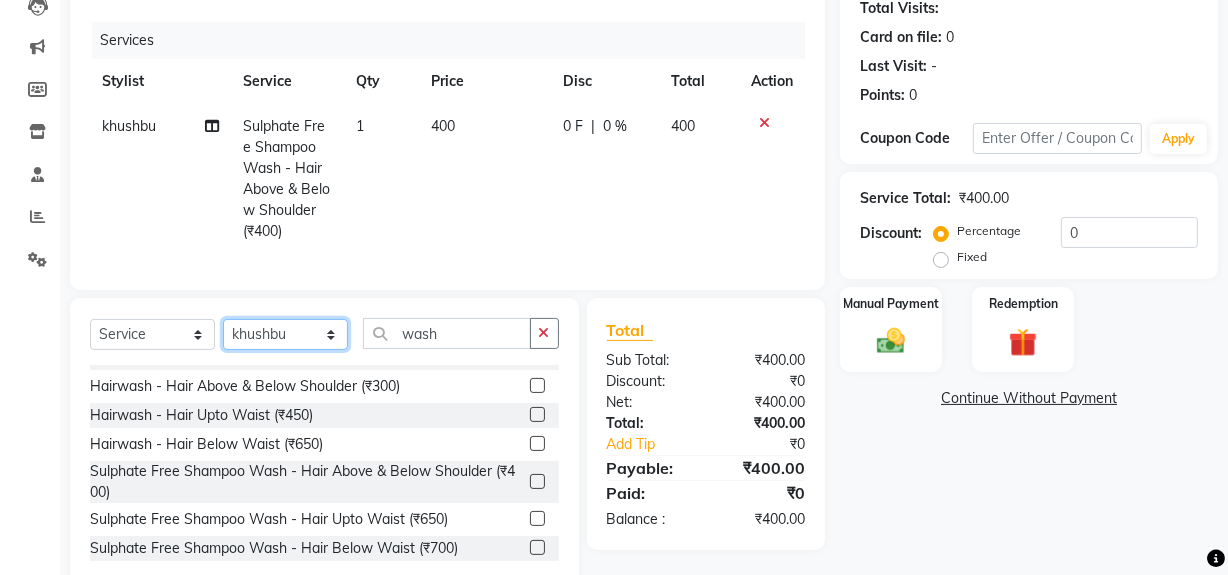 select on "85833" 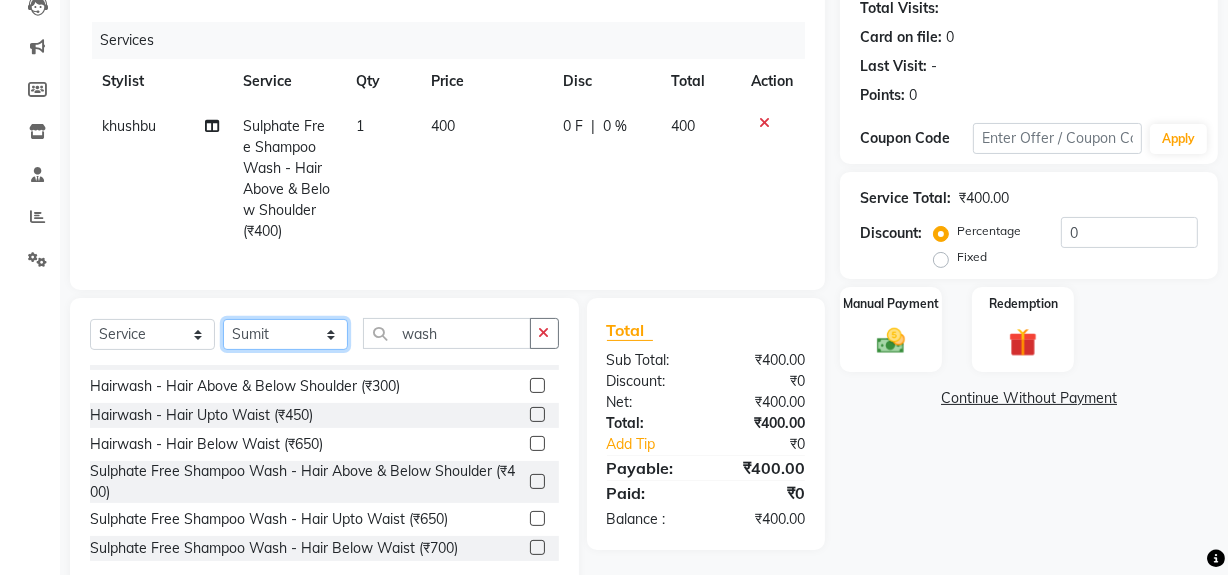 click on "Select Stylist khushbu Mohd Naushad Noir (Login) Sonali  Sumit  Ujwala Patil  Zaid" 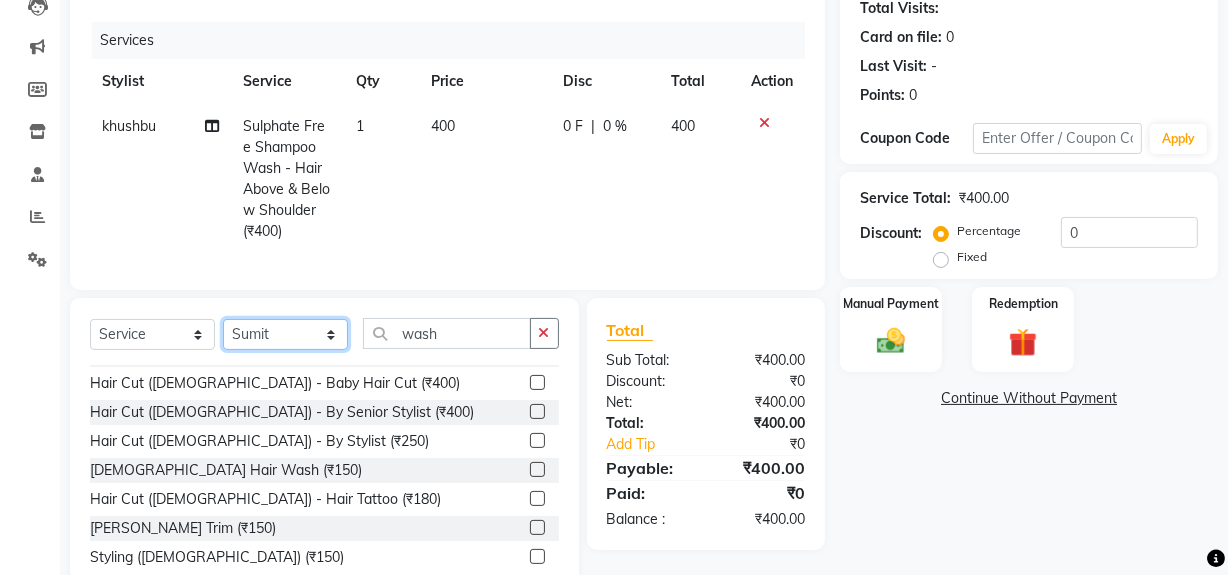 scroll, scrollTop: 201, scrollLeft: 0, axis: vertical 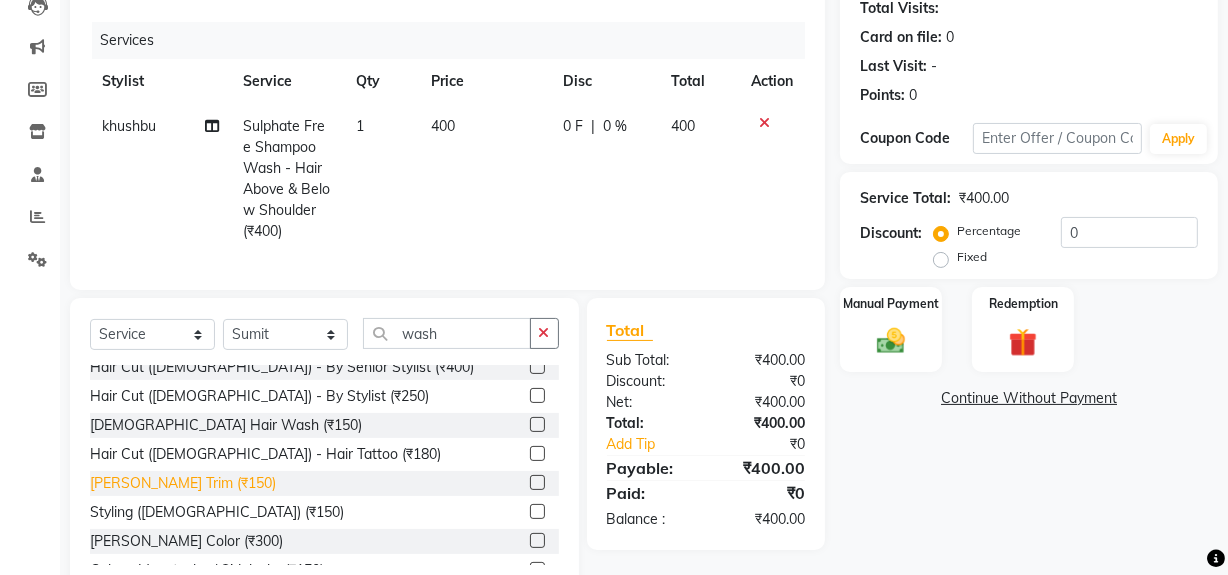 click on "Beard Trim (₹150)" 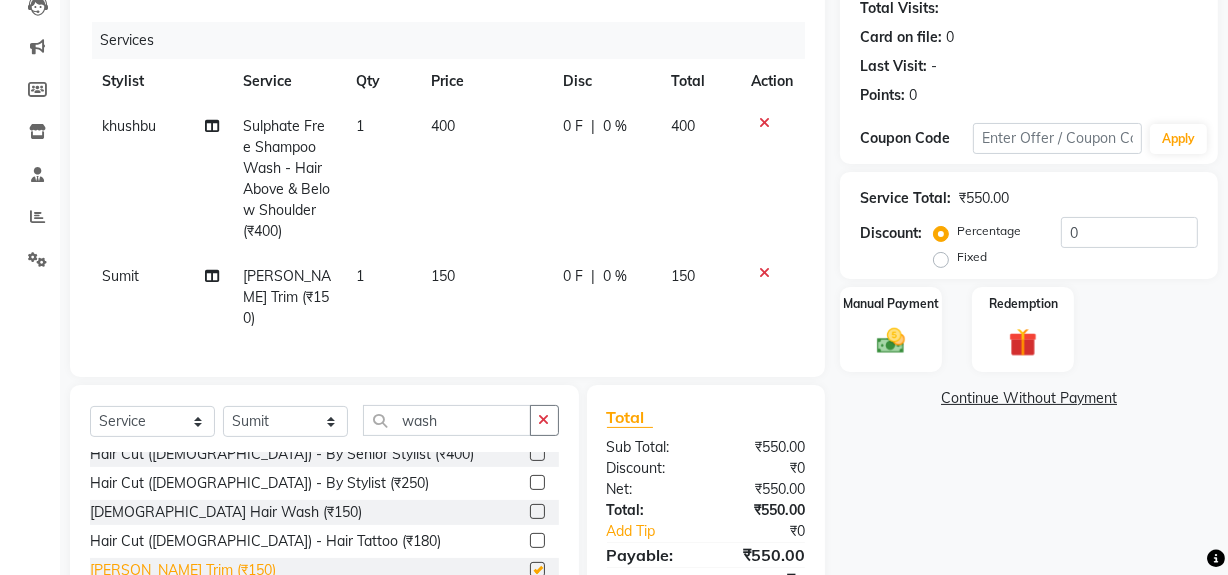 checkbox on "false" 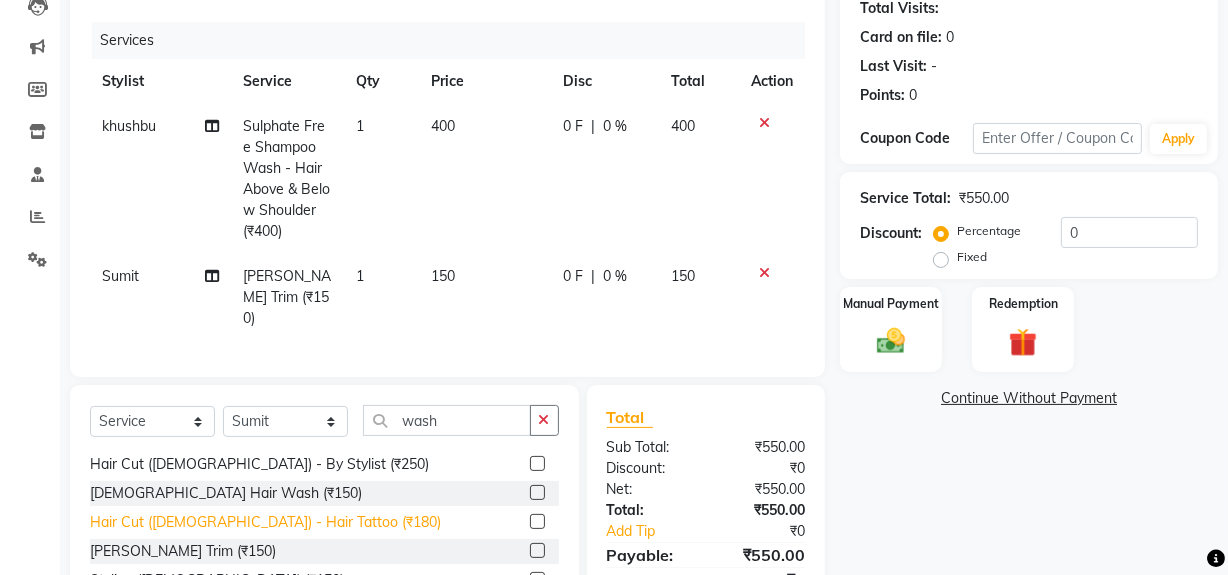 scroll, scrollTop: 201, scrollLeft: 0, axis: vertical 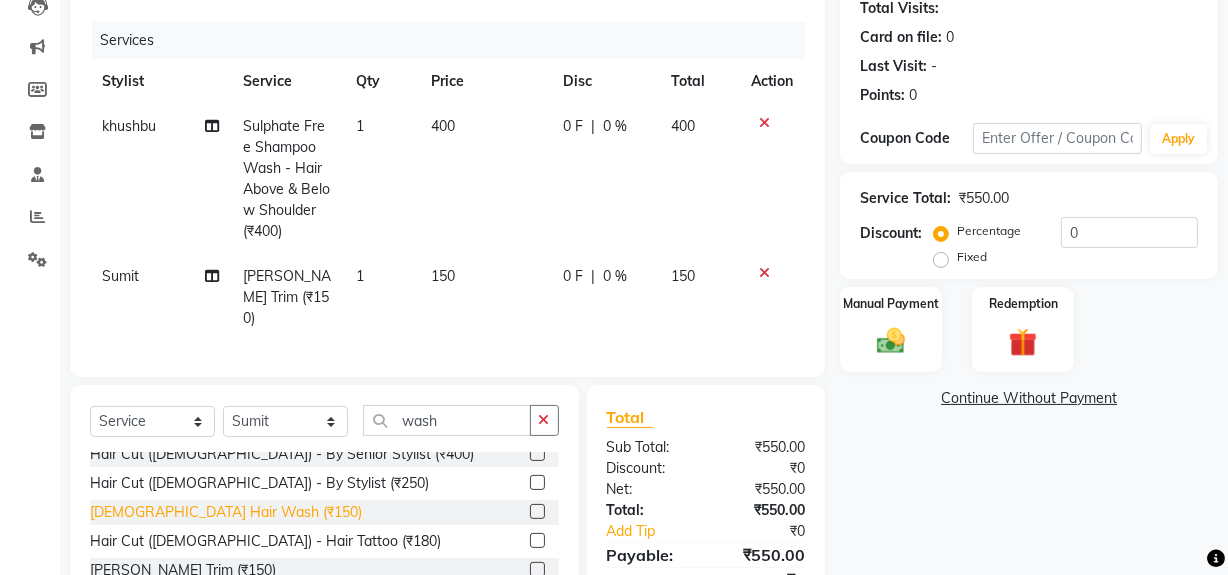 click on "Male Hair Wash  (₹150)" 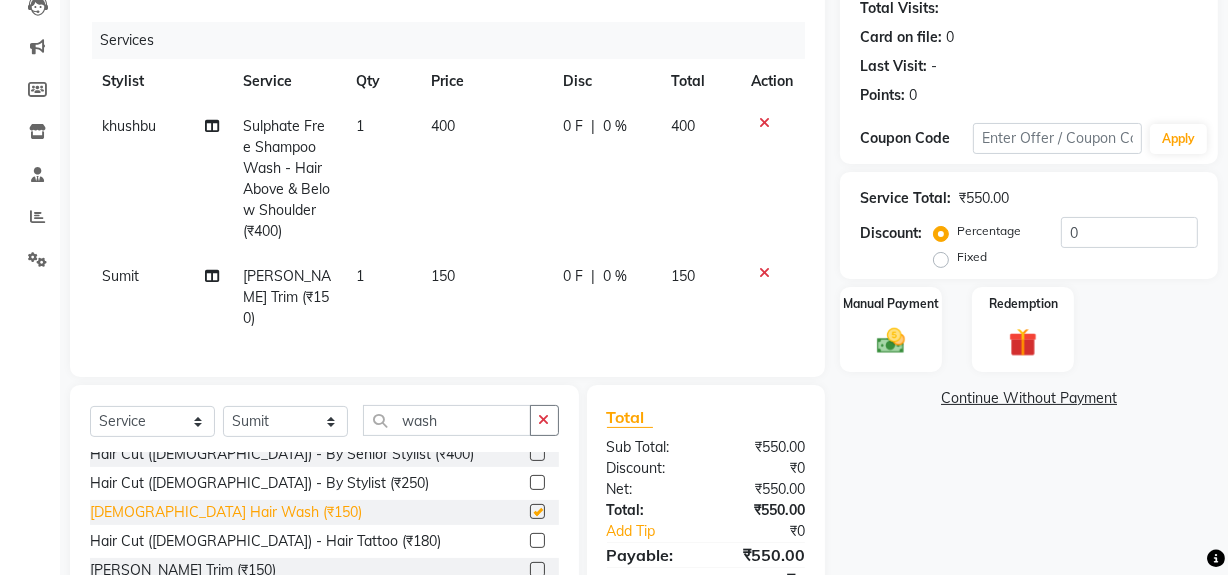 checkbox on "false" 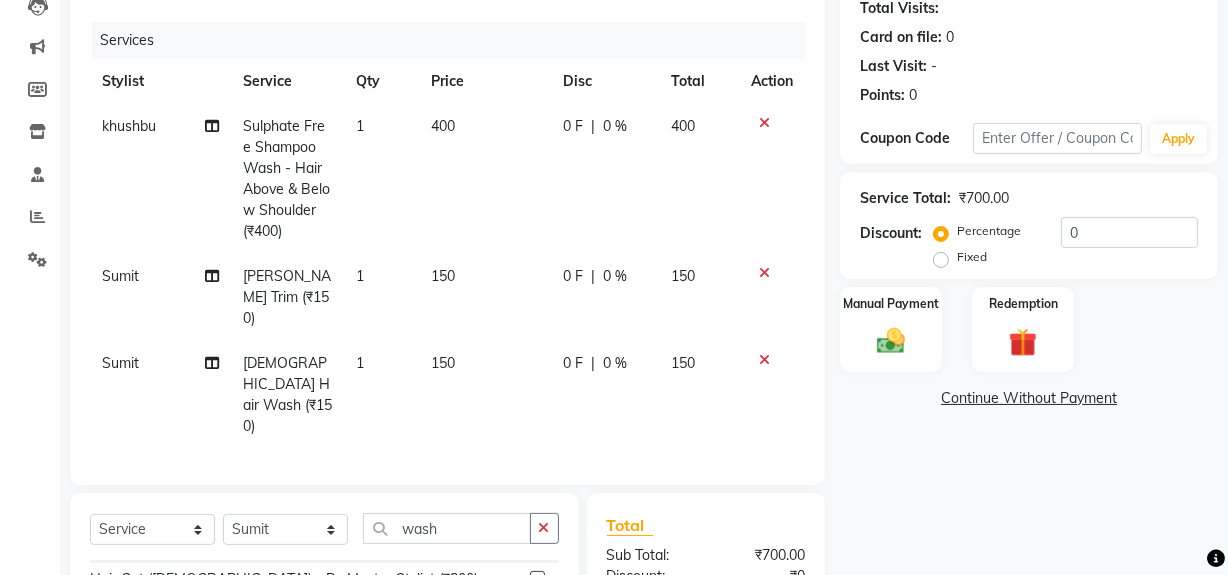 scroll, scrollTop: 20, scrollLeft: 0, axis: vertical 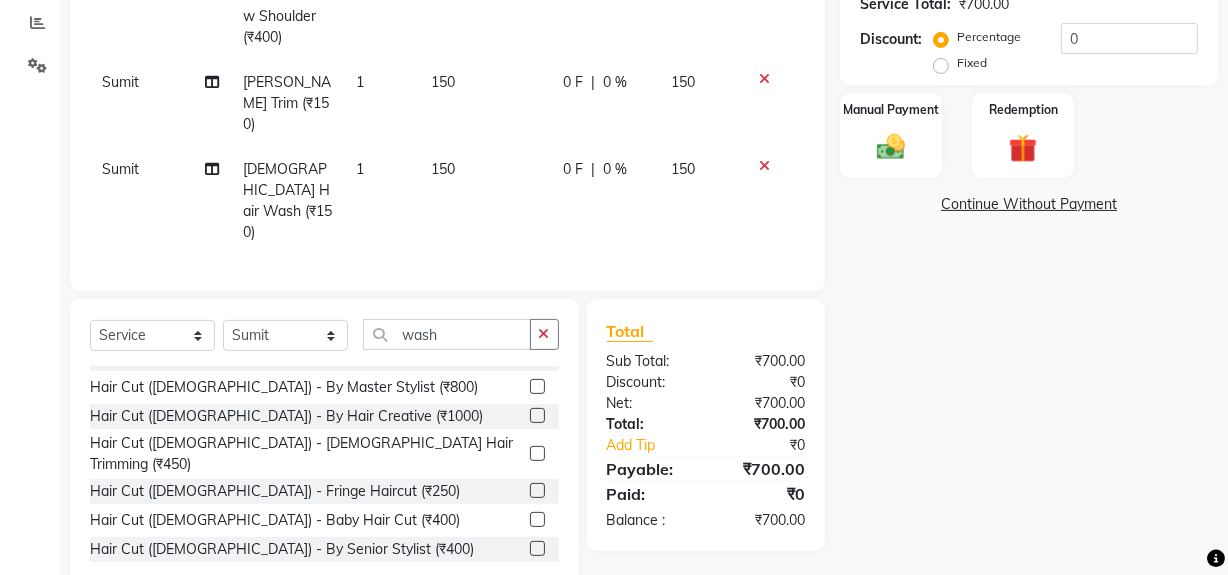 click on "Hair Cut (Male) - By Stylist (₹250)" 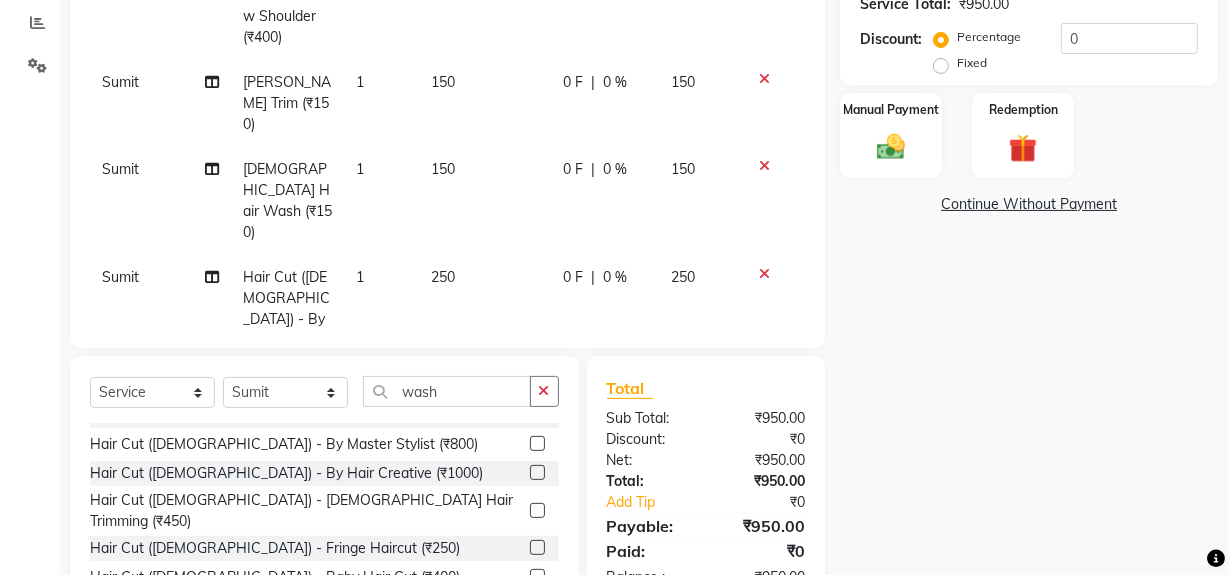 checkbox on "false" 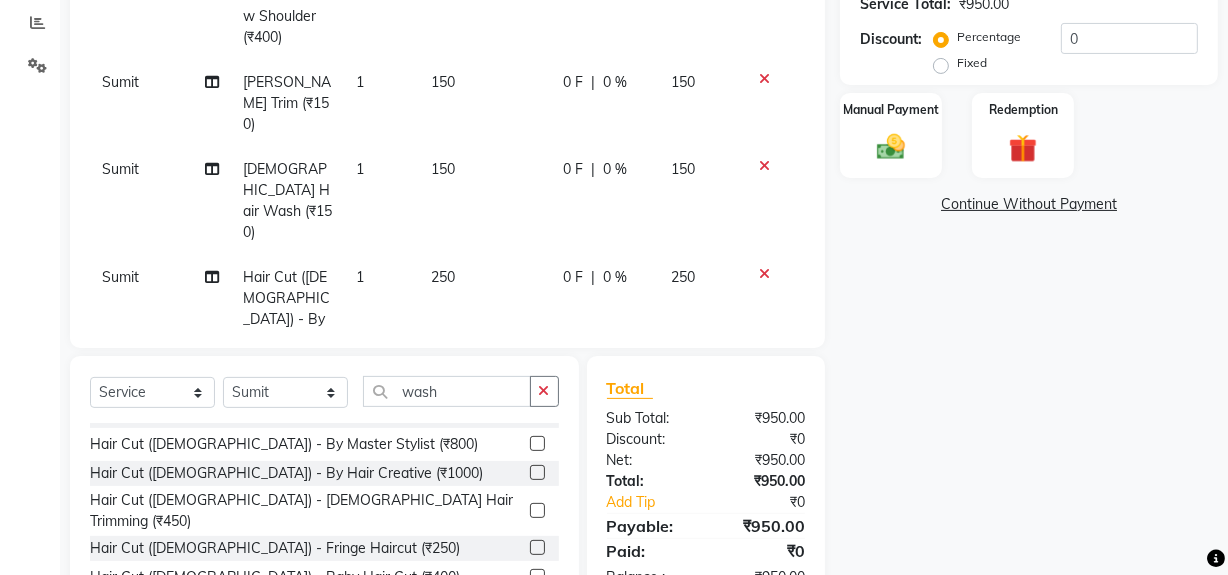 click 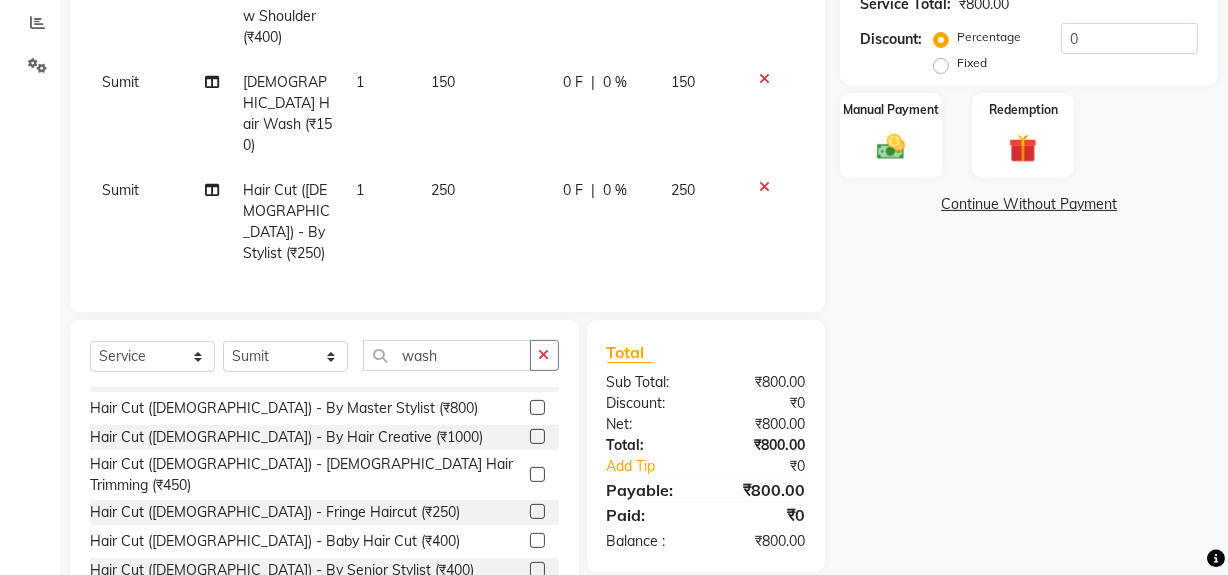 click on "150" 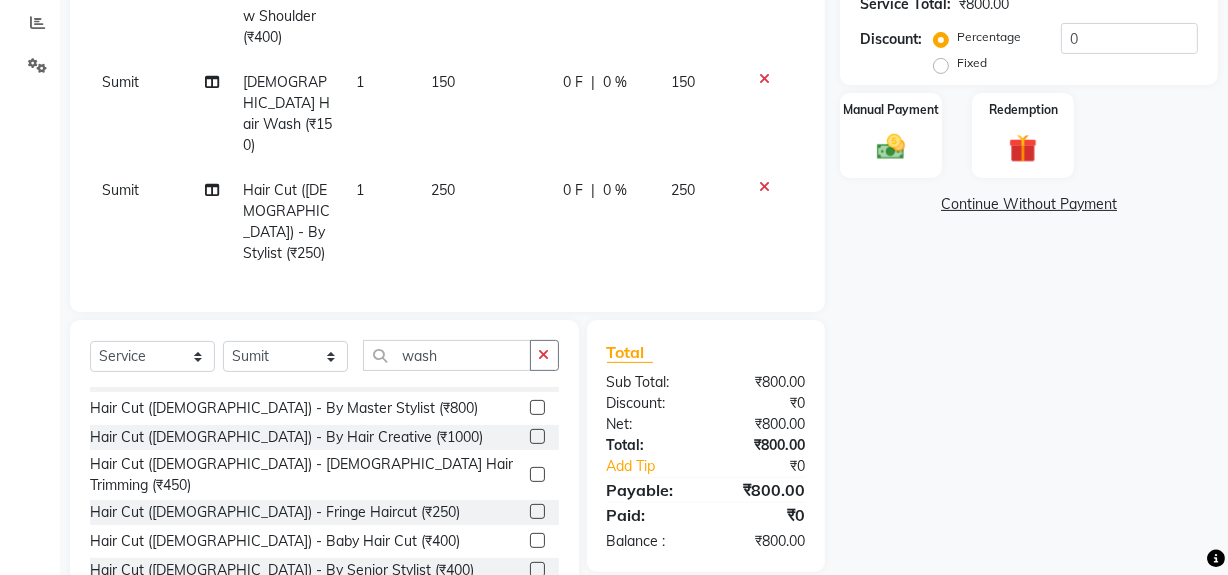 select on "85833" 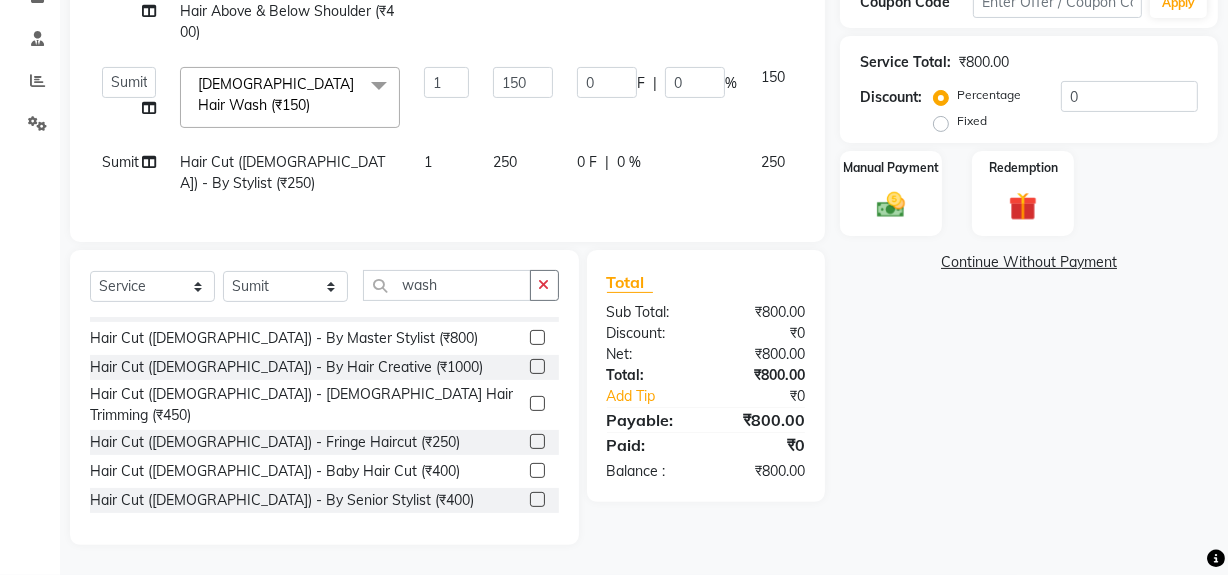 scroll, scrollTop: 345, scrollLeft: 0, axis: vertical 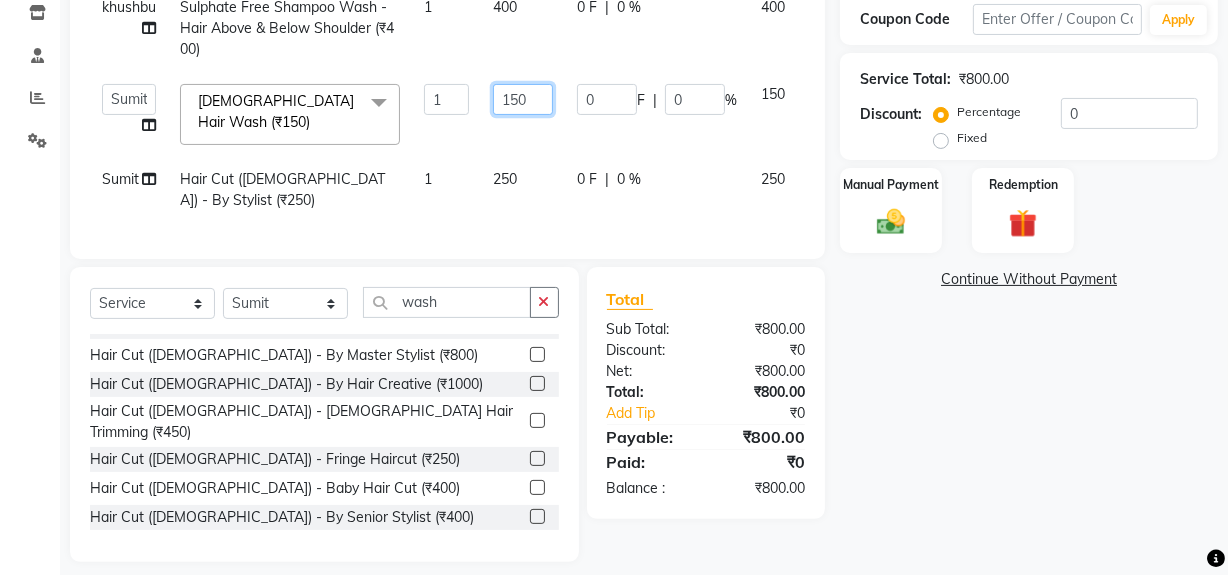 click on "150" 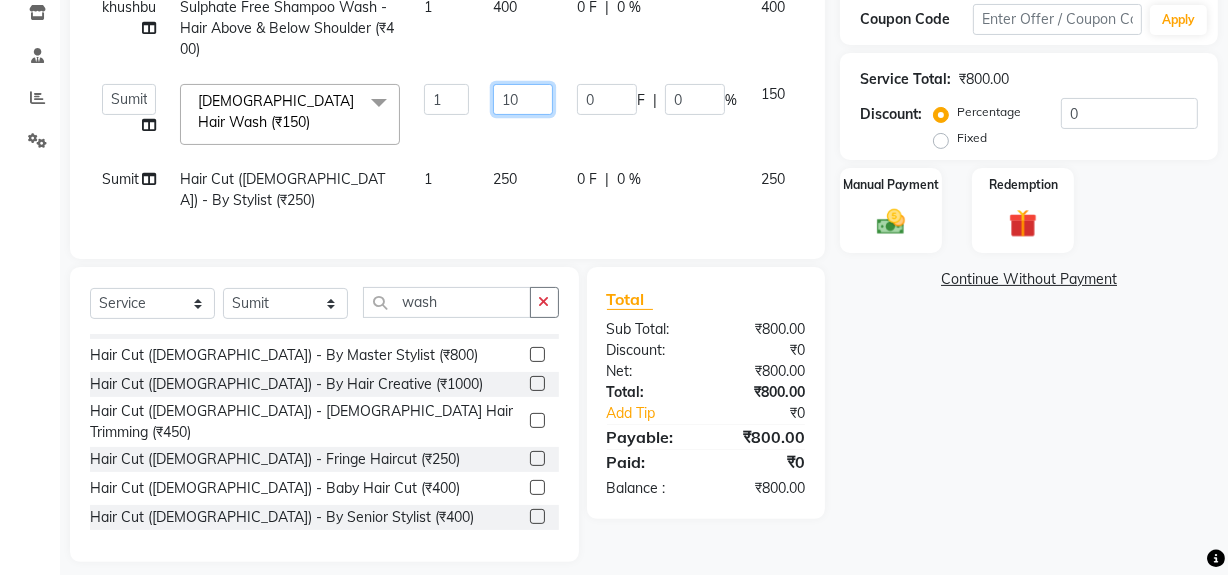type on "100" 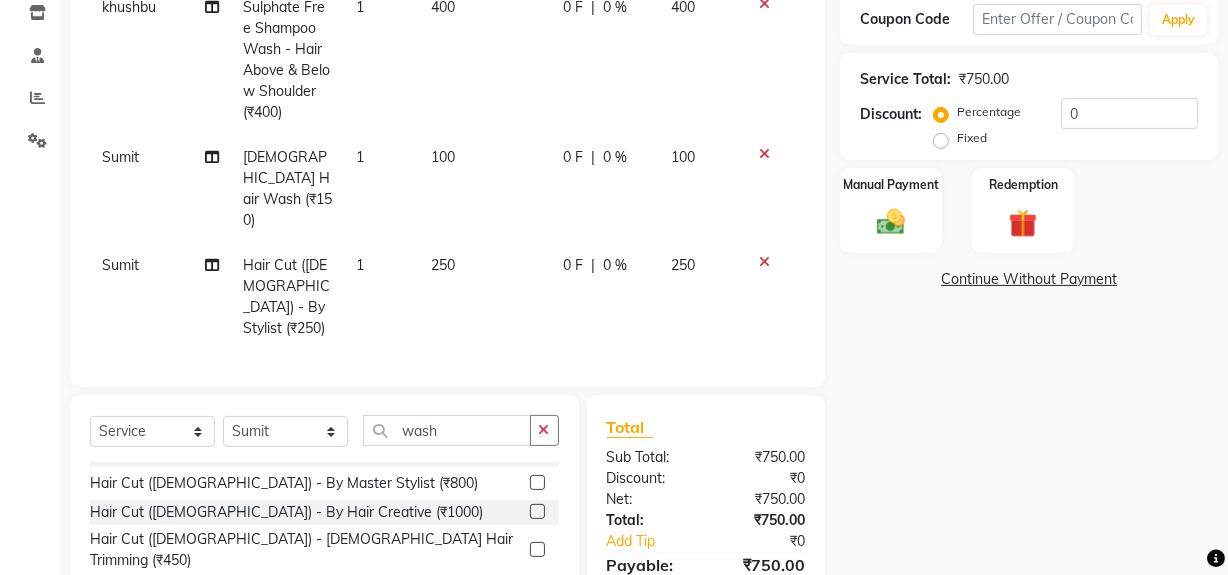 click on "Client +91 7008218768 Date 13-07-2025 Invoice Number V/2025 V/2025-26 0881 Services Stylist Service Qty Price Disc Total Action khushbu Sulphate Free Shampoo Wash - Hair Above & Below Shoulder (₹400) 1 400 0 F | 0 % 400 Sumit  Male Hair Wash  (₹150) 1 100 0 F | 0 % 100 Sumit  Hair Cut (Male) - By Stylist (₹250) 1 250 0 F | 0 % 250 Select  Service  Product  Membership  Package Voucher Prepaid Gift Card  Select Stylist khushbu Mohd Naushad Noir (Login) Sonali  Sumit  Ujwala Patil  Zaid  wash Hair Cut (Female) - By Stylist (₹650)  Hair Cut (Female) - By Master Stylist (₹800)  Hair Cut (Female) - By Hair Creative (₹1000)  Hair Cut (Female) - Female Hair Trimming (₹450)  Hair Cut (Female) - Fringe Haircut (₹250)  Hair Cut (Female) - Baby Hair Cut (₹400)  Hair Cut (Male) - By Senior Stylist (₹400)  Hair Cut (Male) - By Stylist (₹250)  Male Hair Wash  (₹150)  Hair Cut (Male) - Hair Tattoo (₹180)  Beard Trim (₹150)  Styling  (Male)  (₹150)  Beard Color (₹300)  Shave (₹100)  Total  :" 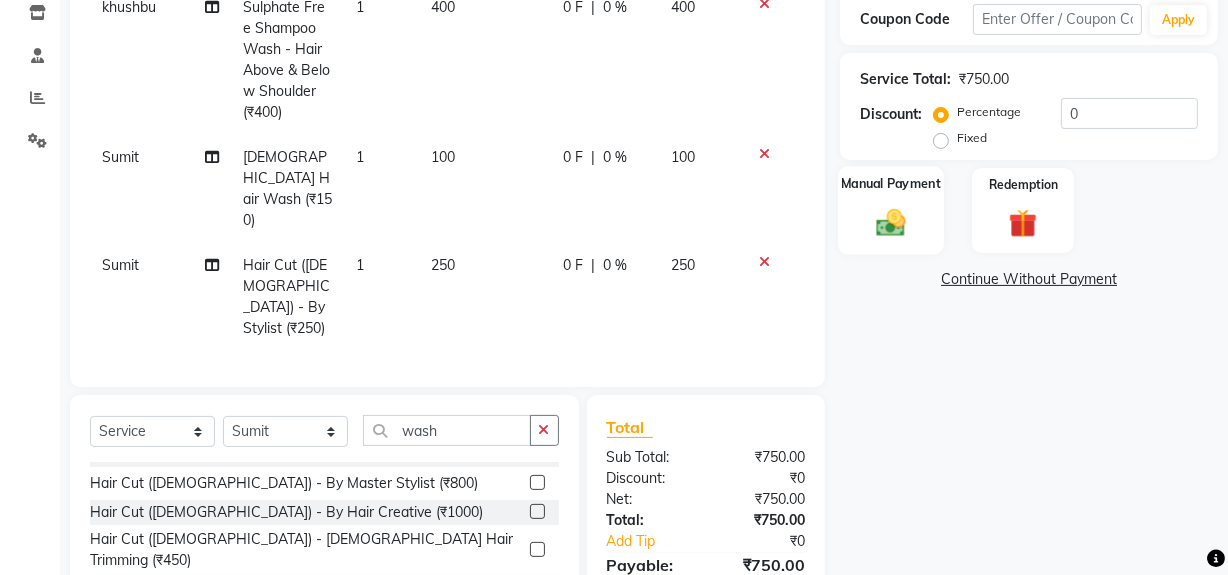click on "Manual Payment" 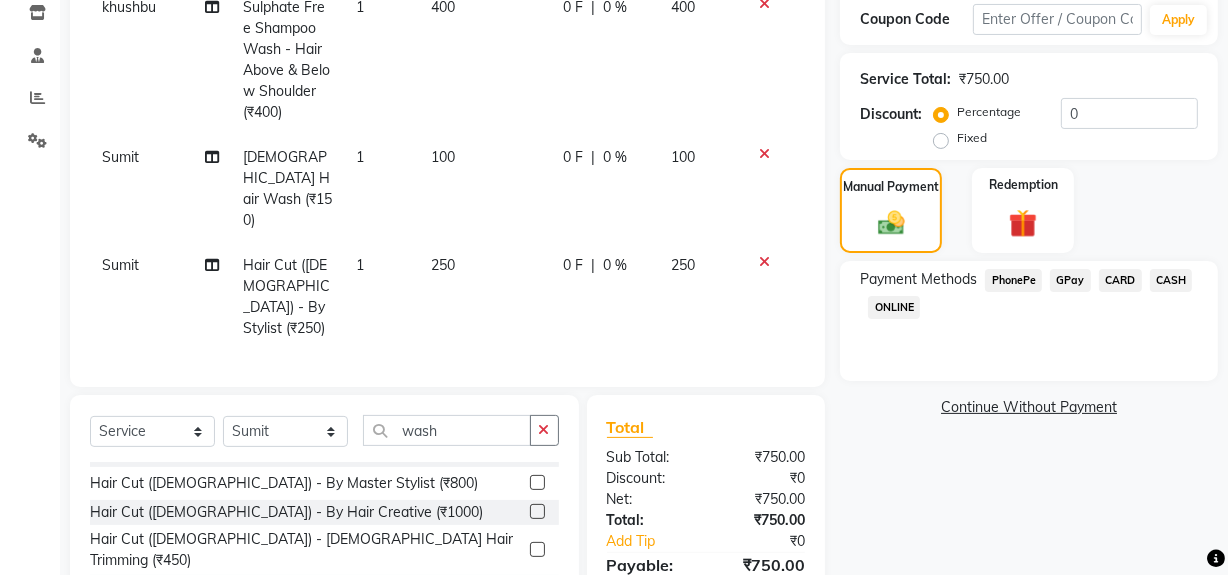 click on "CARD" 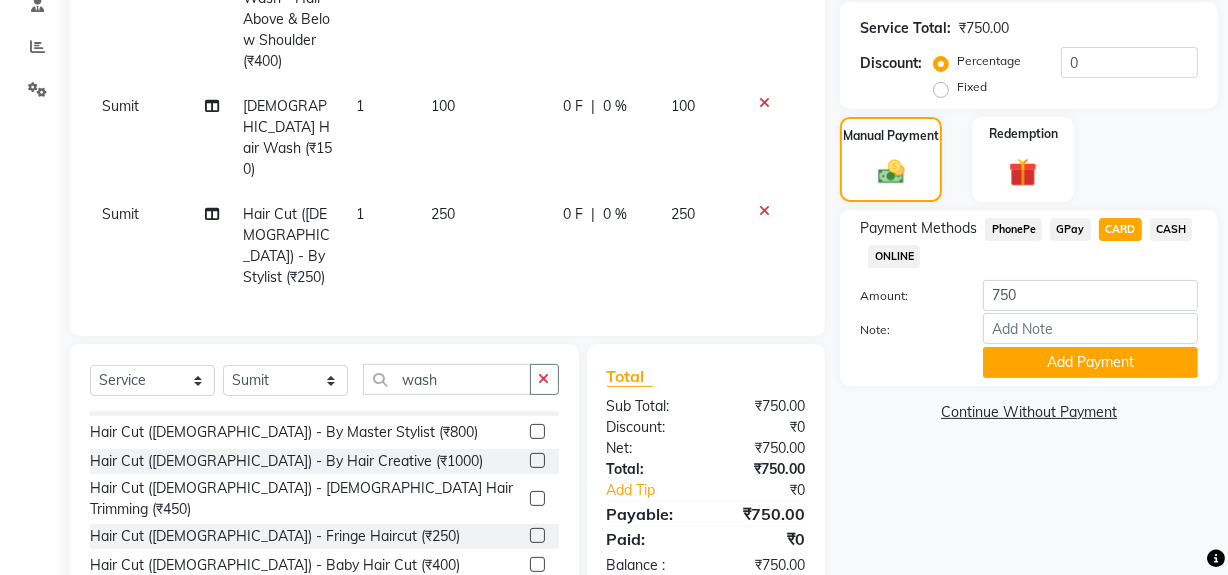 scroll, scrollTop: 440, scrollLeft: 0, axis: vertical 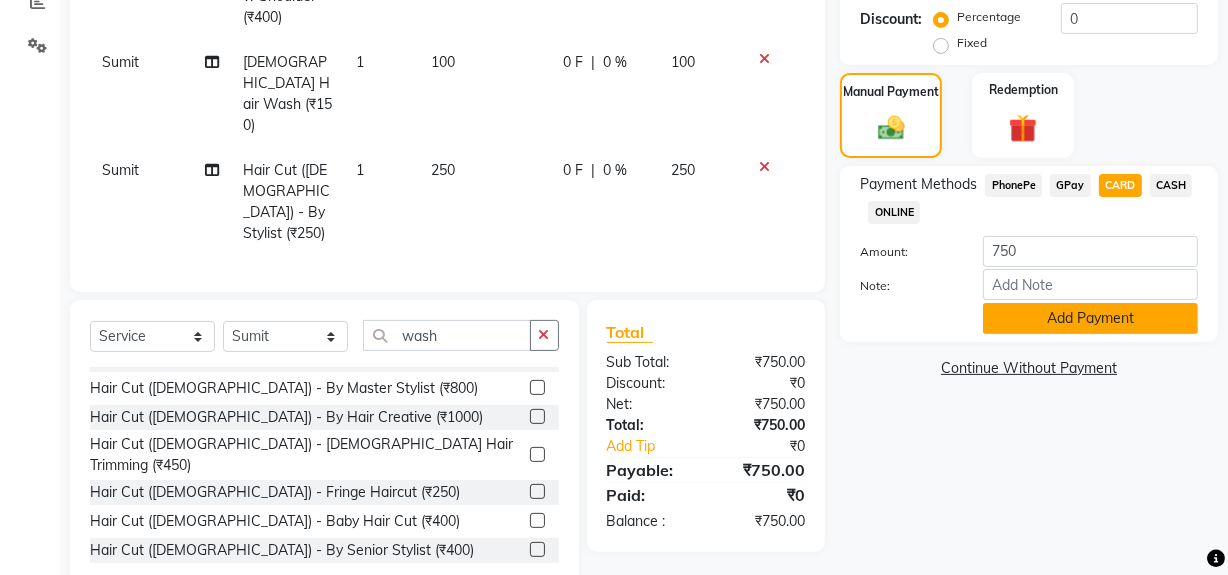 click on "Add Payment" 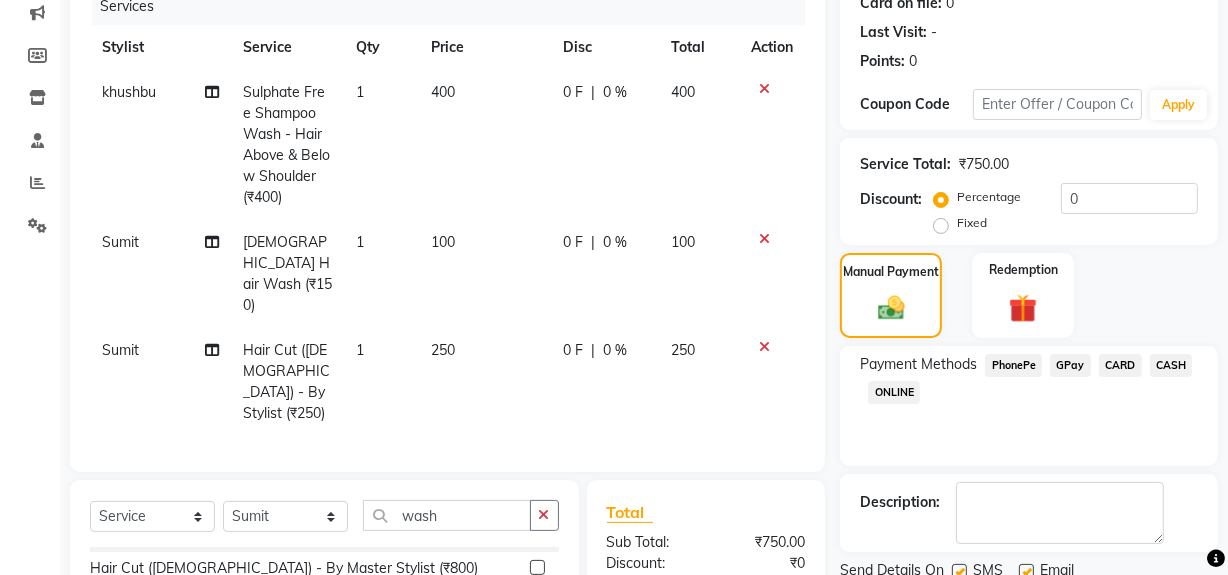scroll, scrollTop: 259, scrollLeft: 0, axis: vertical 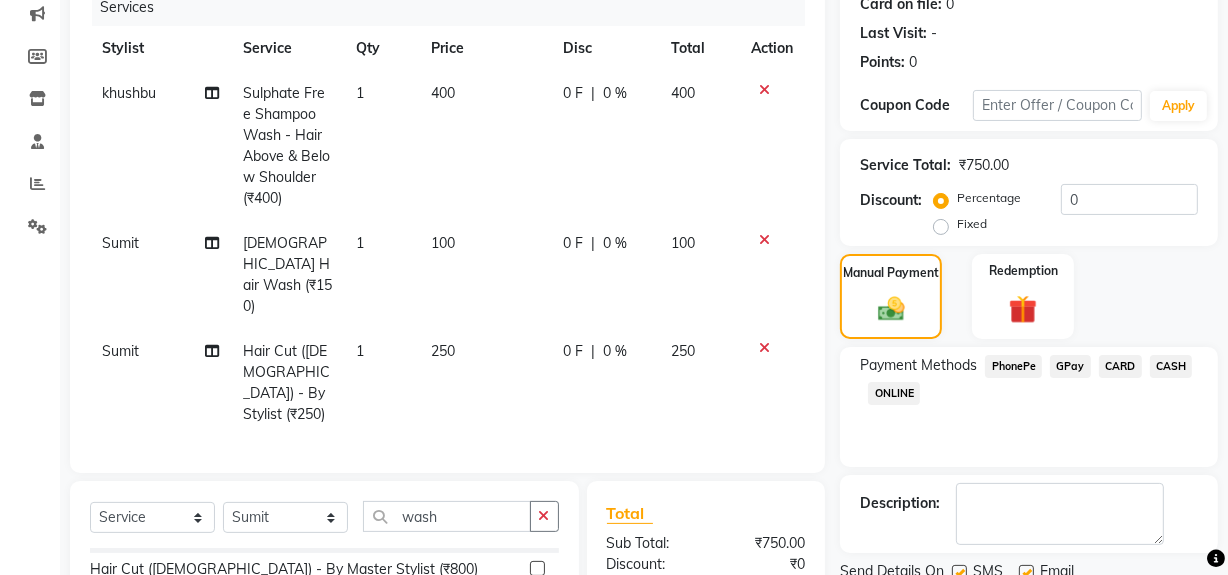 click on "CARD" 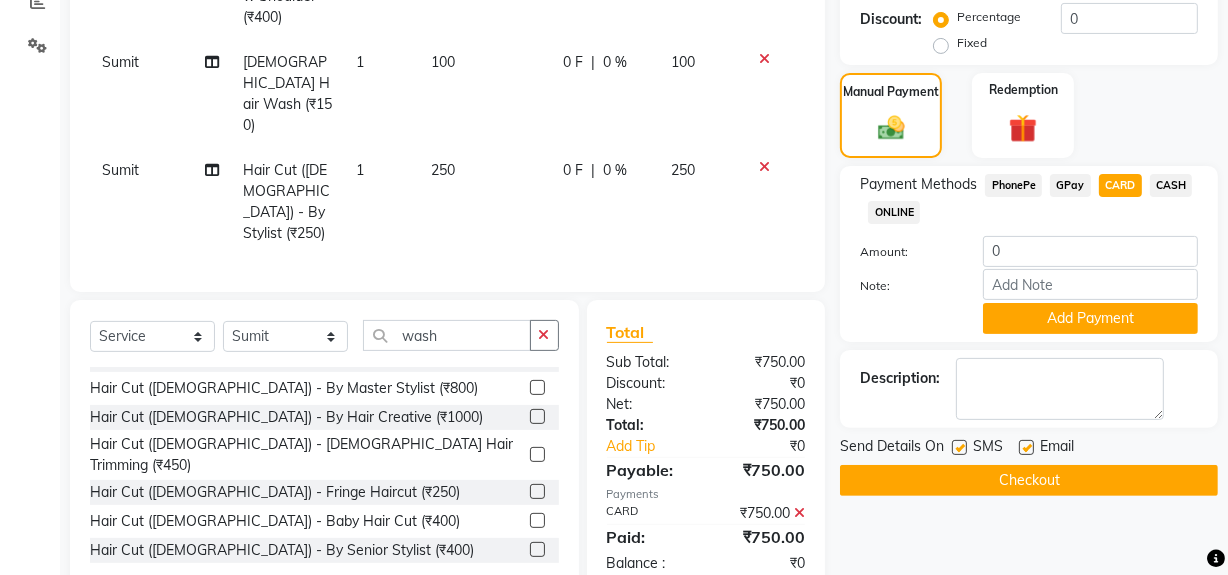 scroll, scrollTop: 440, scrollLeft: 0, axis: vertical 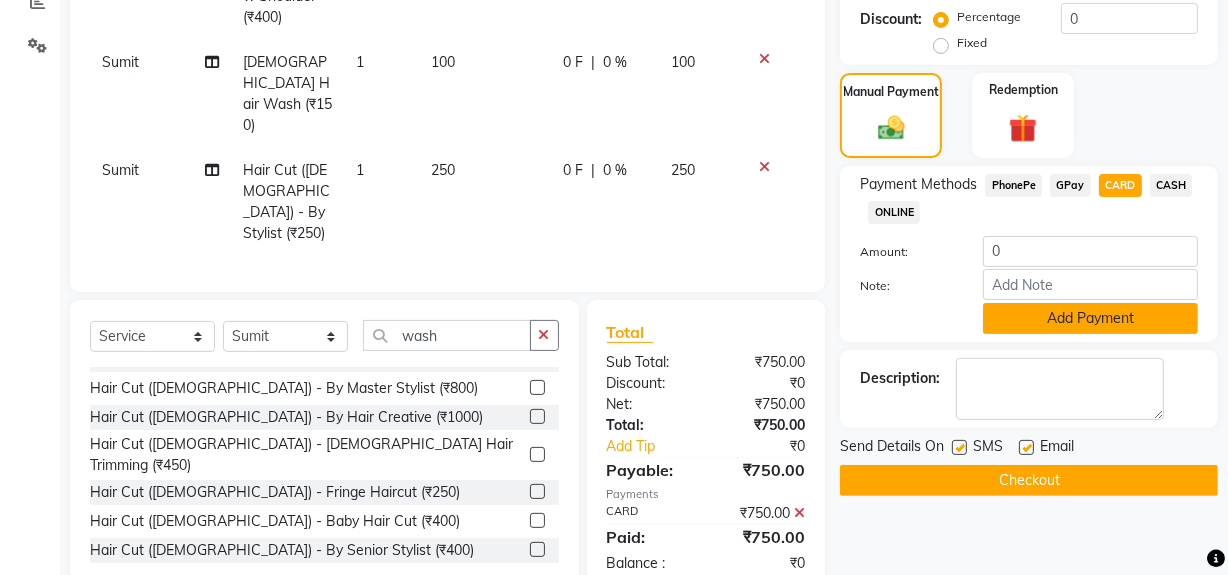 click on "Add Payment" 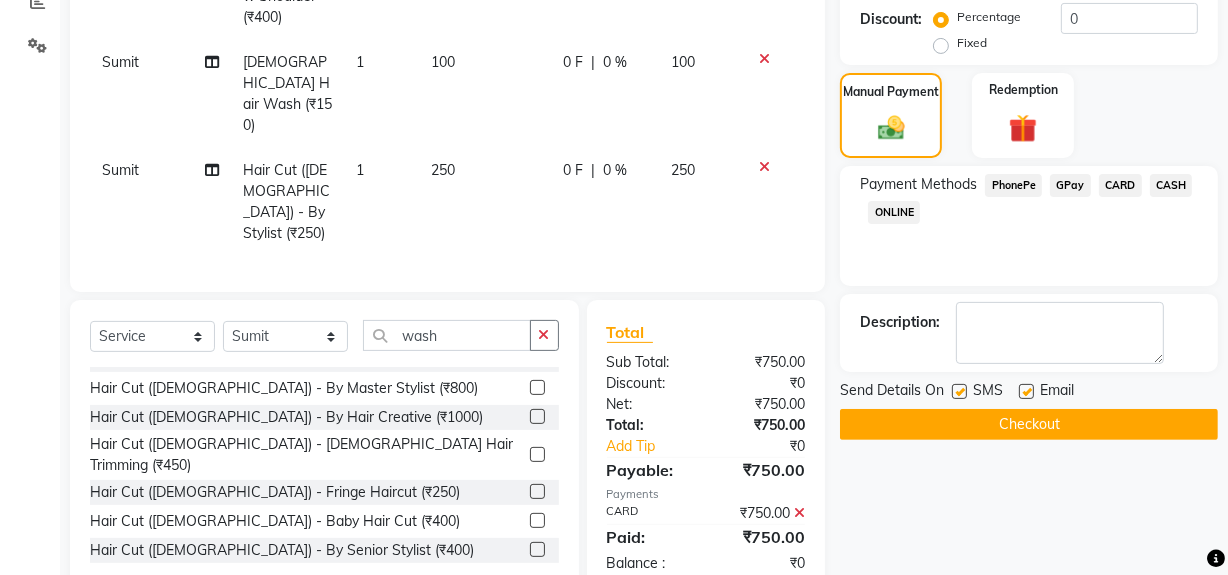 click on "Checkout" 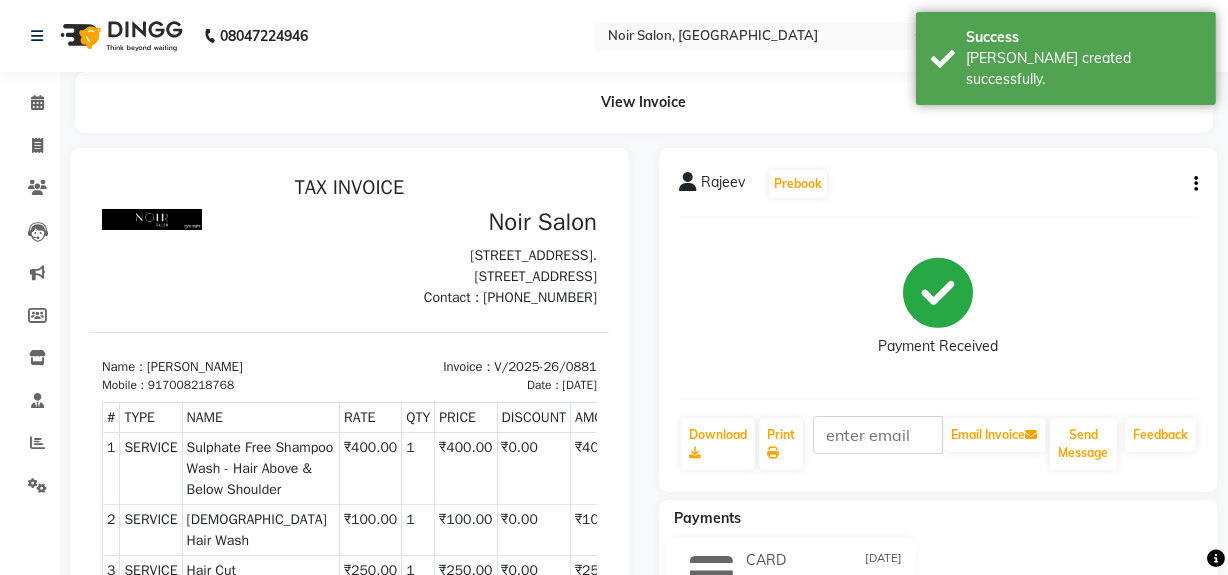 scroll, scrollTop: 0, scrollLeft: 0, axis: both 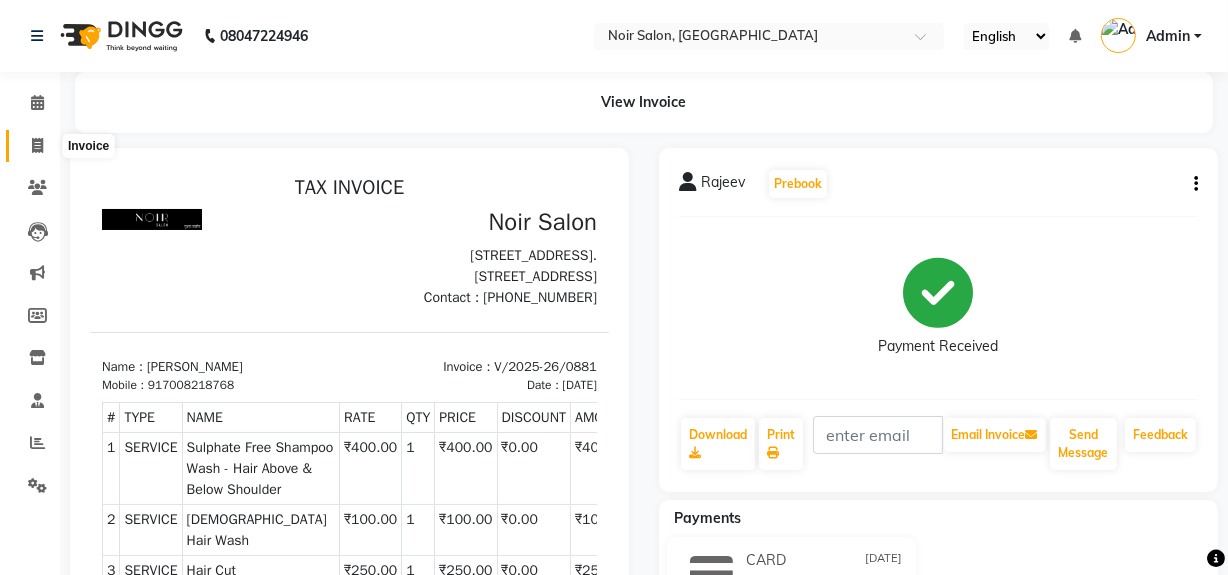 click 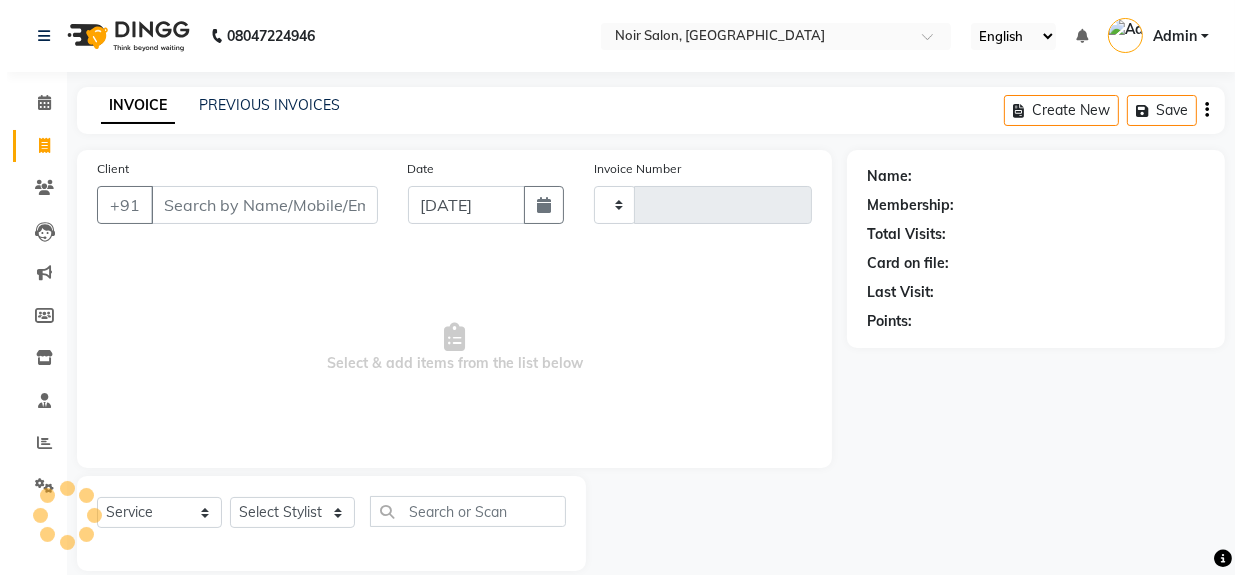 scroll, scrollTop: 26, scrollLeft: 0, axis: vertical 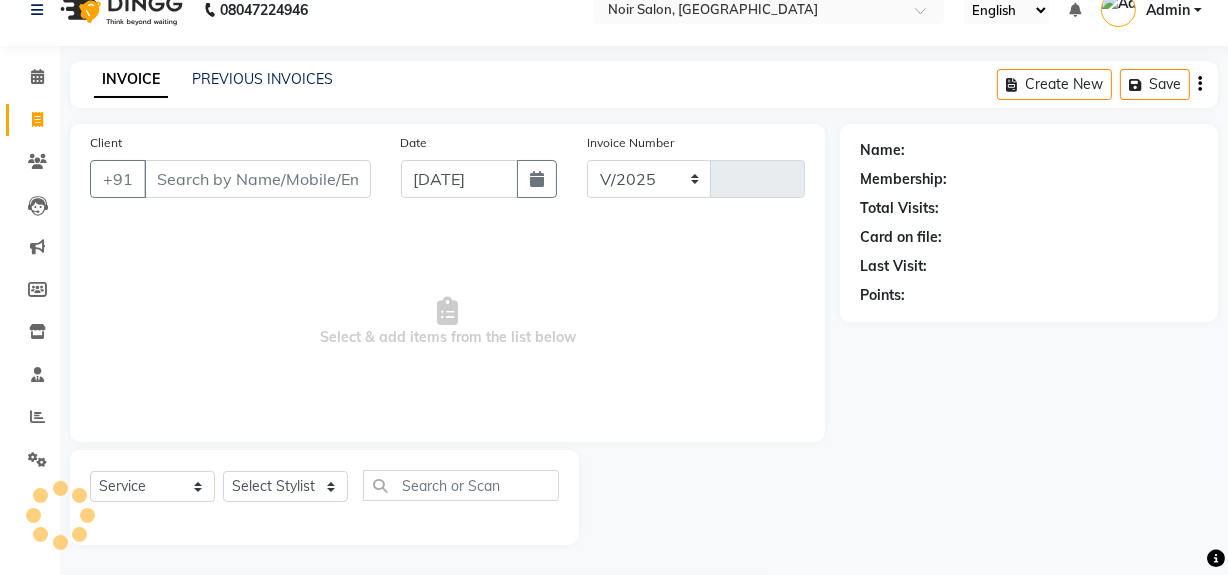 select on "5495" 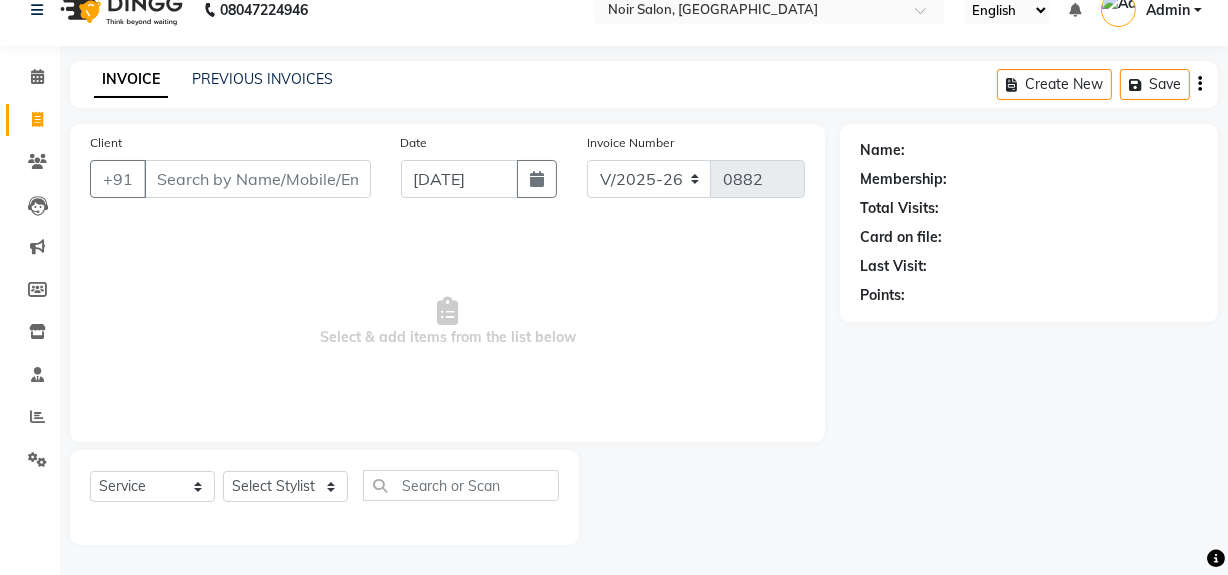 click on "Client" at bounding box center (257, 179) 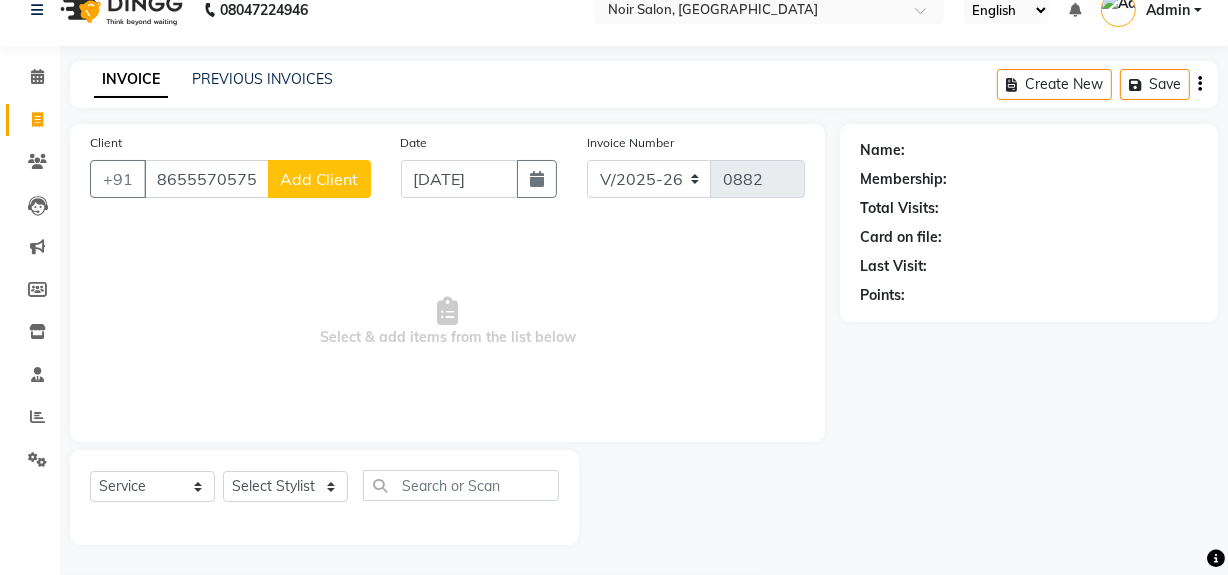 type on "8655570575" 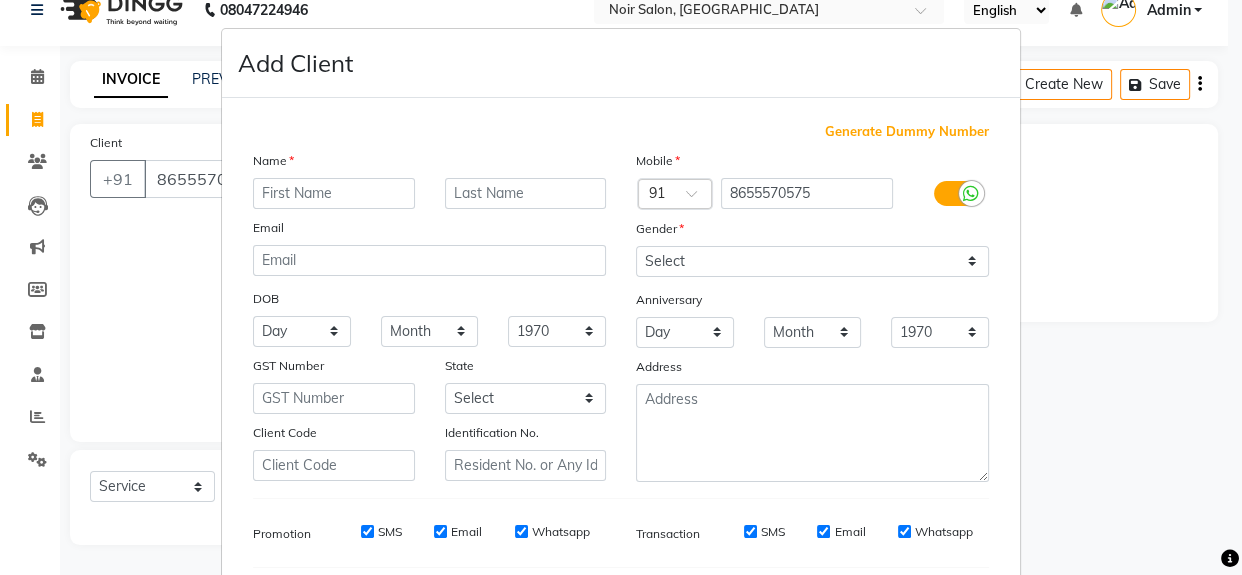 click at bounding box center (334, 193) 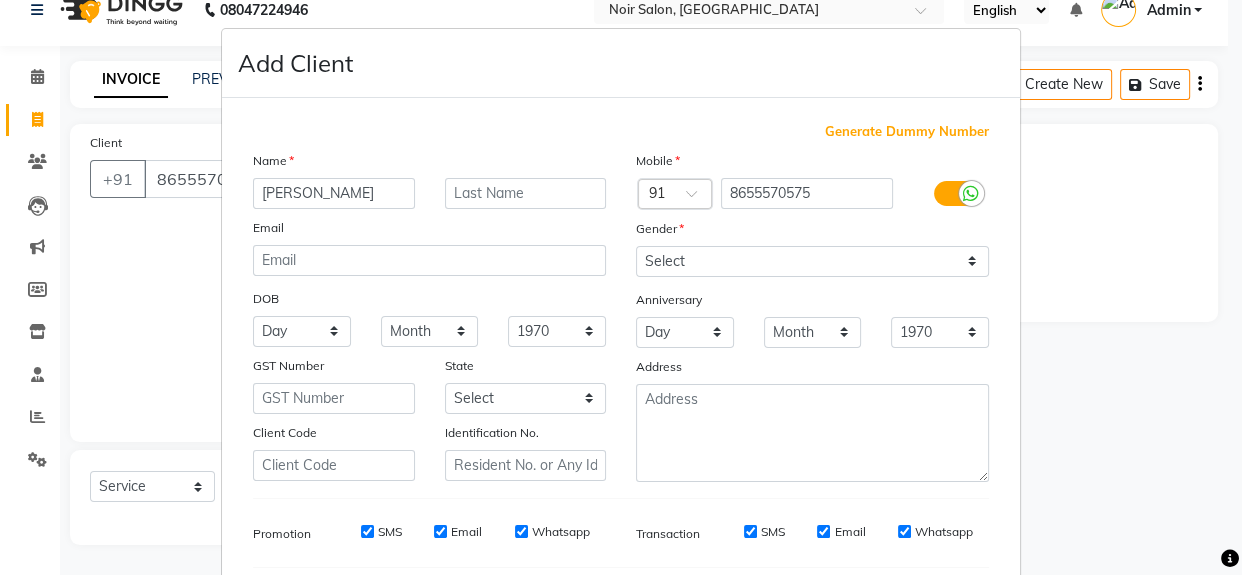 type on "Dheeraj" 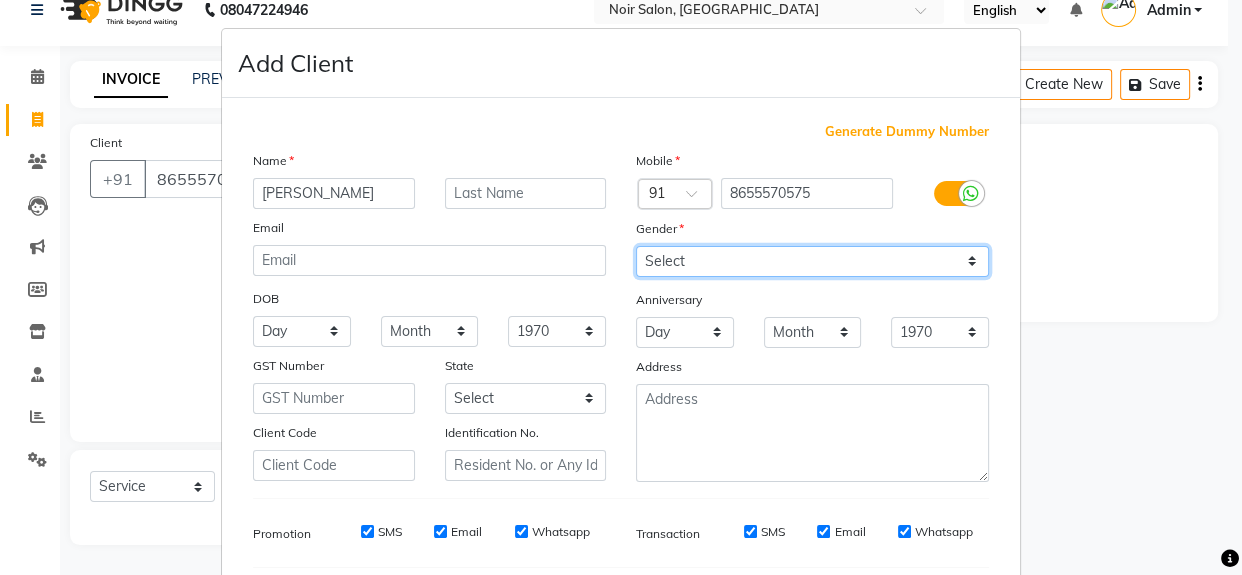 click on "Select Male Female Other Prefer Not To Say" at bounding box center (812, 261) 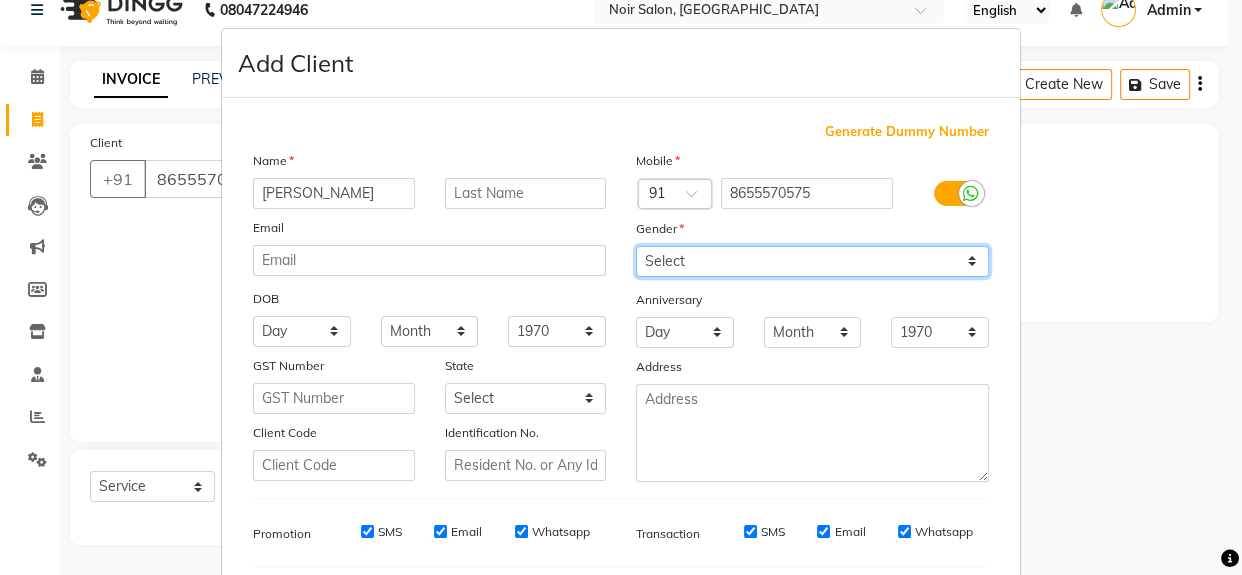 select on "male" 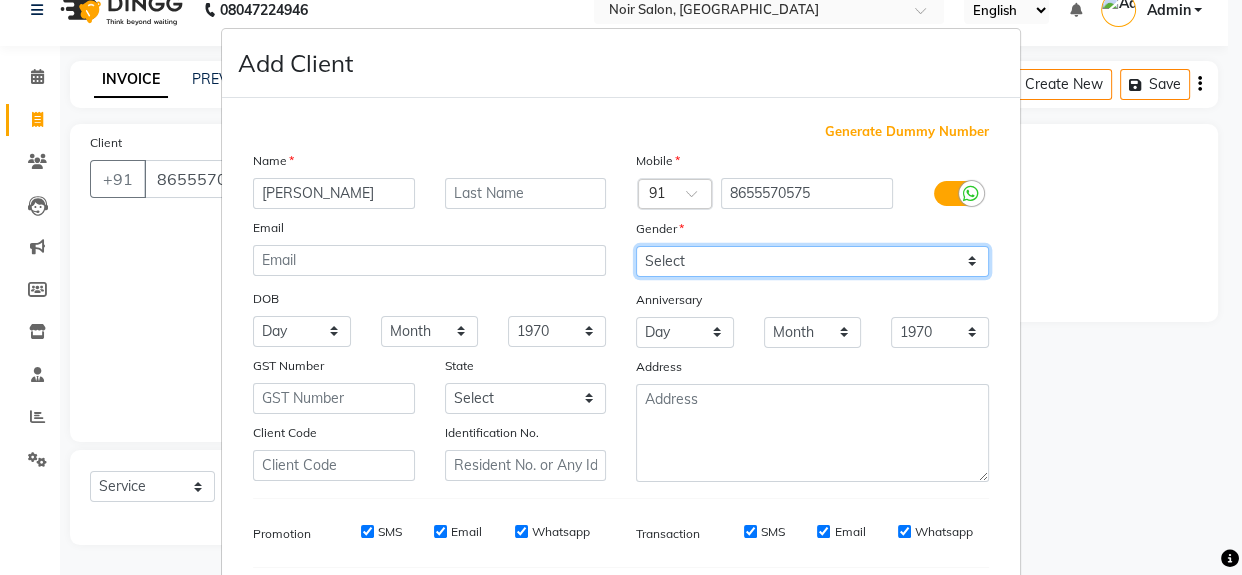 click on "Select Male Female Other Prefer Not To Say" at bounding box center (812, 261) 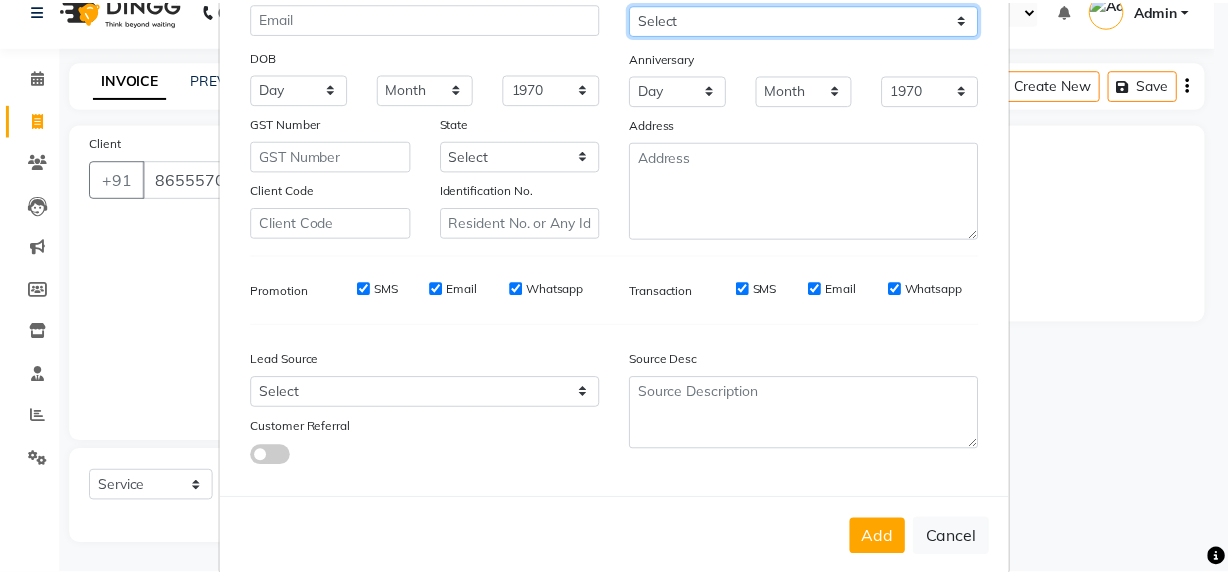 scroll, scrollTop: 278, scrollLeft: 0, axis: vertical 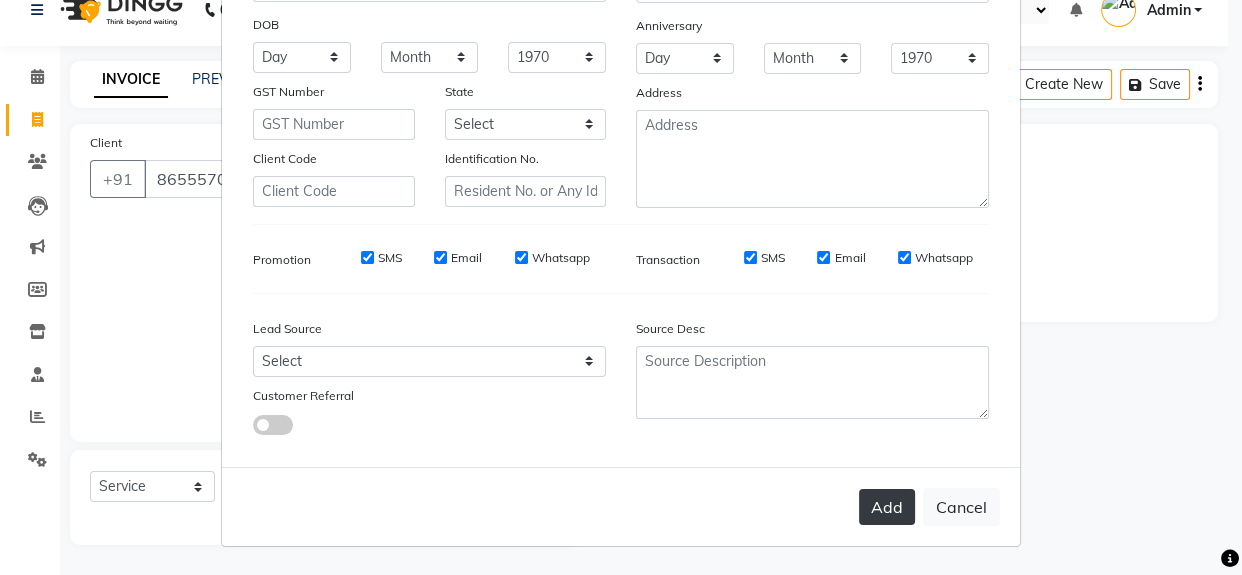 click on "Add" at bounding box center [887, 507] 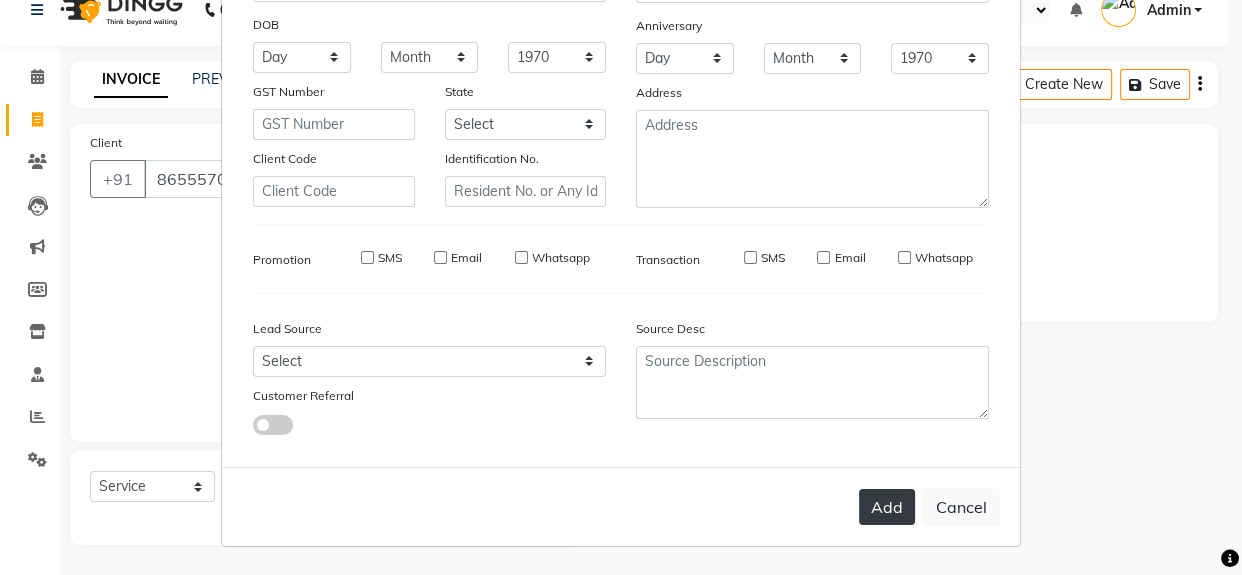 type 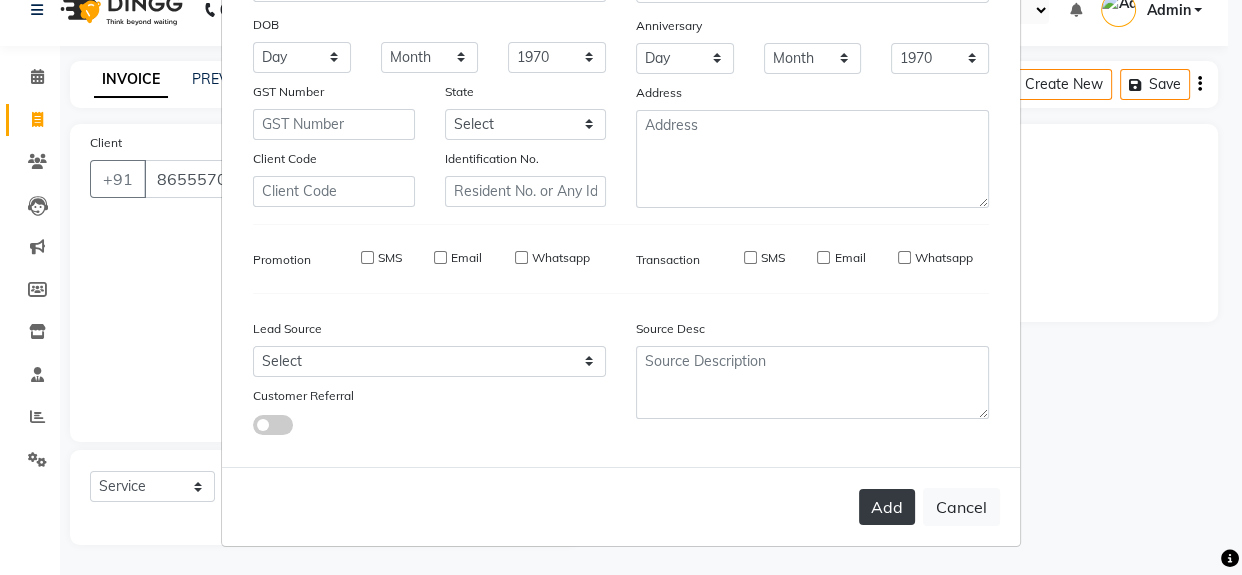 select 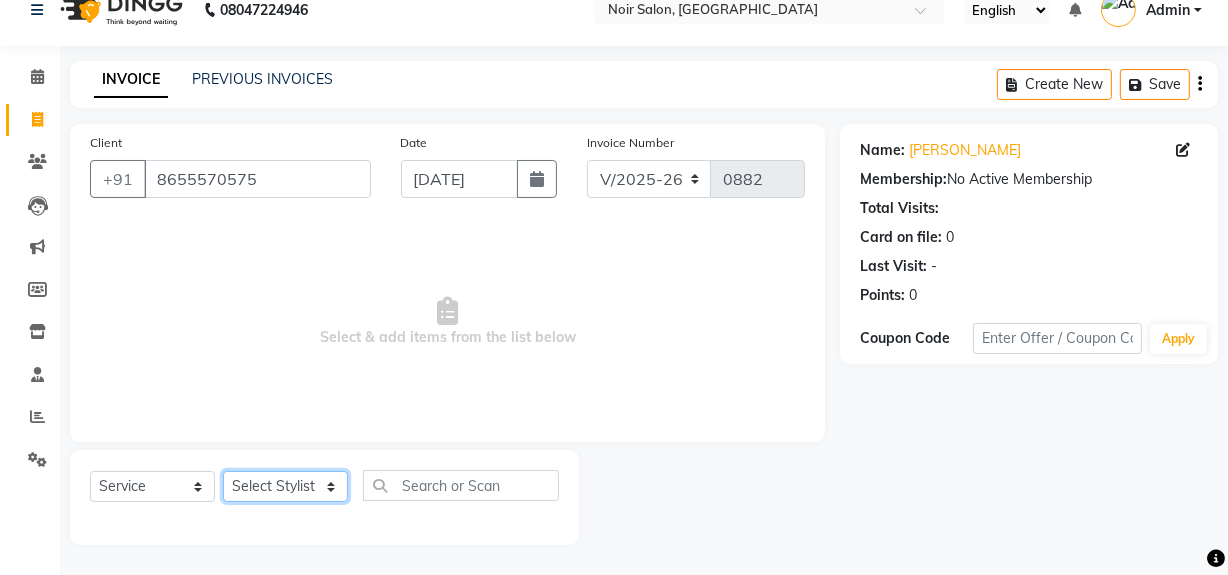 click on "Select Stylist khushbu Mohd Naushad Noir (Login) Sonali  Sumit  Ujwala Patil  Zaid" 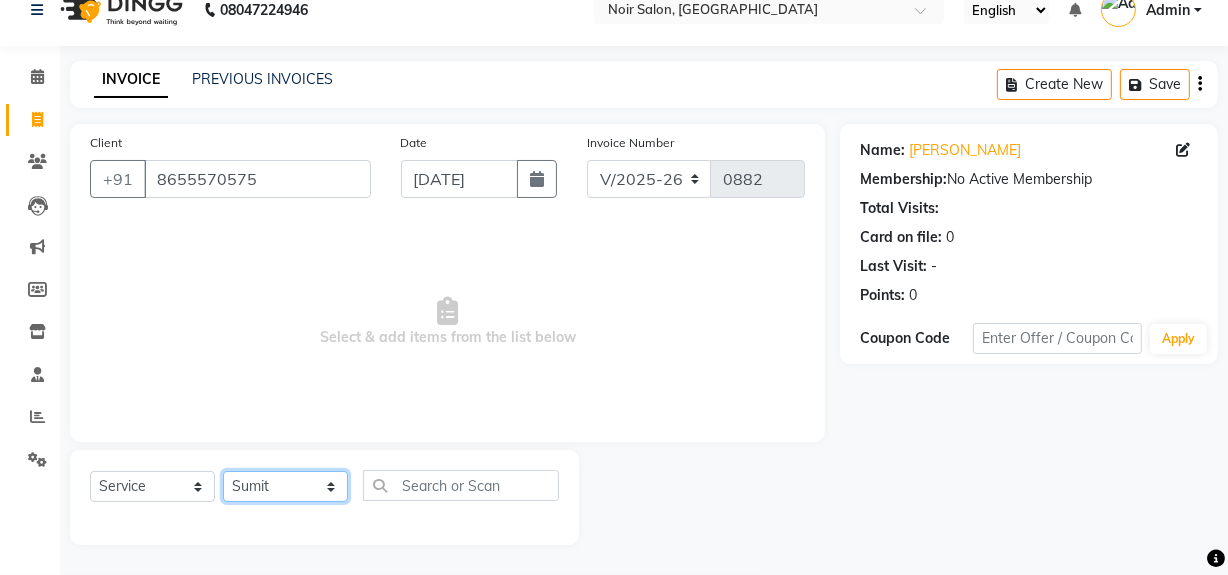 click on "Select Stylist khushbu Mohd Naushad Noir (Login) Sonali  Sumit  Ujwala Patil  Zaid" 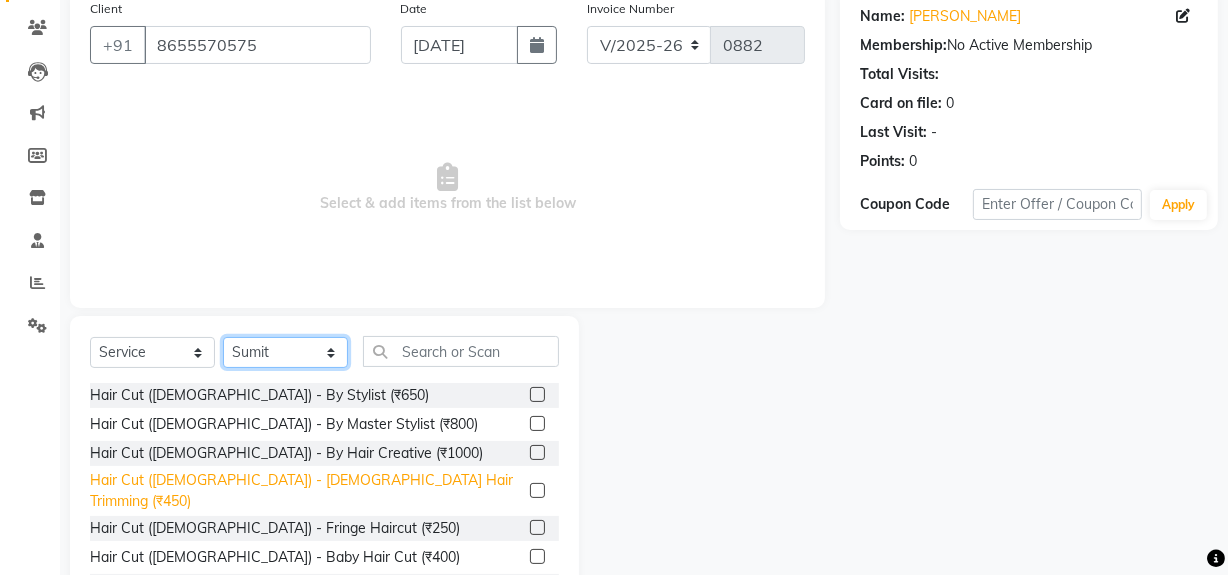 scroll, scrollTop: 208, scrollLeft: 0, axis: vertical 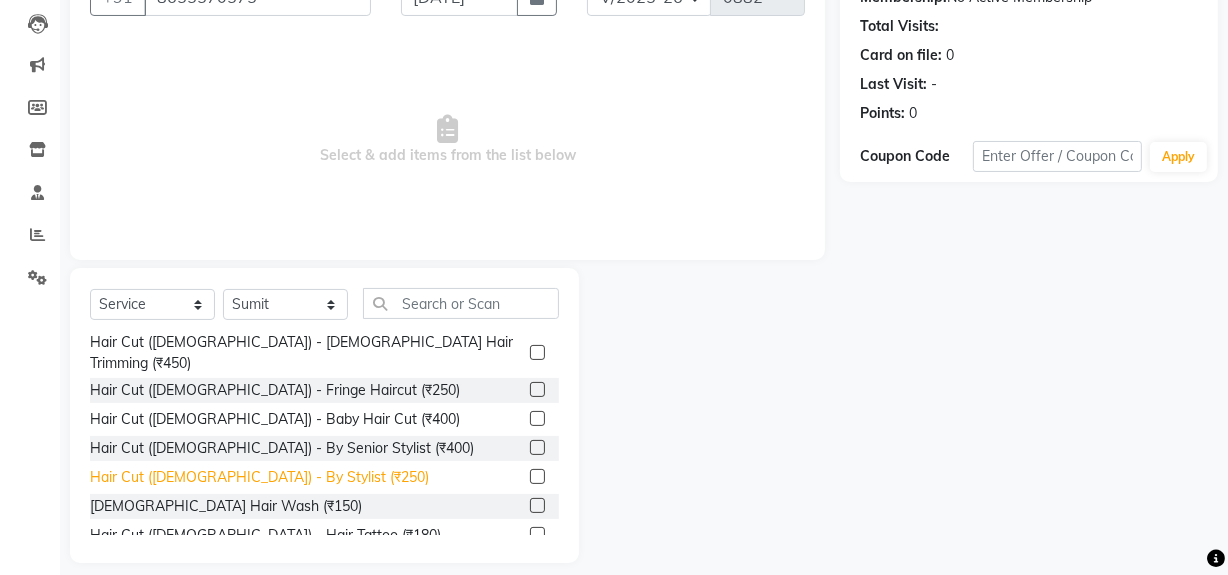 click on "Hair Cut (Male) - By Stylist (₹250)" 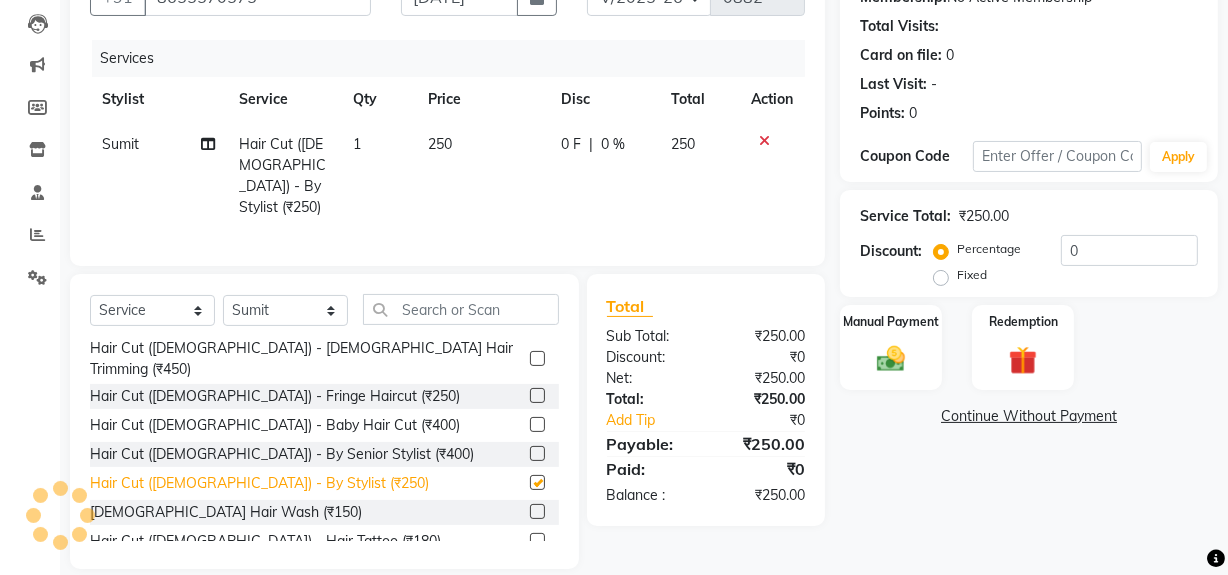 checkbox on "false" 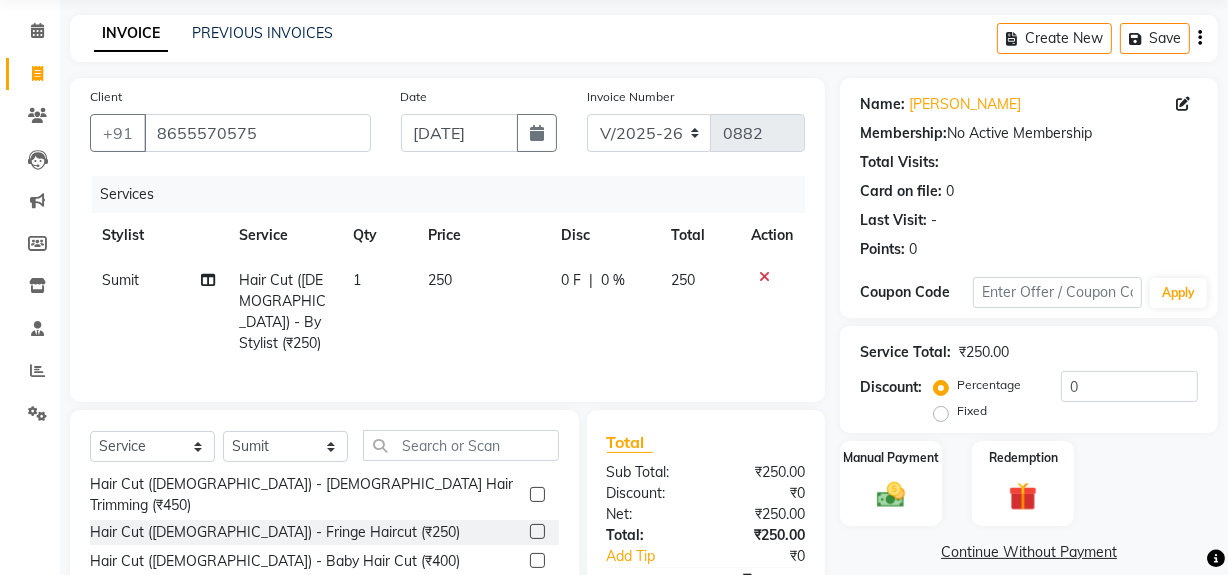 scroll, scrollTop: 0, scrollLeft: 0, axis: both 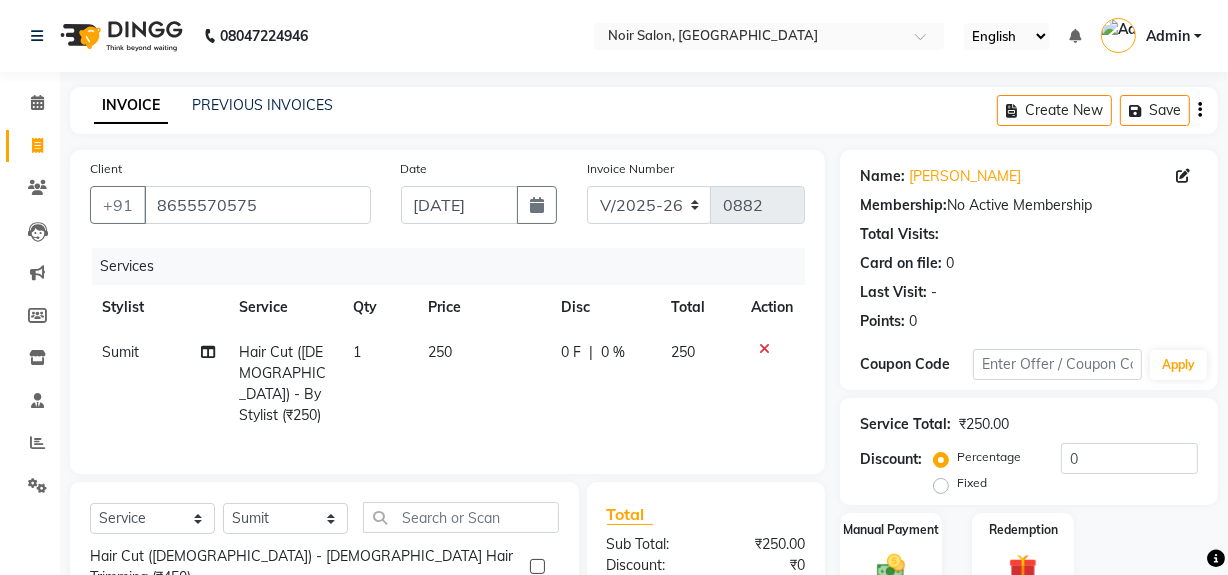 click 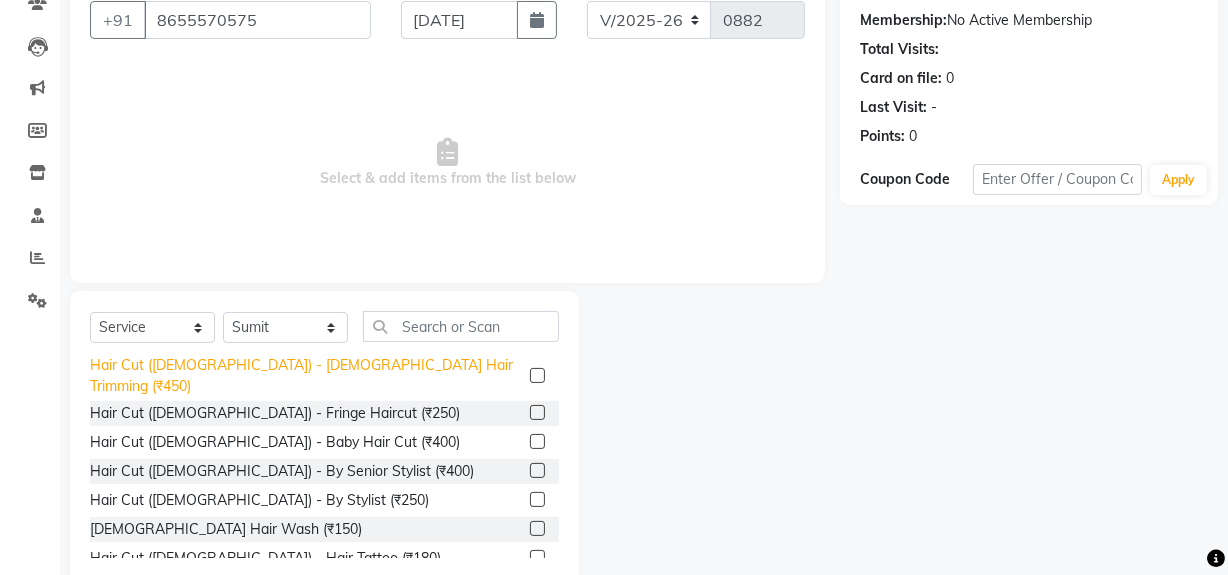 scroll, scrollTop: 226, scrollLeft: 0, axis: vertical 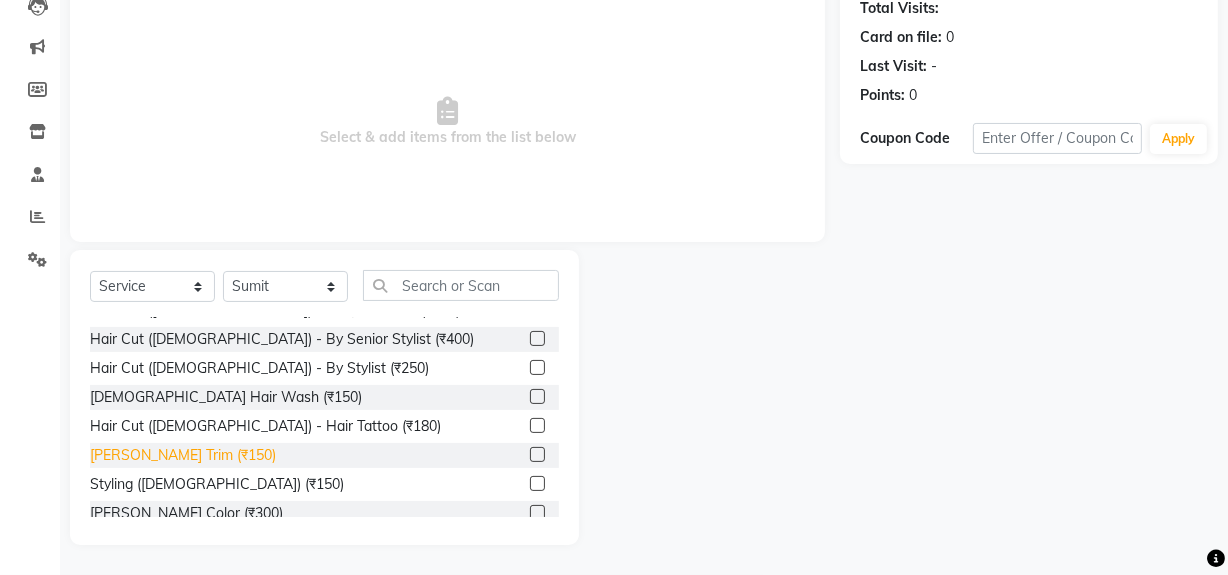 click on "Beard Trim (₹150)" 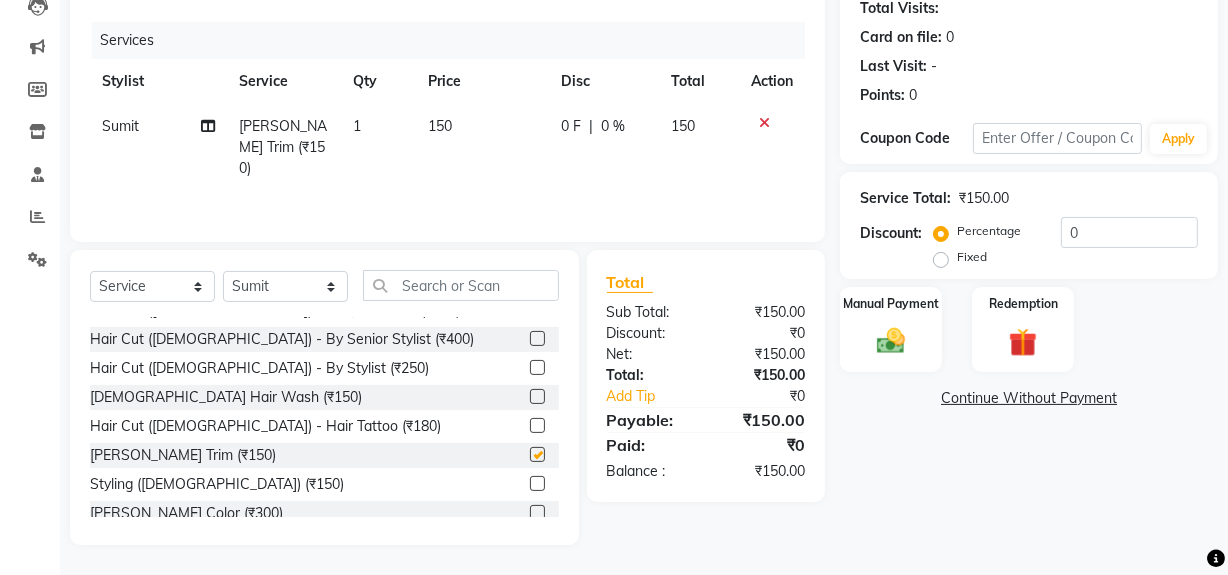 checkbox on "false" 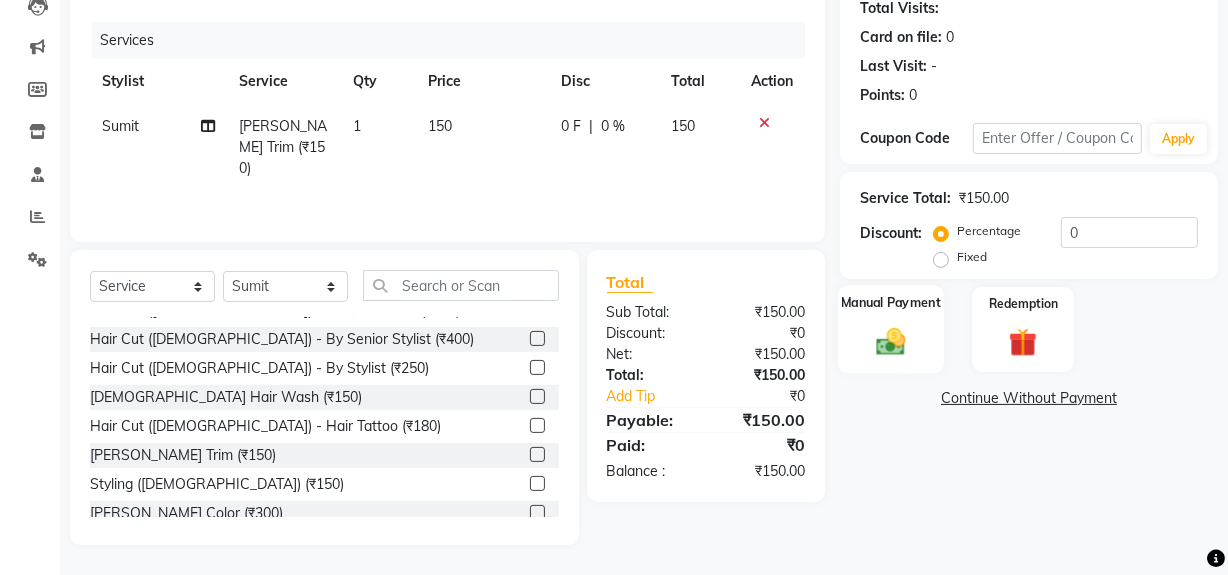 click on "Manual Payment" 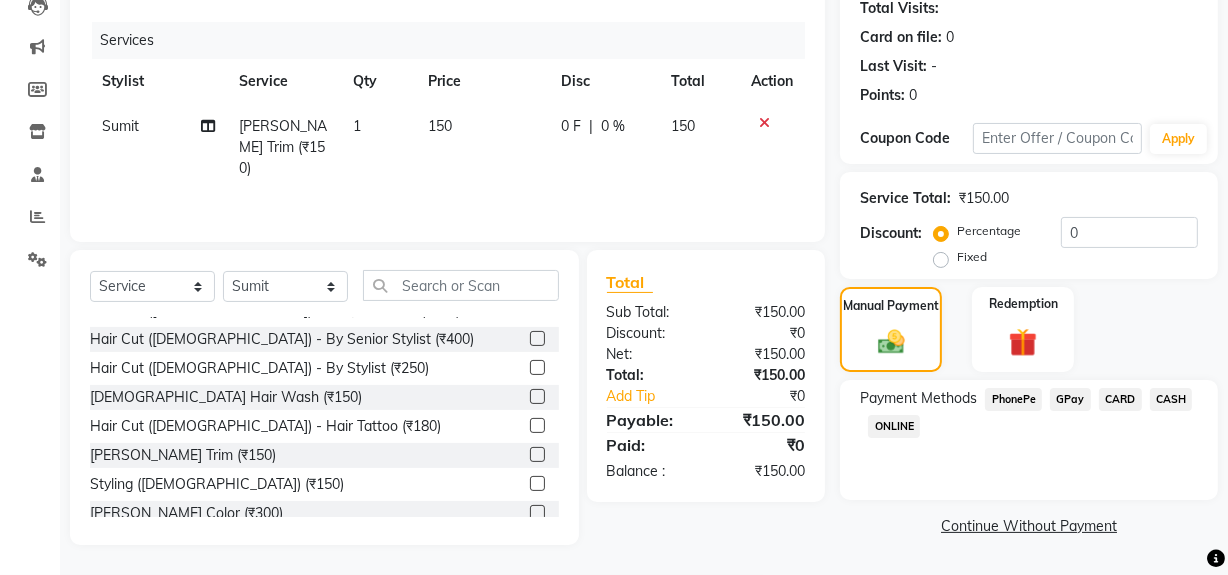 click on "GPay" 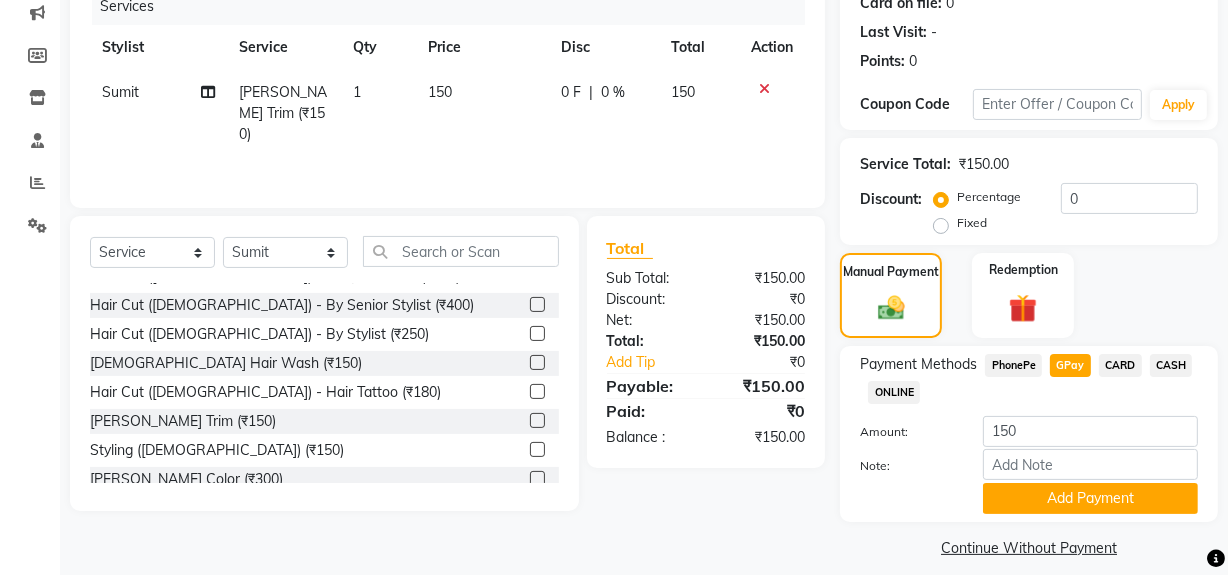 scroll, scrollTop: 277, scrollLeft: 0, axis: vertical 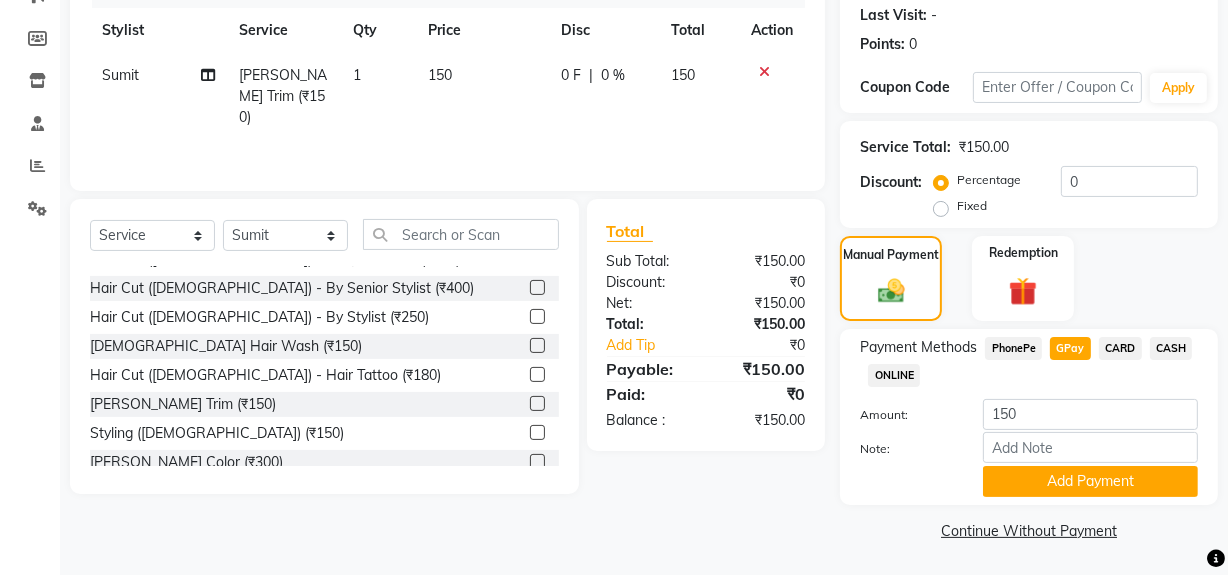 click on "Note:" 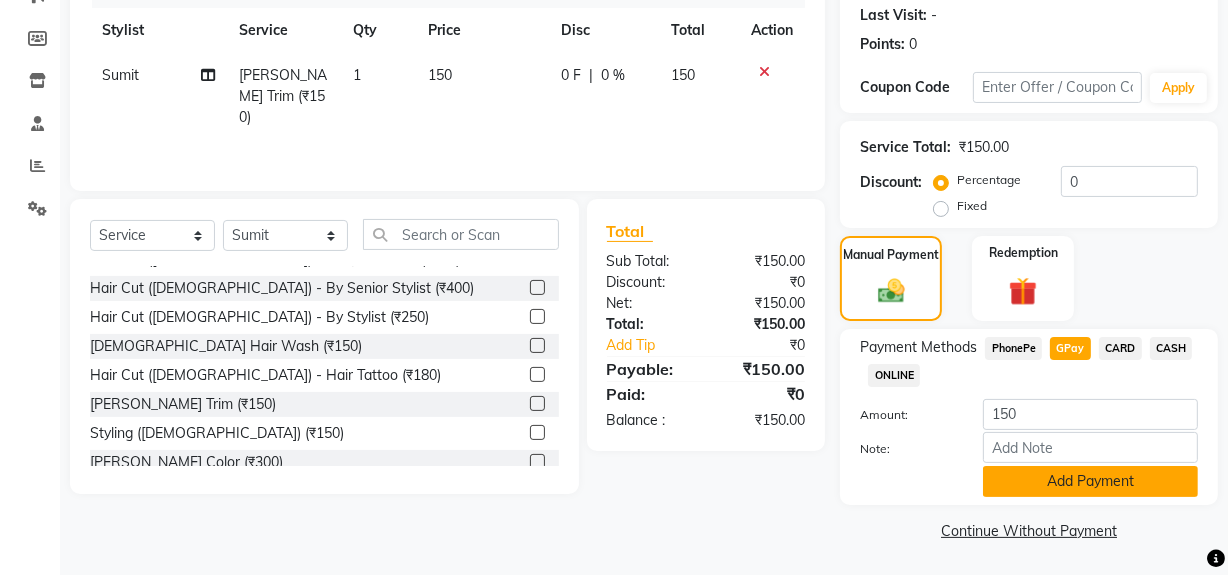 click on "Add Payment" 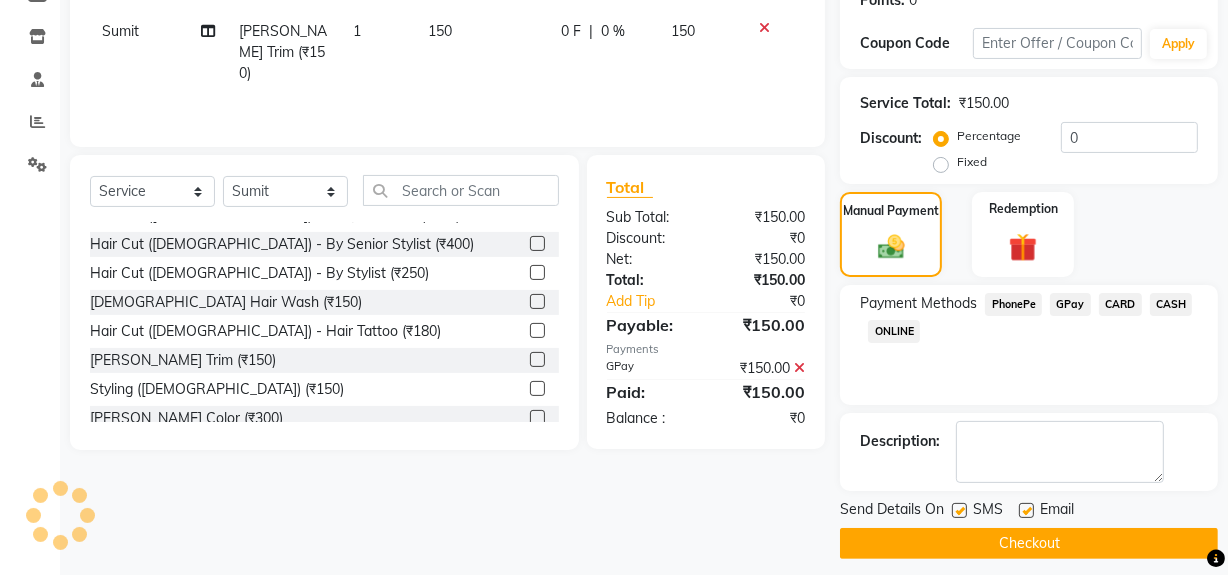 scroll, scrollTop: 333, scrollLeft: 0, axis: vertical 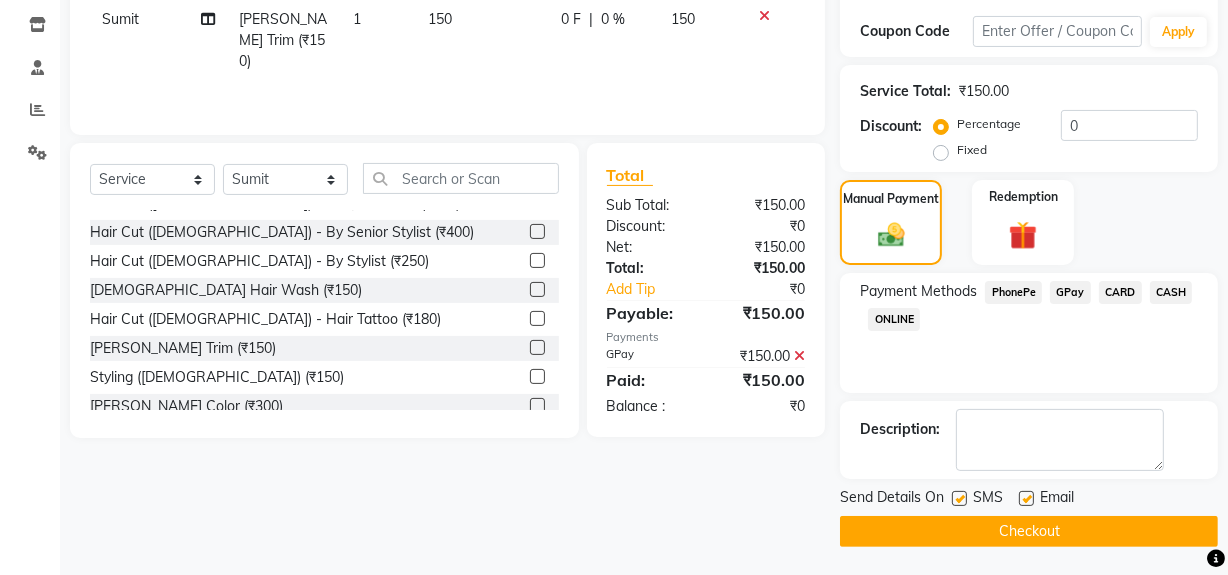 click on "Checkout" 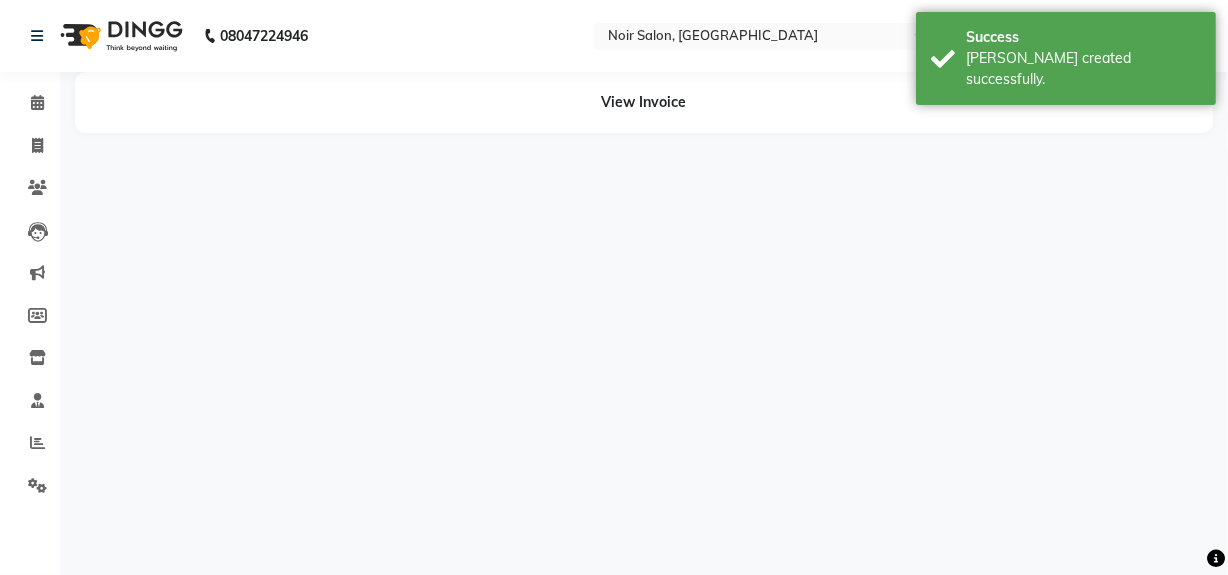 scroll, scrollTop: 0, scrollLeft: 0, axis: both 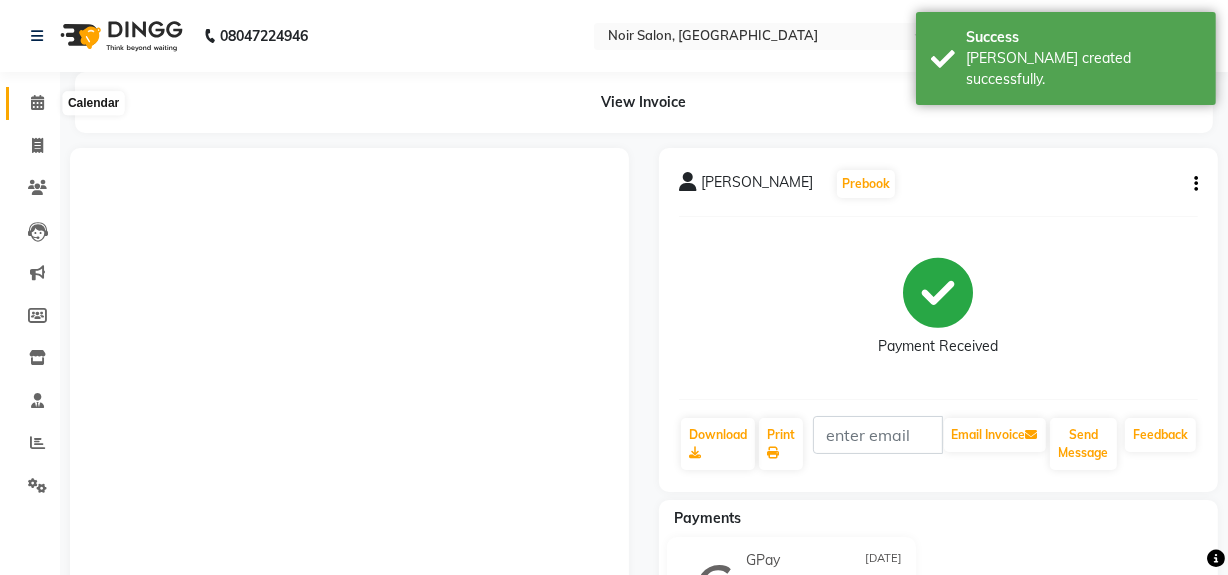 click 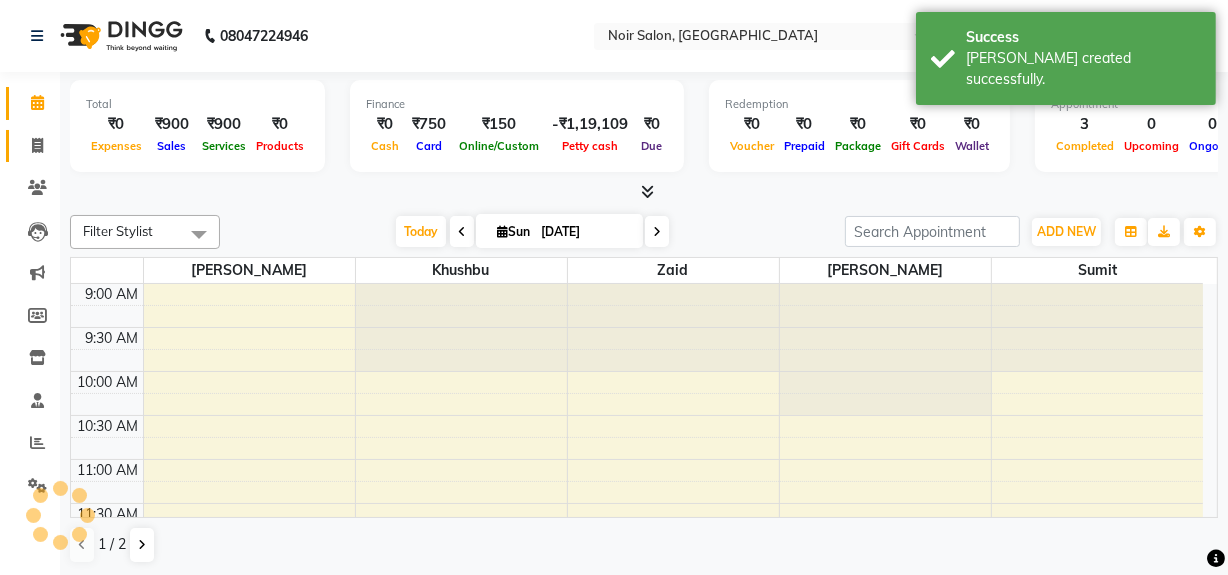 click 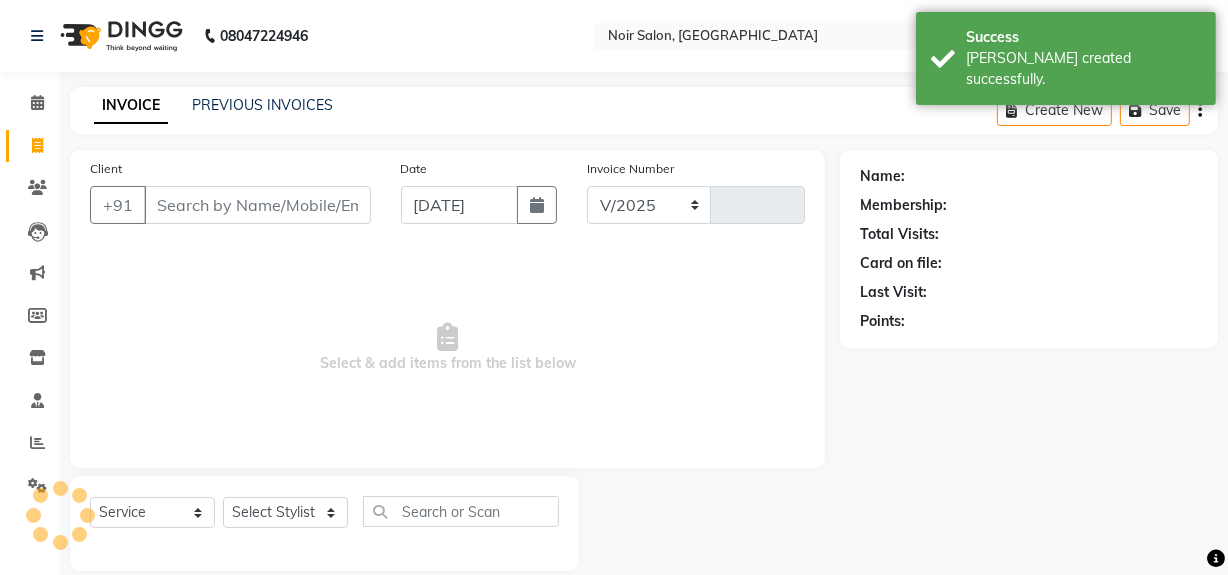 select on "5495" 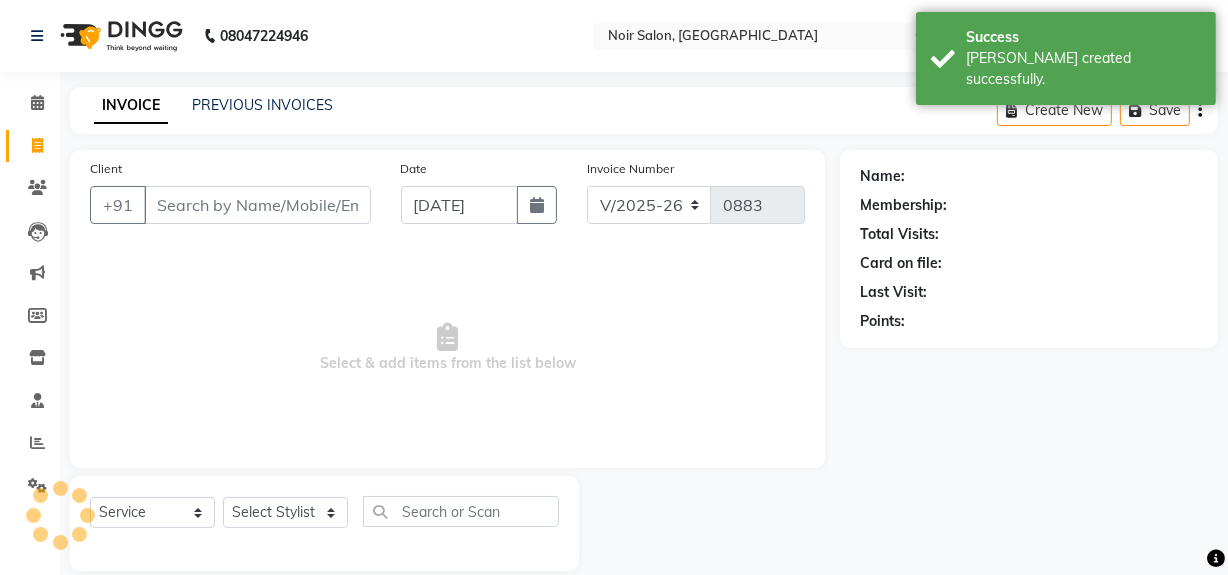 click on "Client" at bounding box center [257, 205] 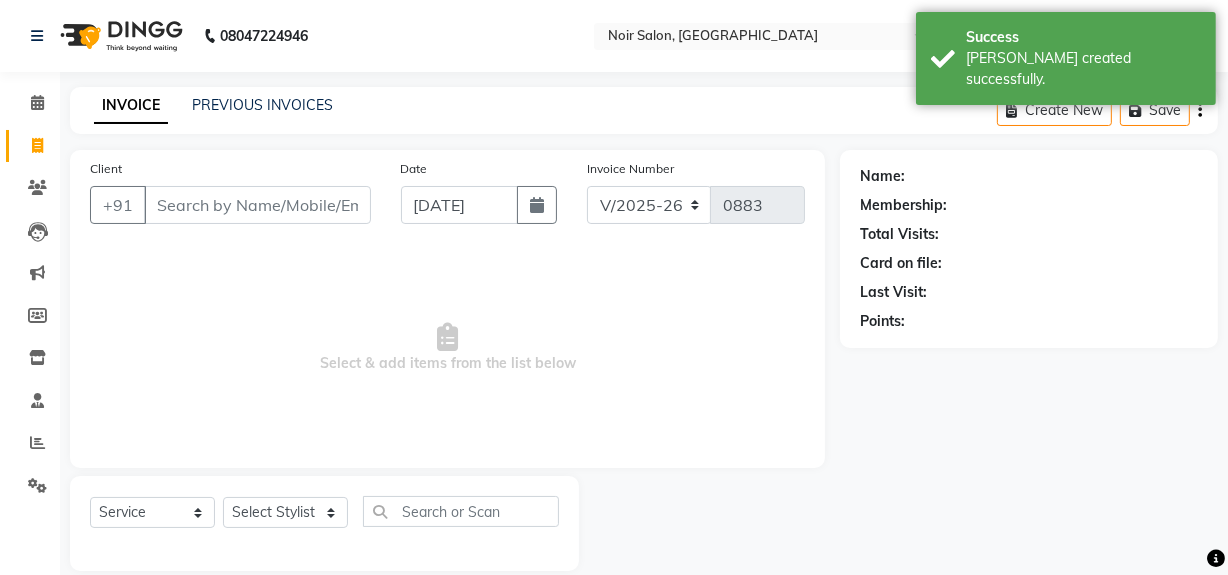 click on "Client" at bounding box center (257, 205) 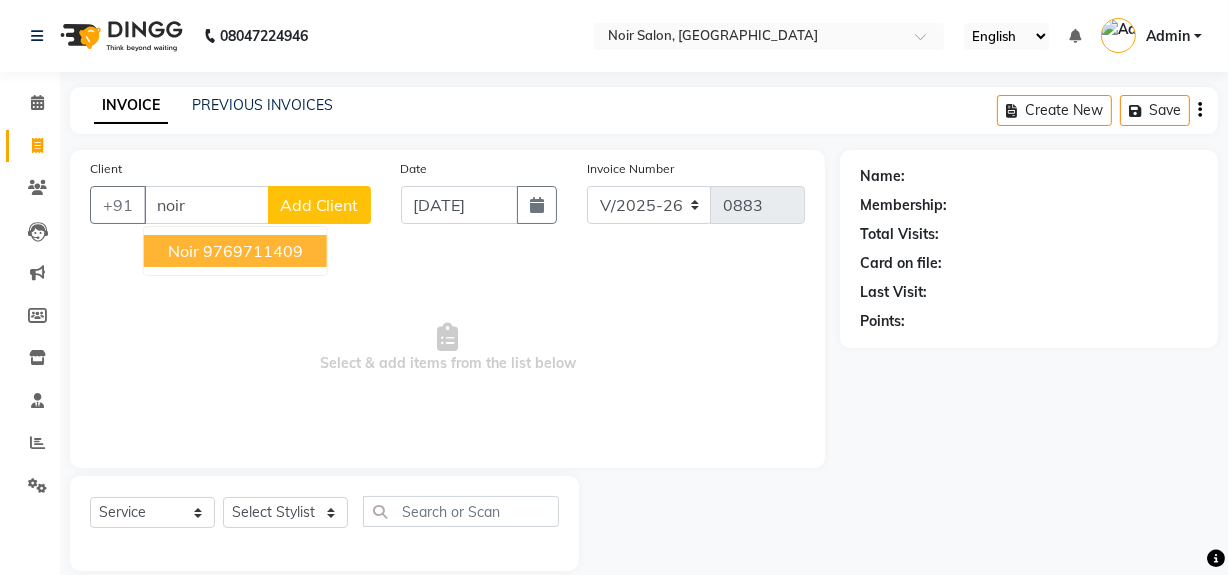 click on "9769711409" at bounding box center (253, 251) 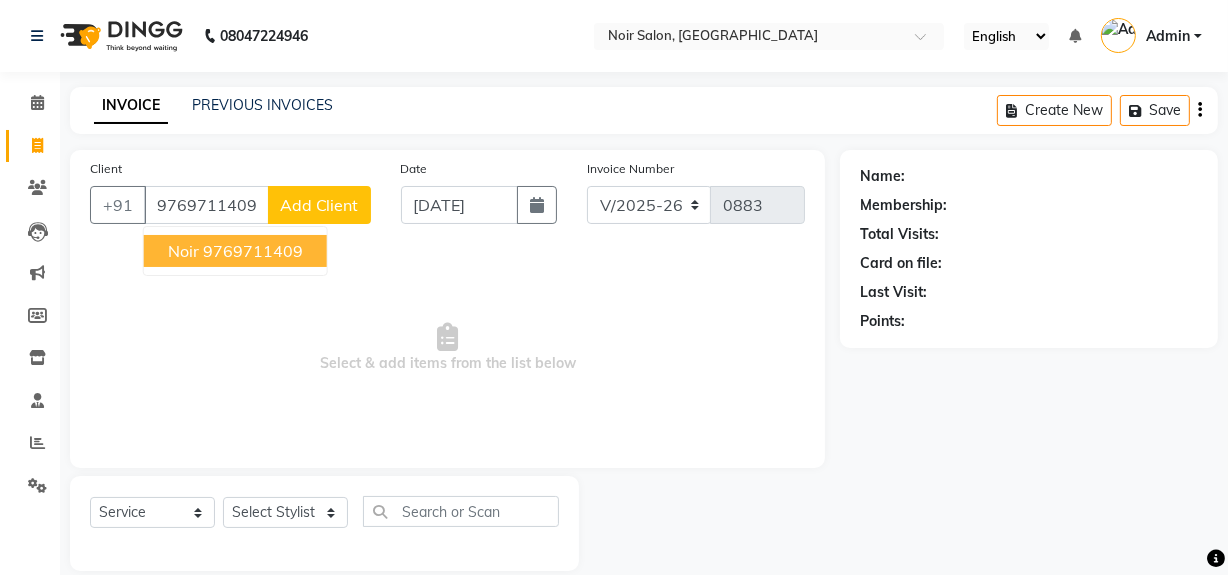 type on "9769711409" 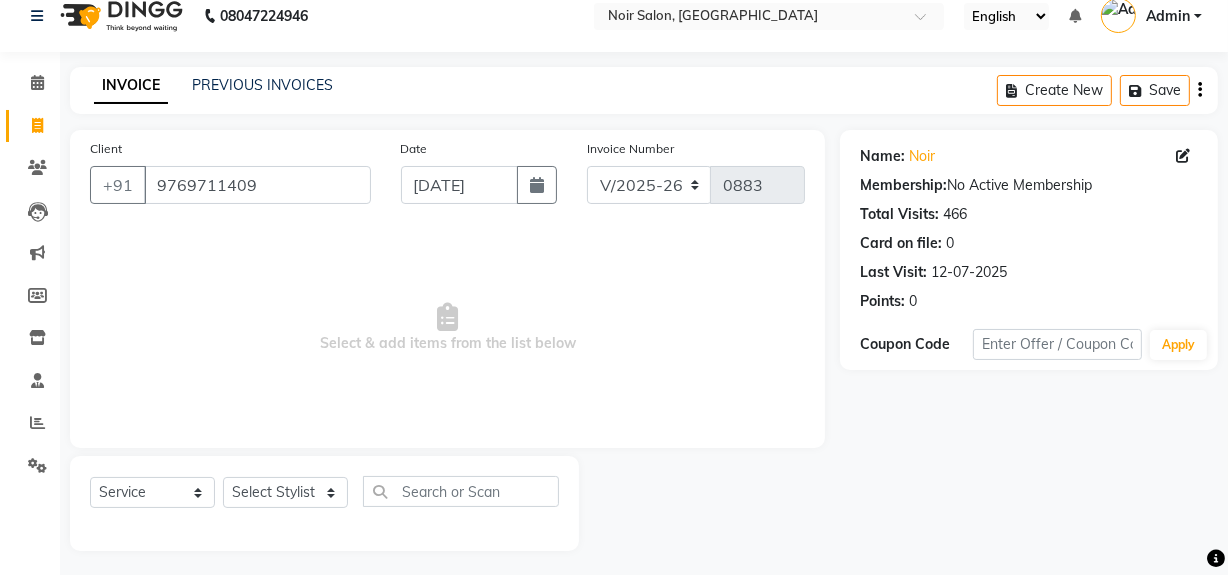 scroll, scrollTop: 26, scrollLeft: 0, axis: vertical 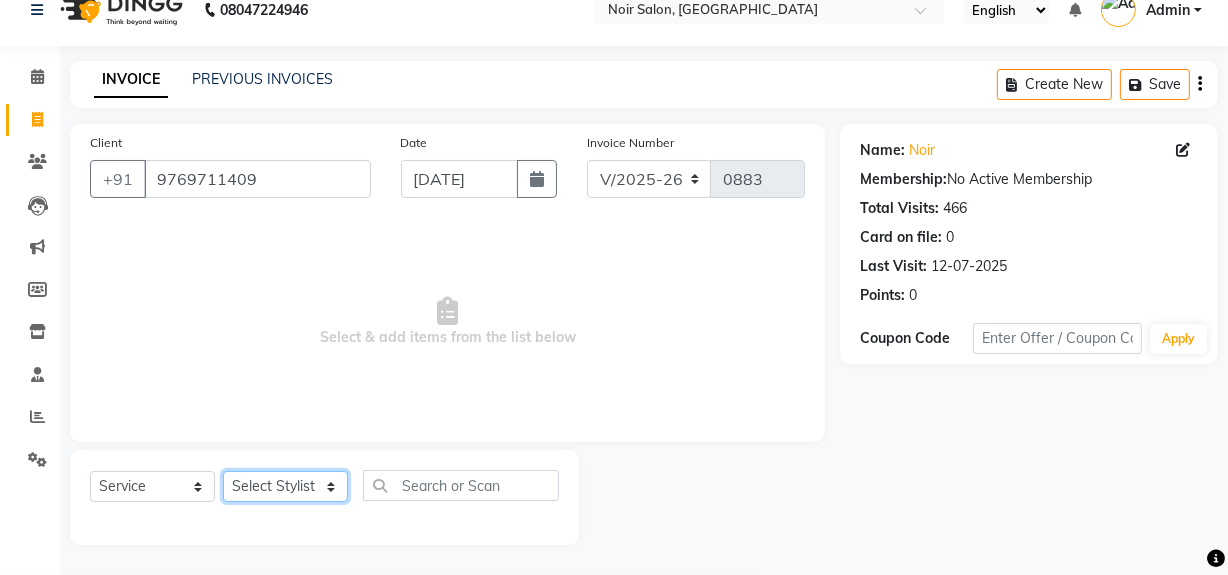 click on "Select Stylist khushbu Mohd Naushad Noir (Login) Sonali  Sumit  Ujwala Patil  Zaid" 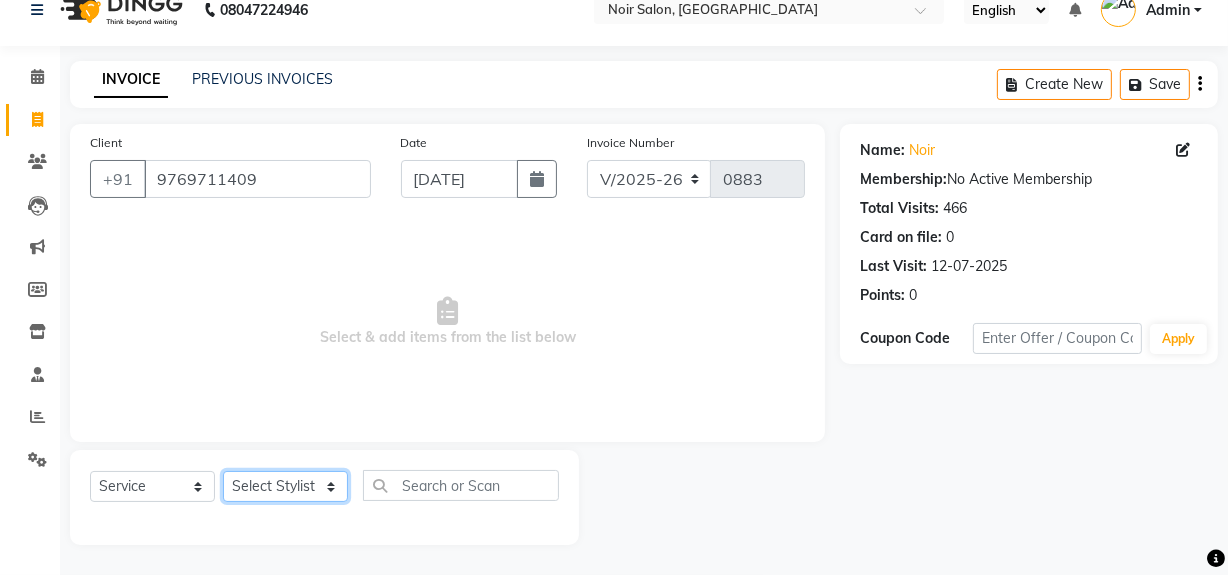 select on "71171" 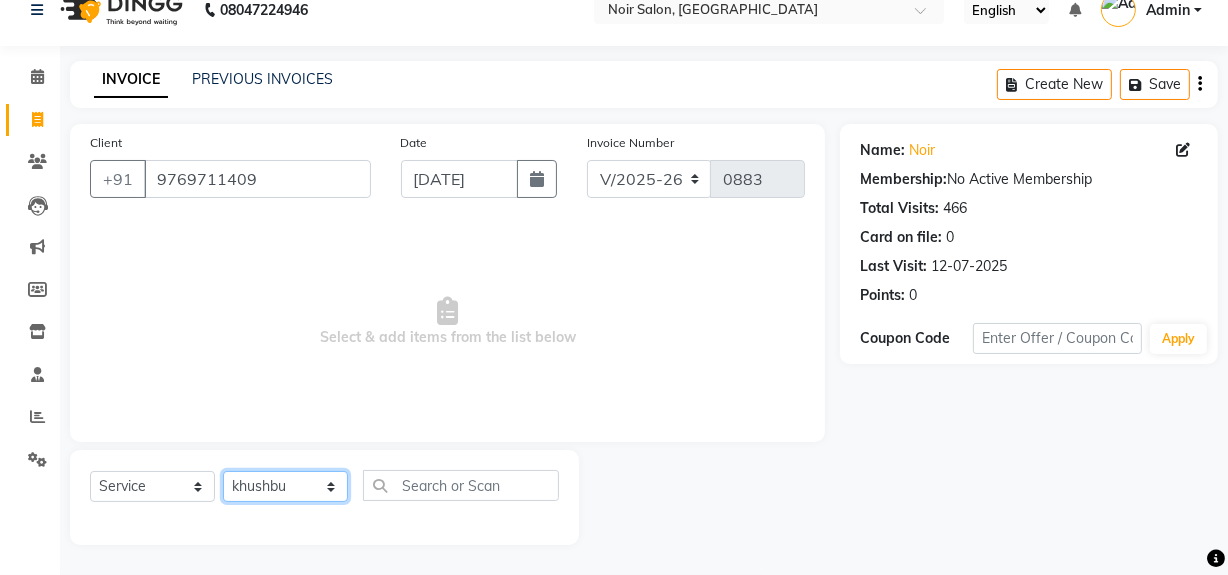 click on "Select Stylist khushbu Mohd Naushad Noir (Login) Sonali  Sumit  Ujwala Patil  Zaid" 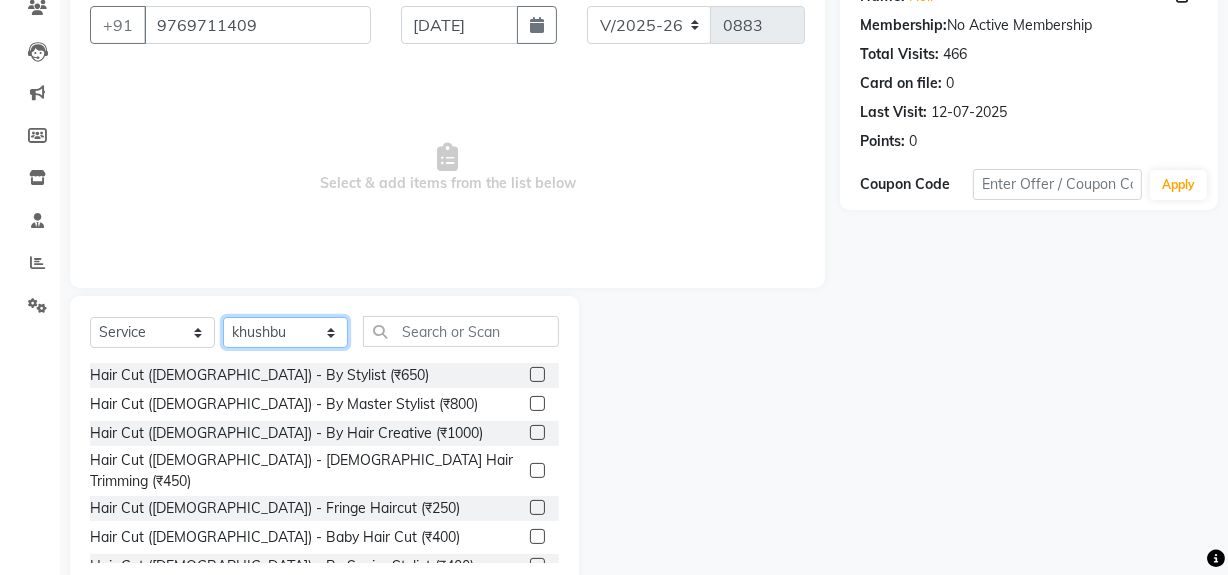 scroll, scrollTop: 226, scrollLeft: 0, axis: vertical 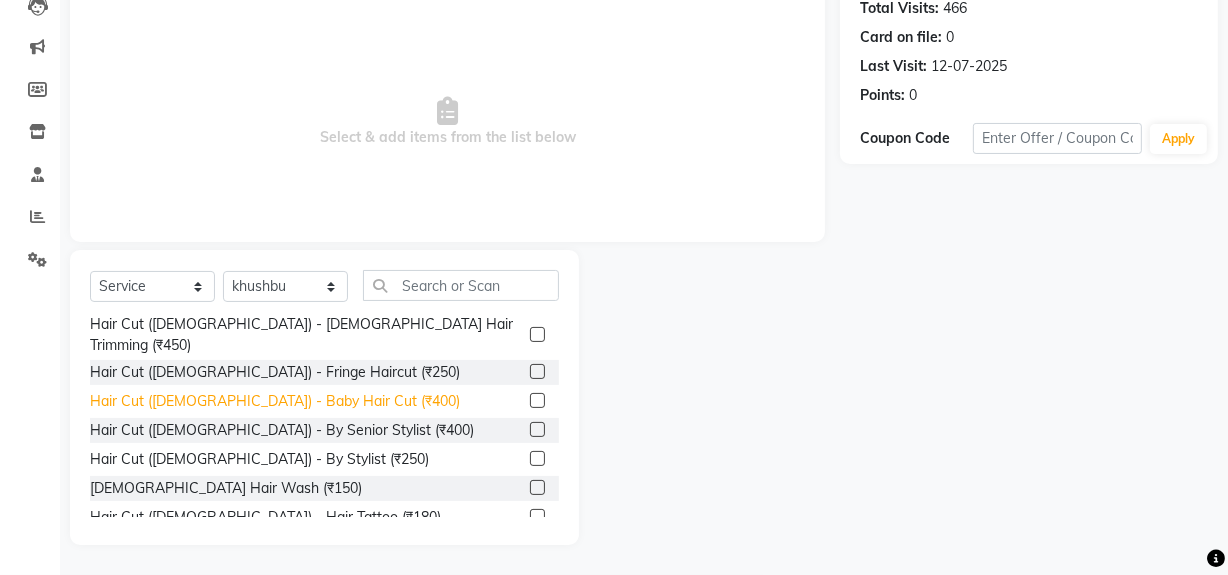 click on "Hair Cut (Female) - Baby Hair Cut (₹400)" 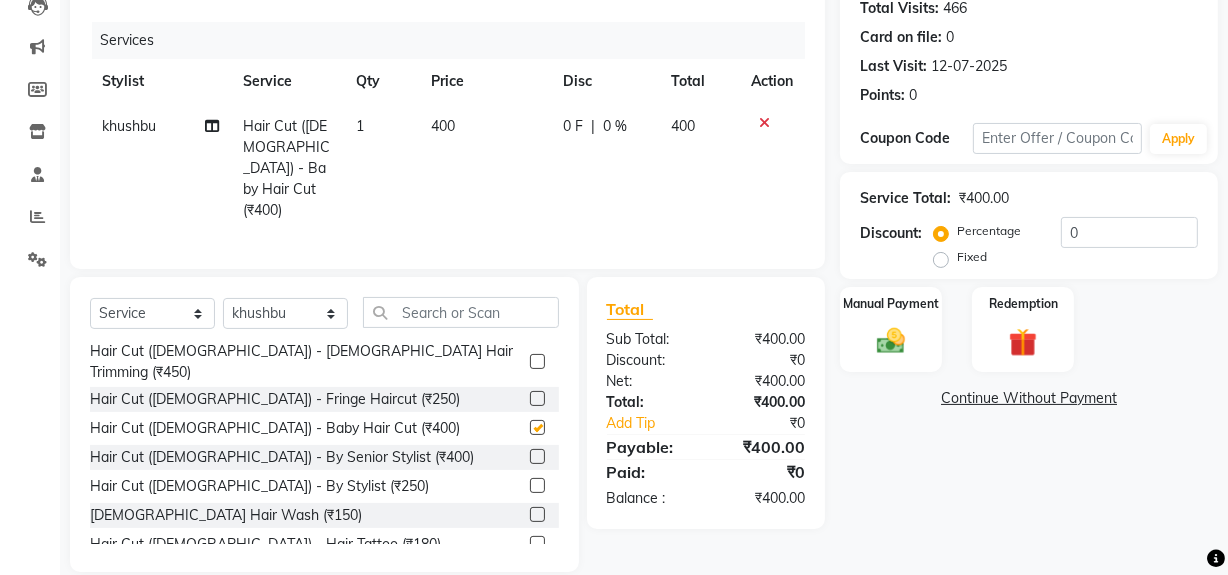 checkbox on "false" 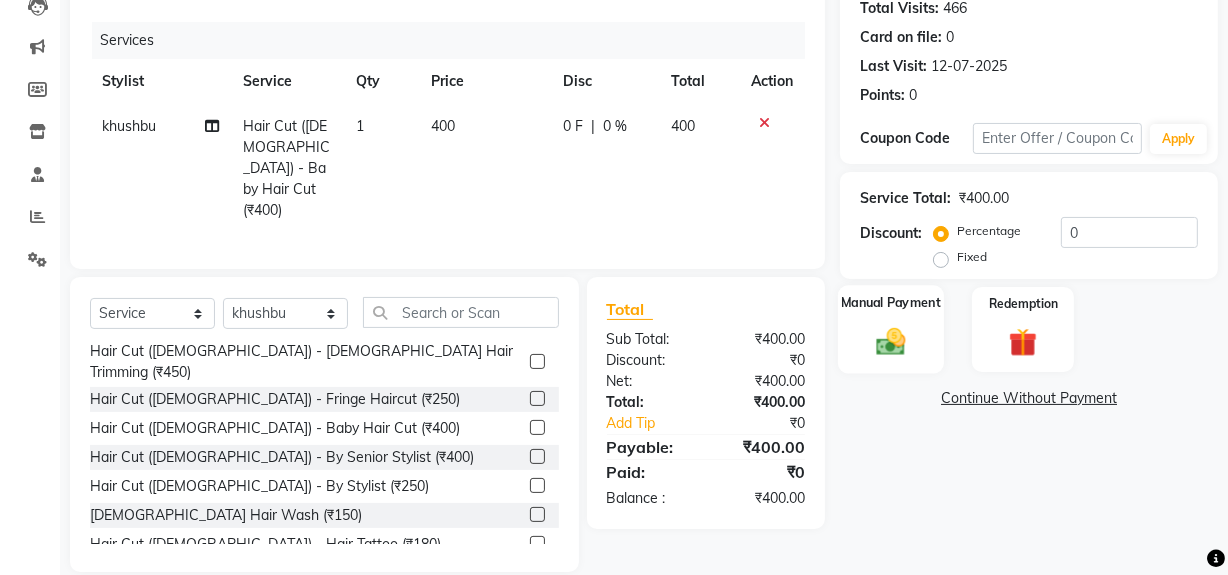 click on "Manual Payment" 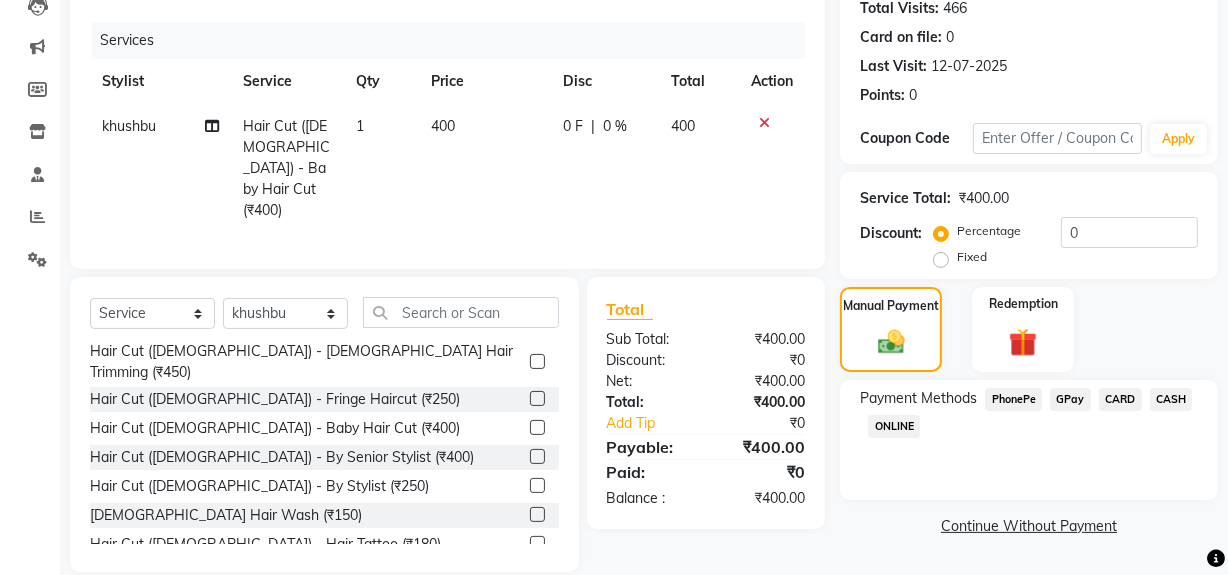 click on "GPay" 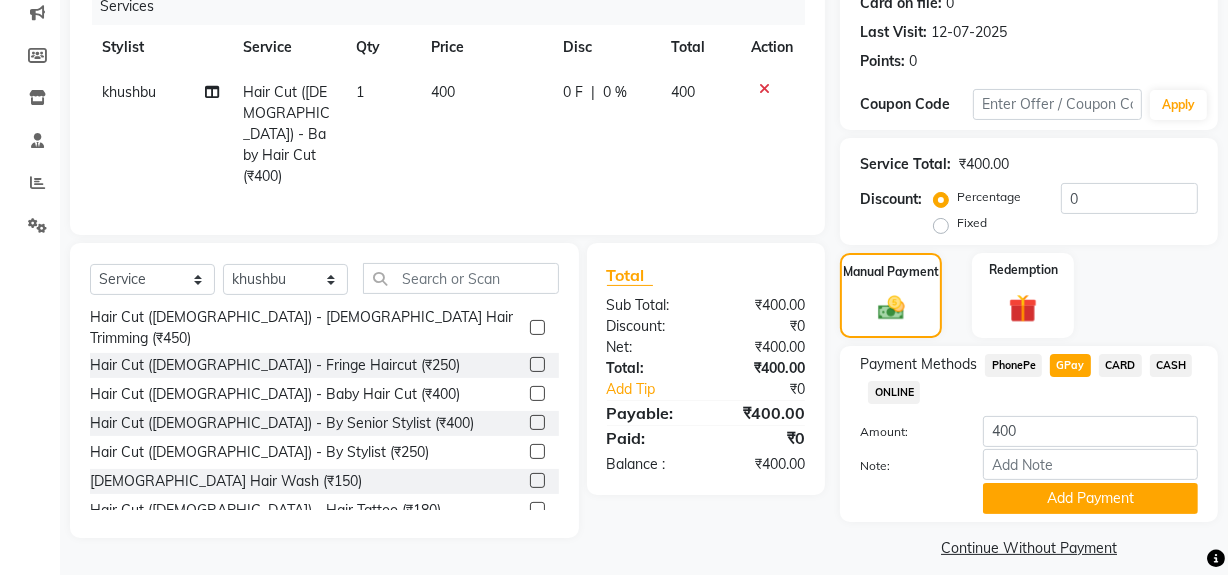 scroll, scrollTop: 277, scrollLeft: 0, axis: vertical 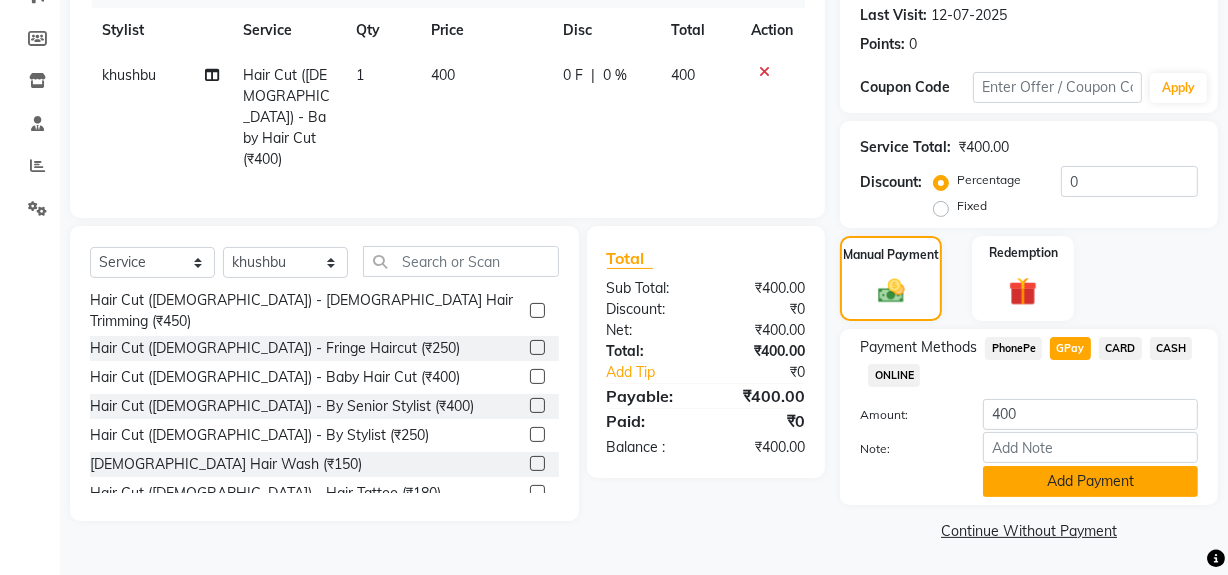 click on "Add Payment" 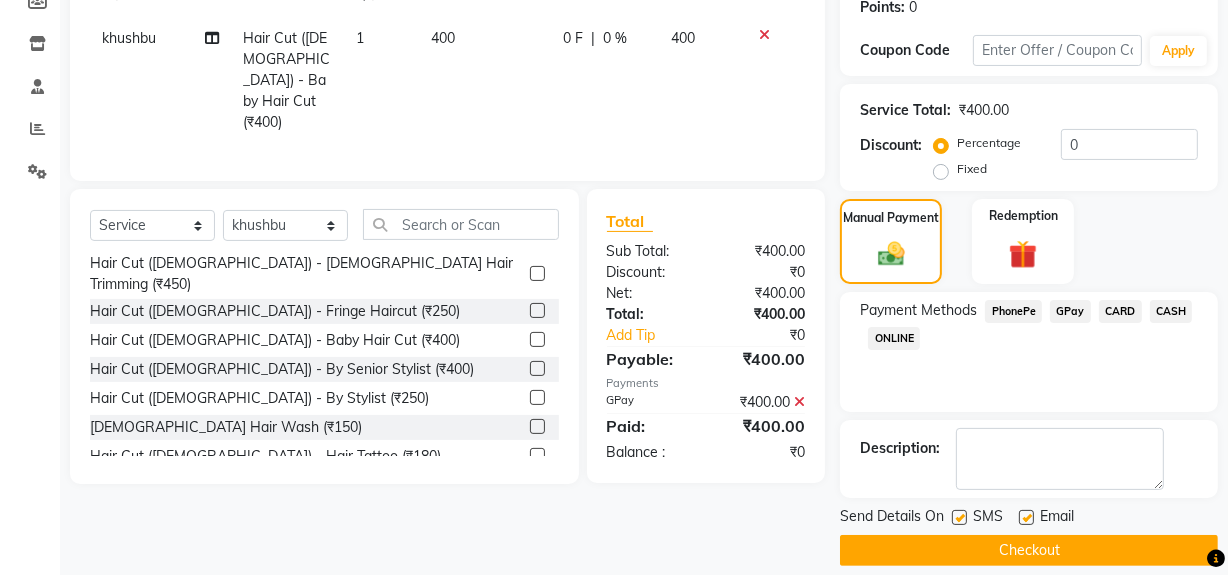 scroll, scrollTop: 333, scrollLeft: 0, axis: vertical 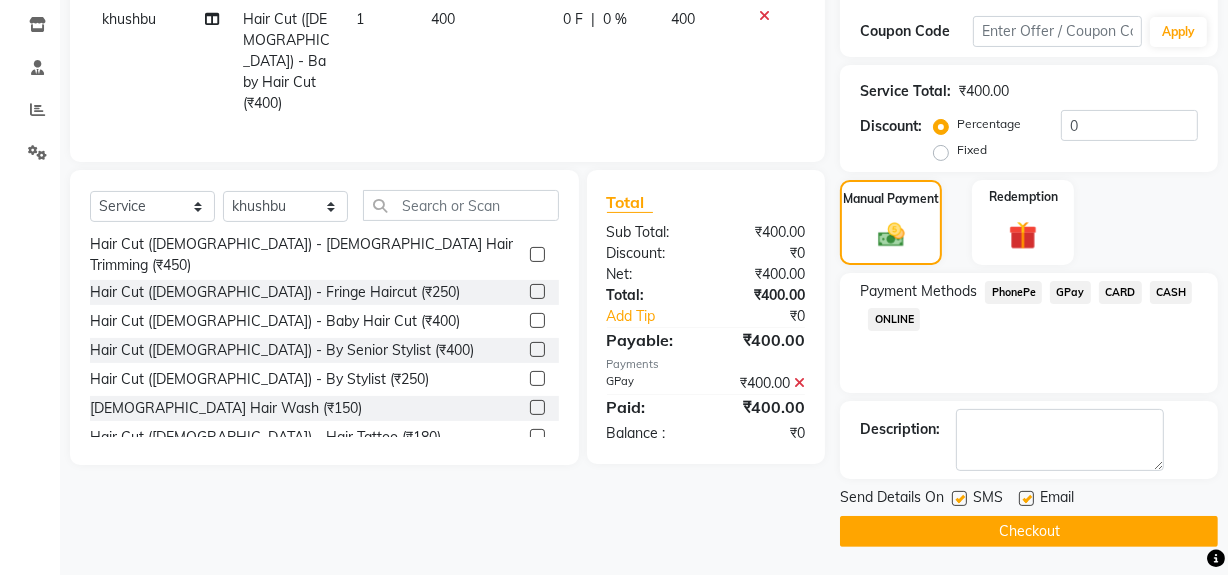 click 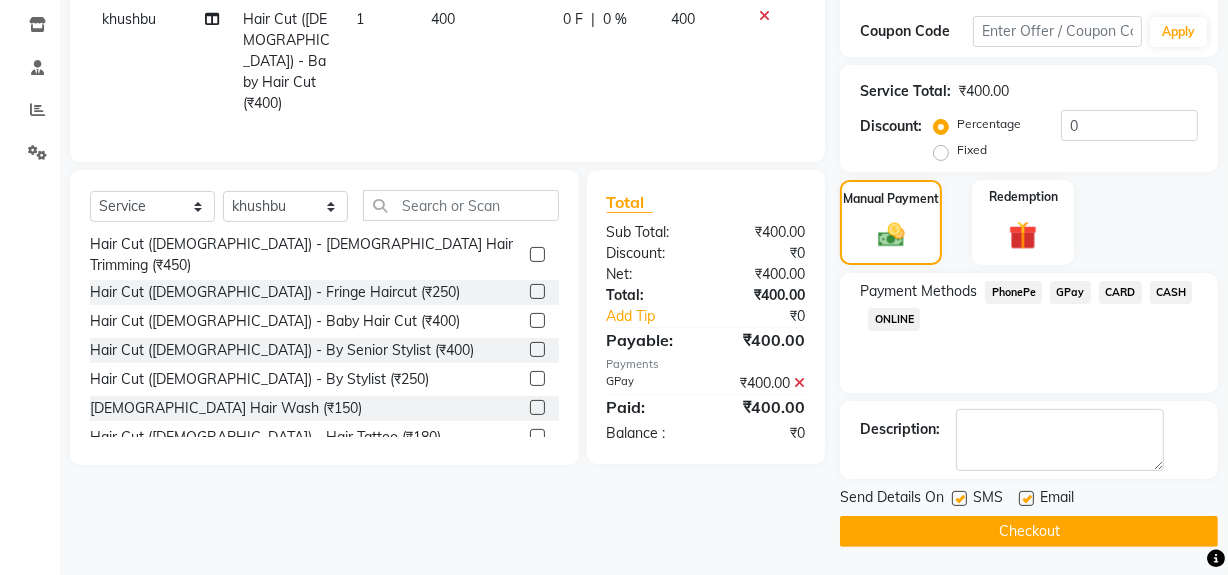 click at bounding box center [958, 499] 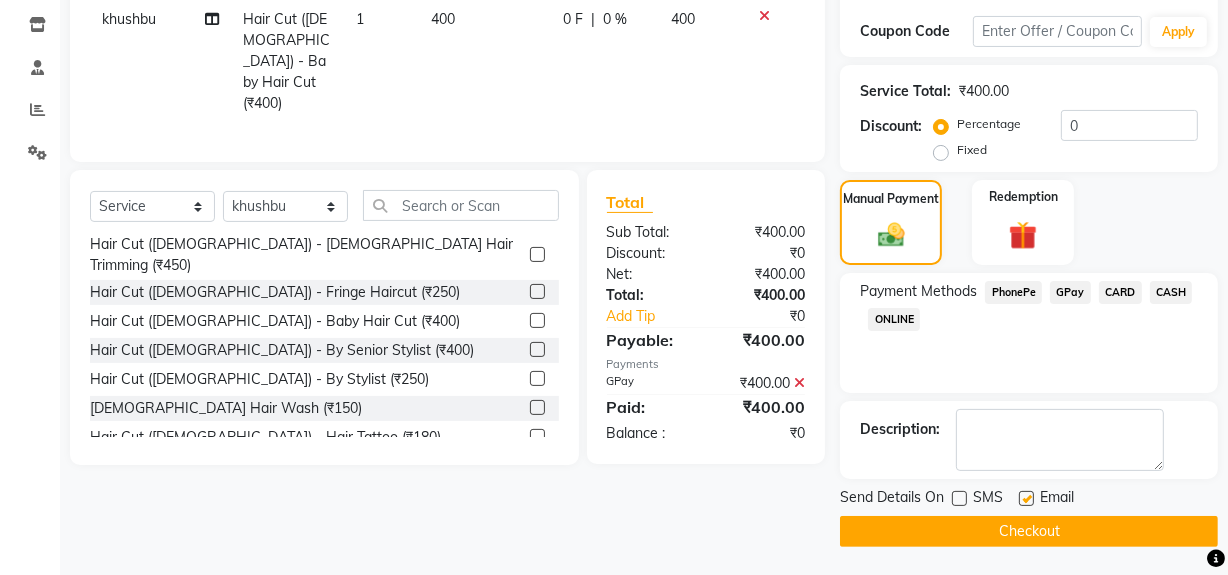 click 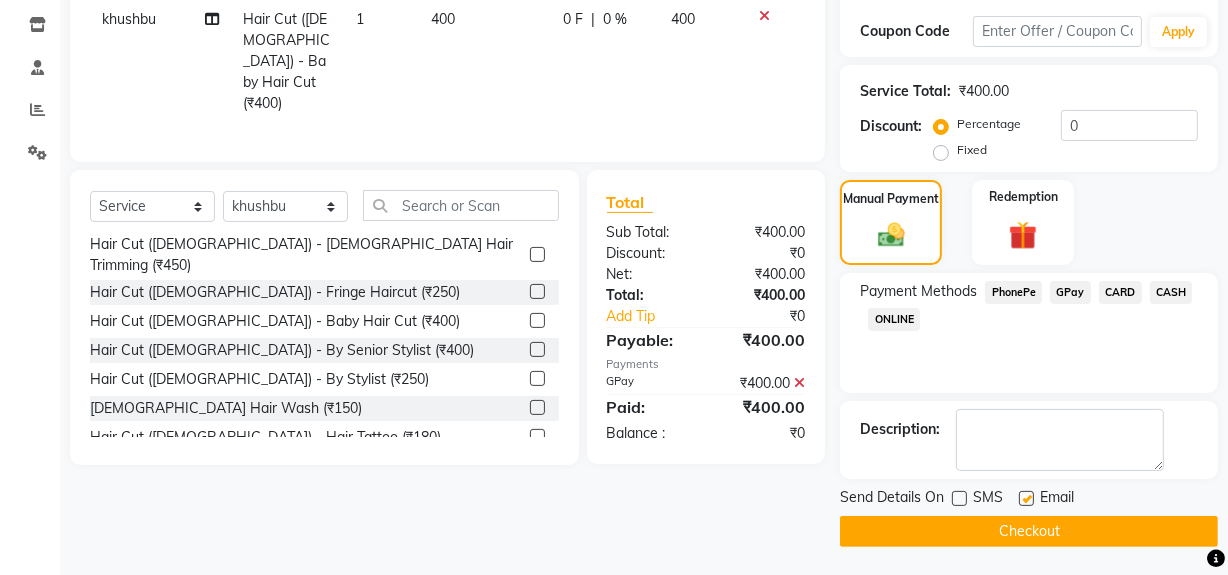 click at bounding box center (1025, 499) 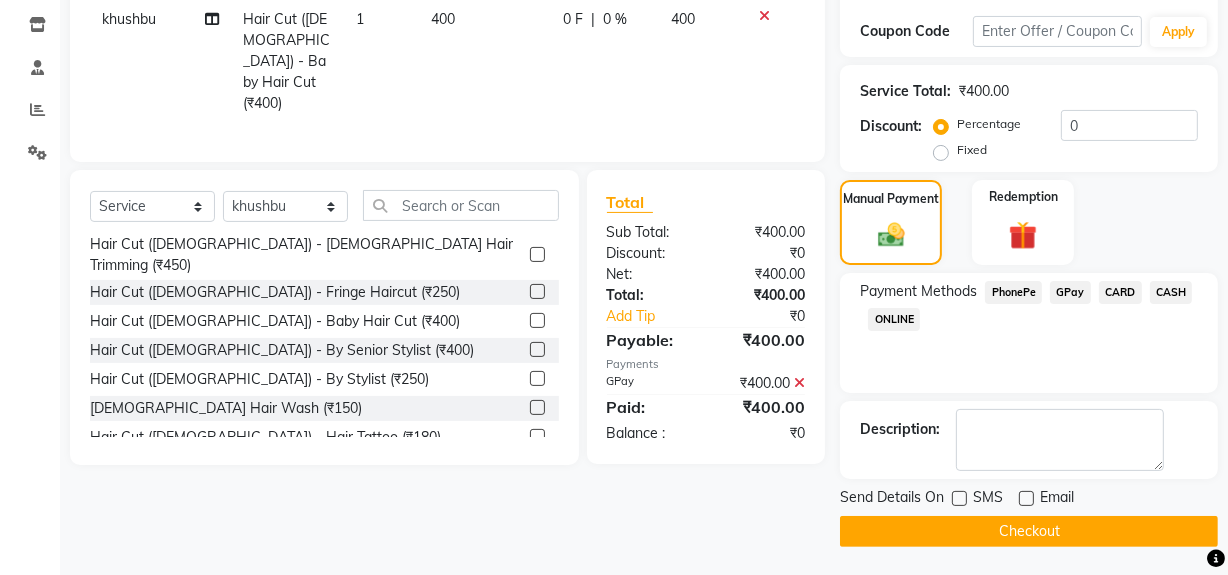 click on "Checkout" 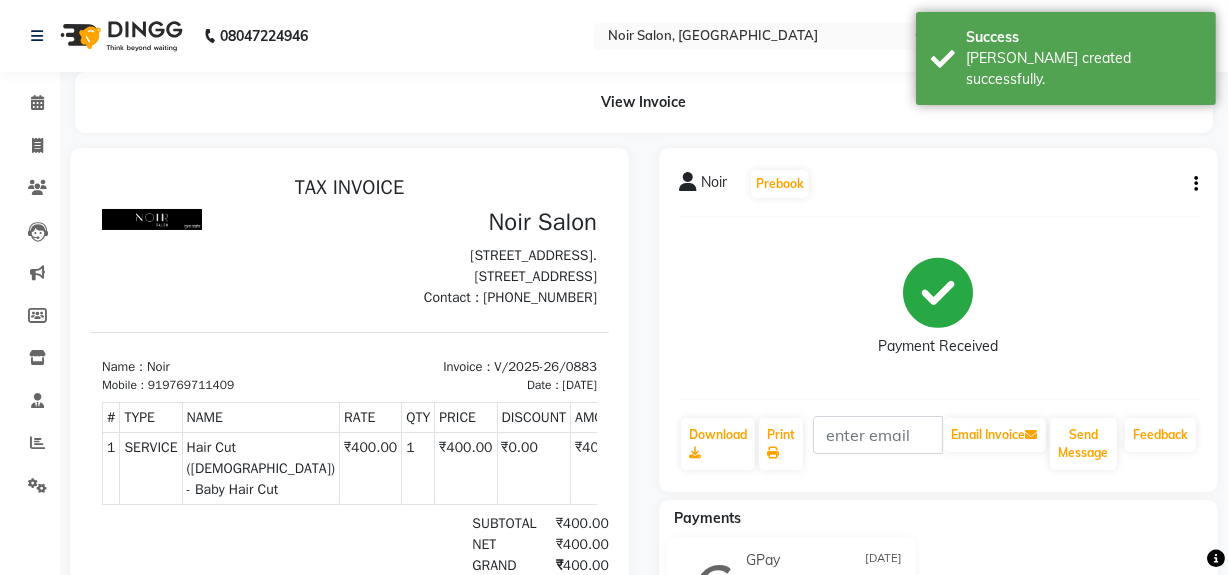 scroll, scrollTop: 0, scrollLeft: 0, axis: both 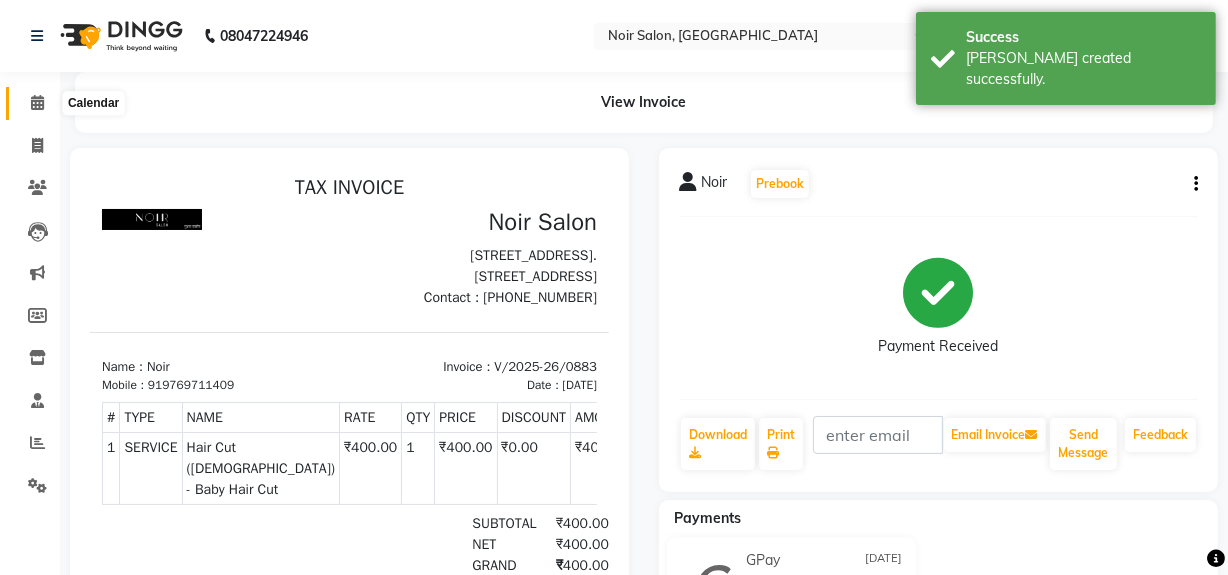 click 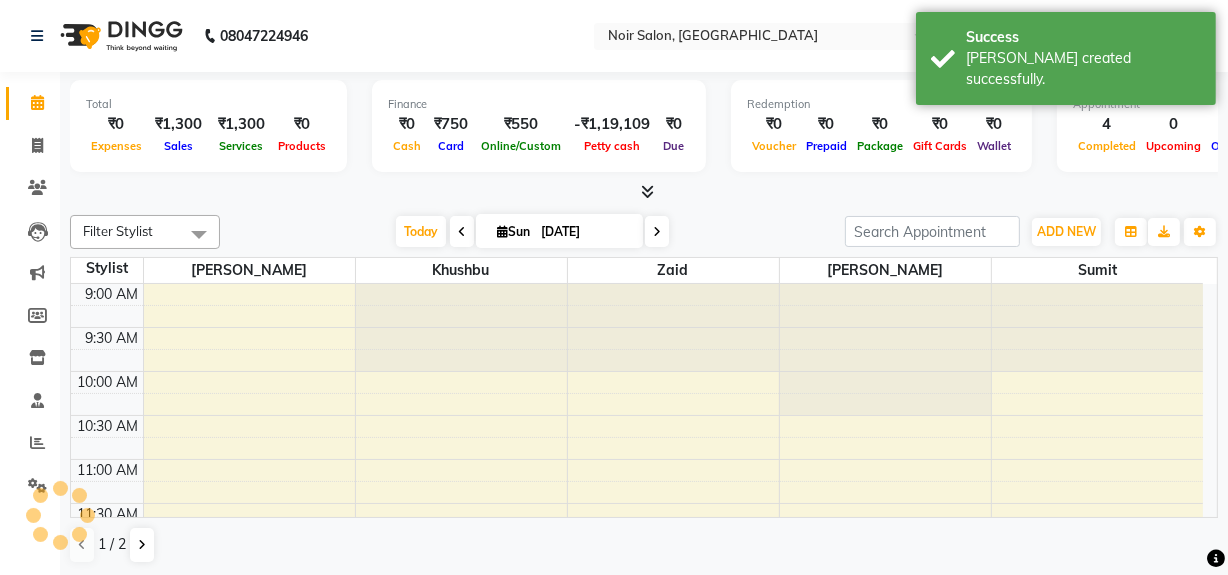 scroll, scrollTop: 0, scrollLeft: 0, axis: both 